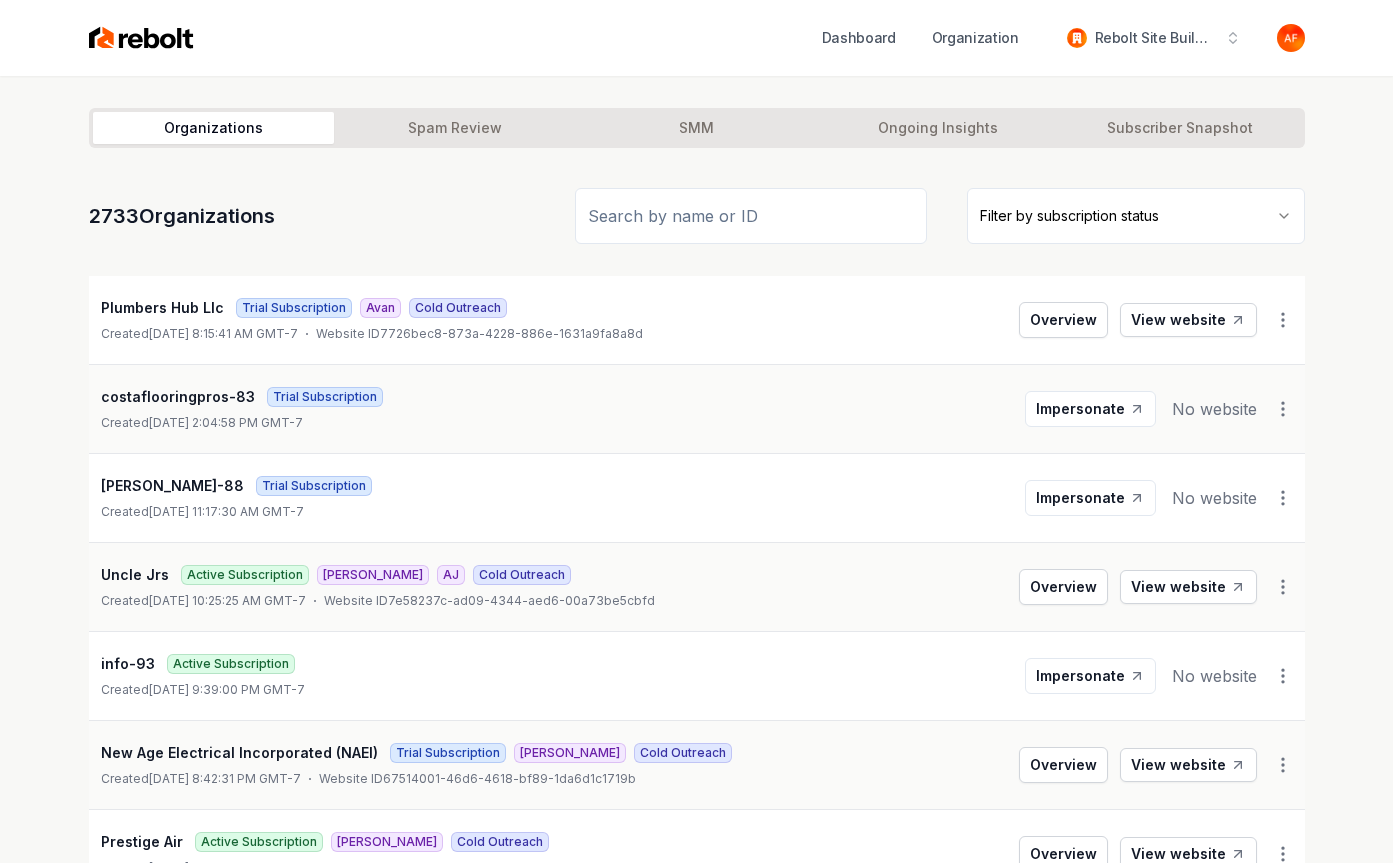 scroll, scrollTop: 0, scrollLeft: 0, axis: both 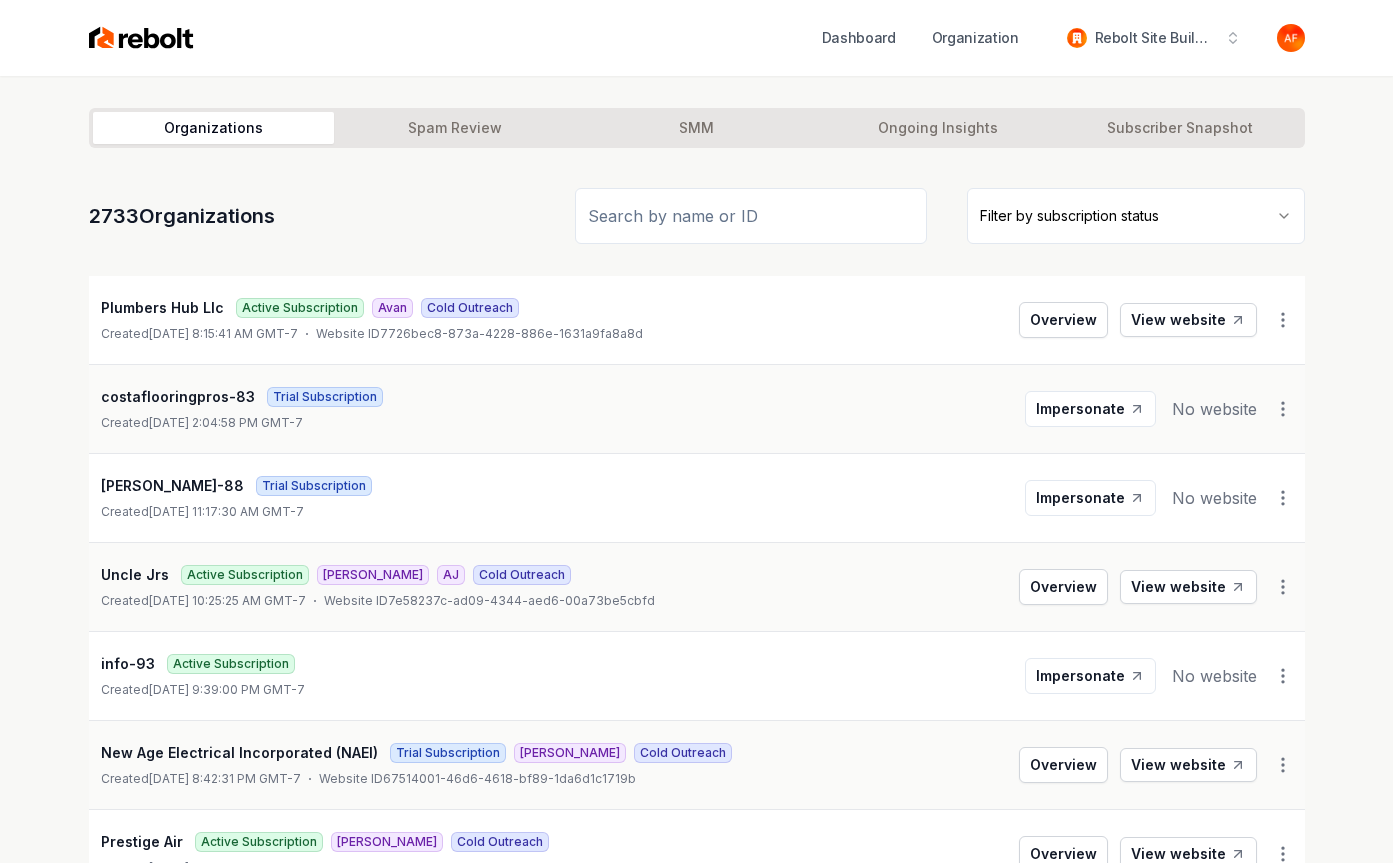 click at bounding box center [141, 38] 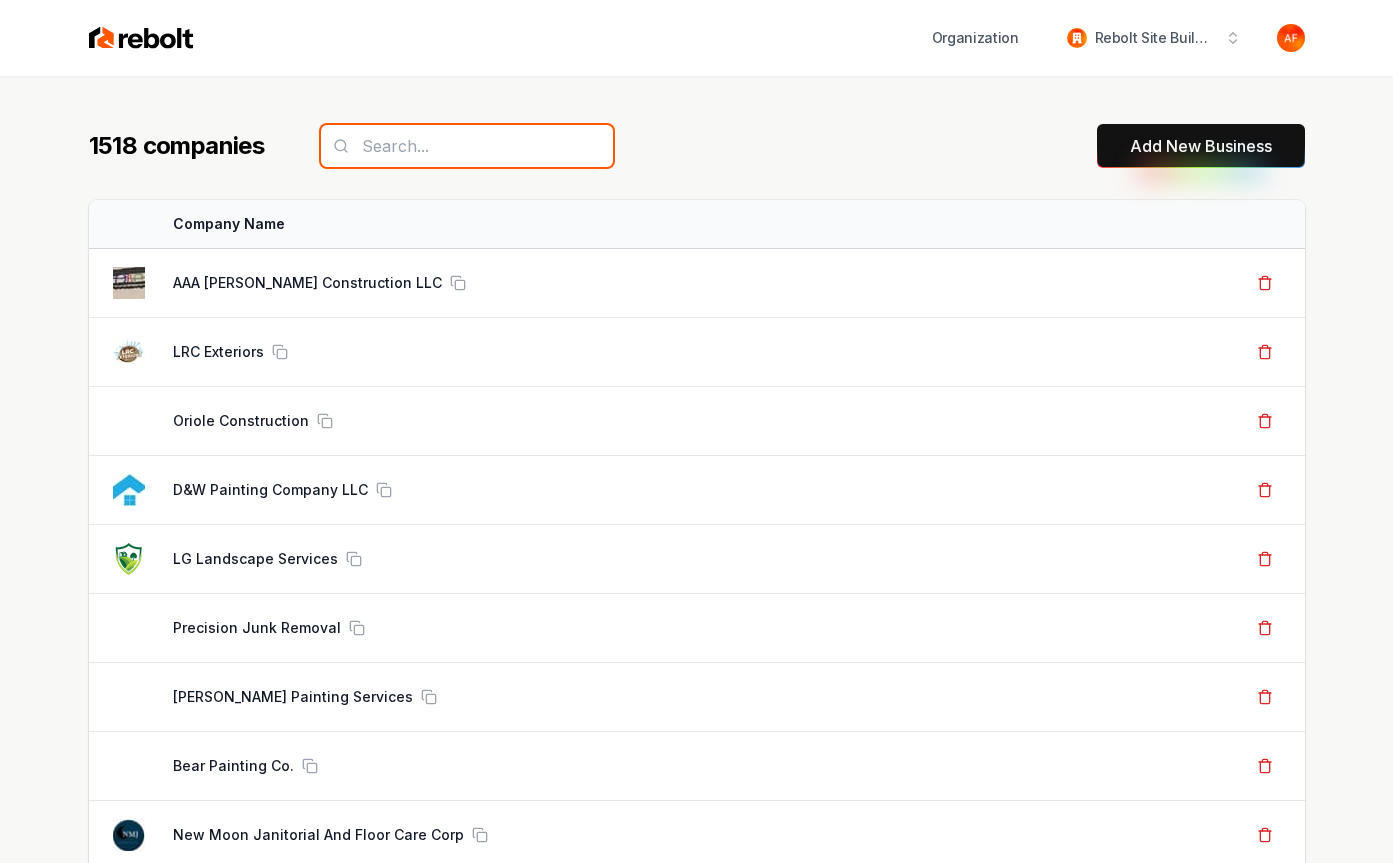 click at bounding box center (467, 146) 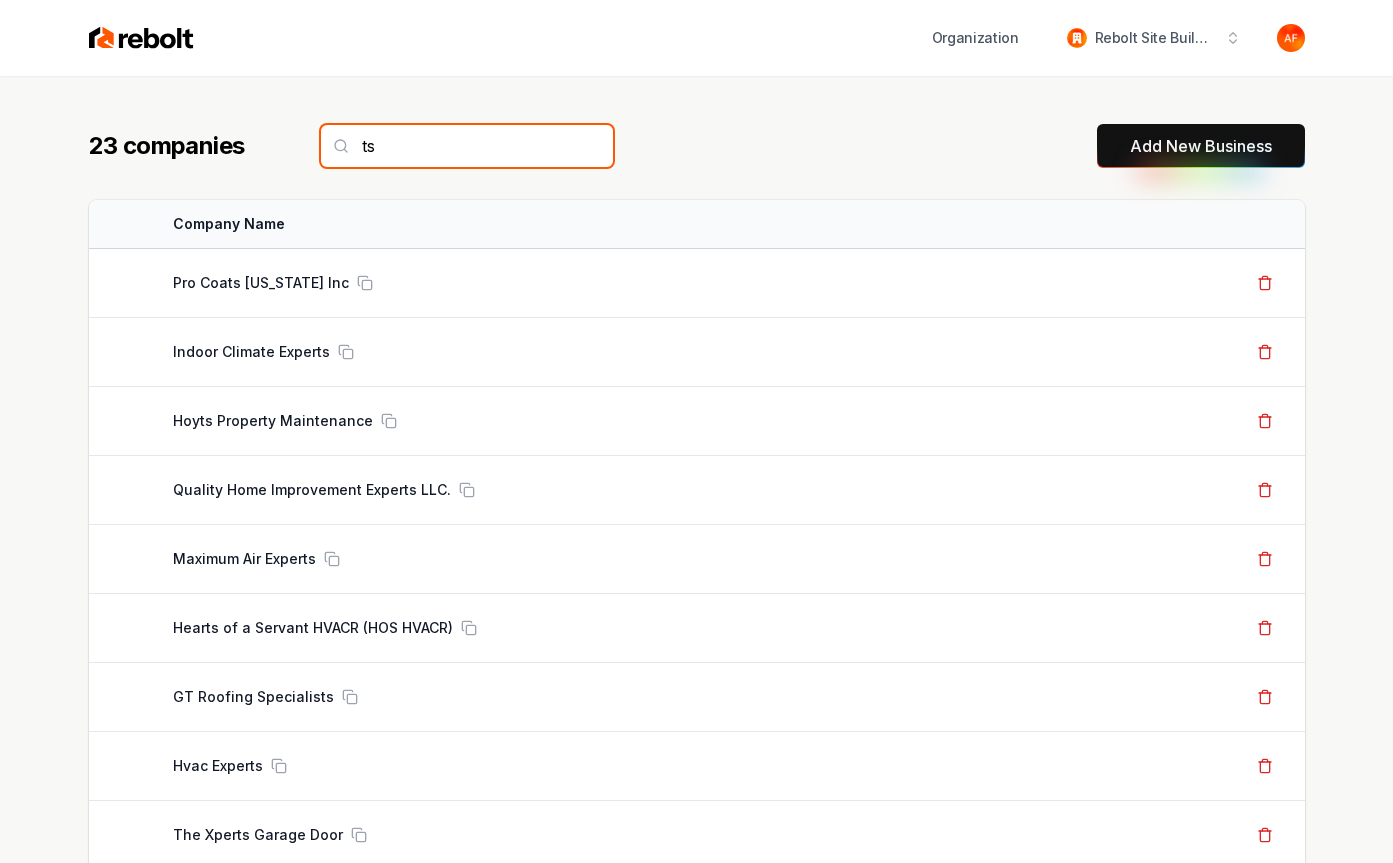 type on "t" 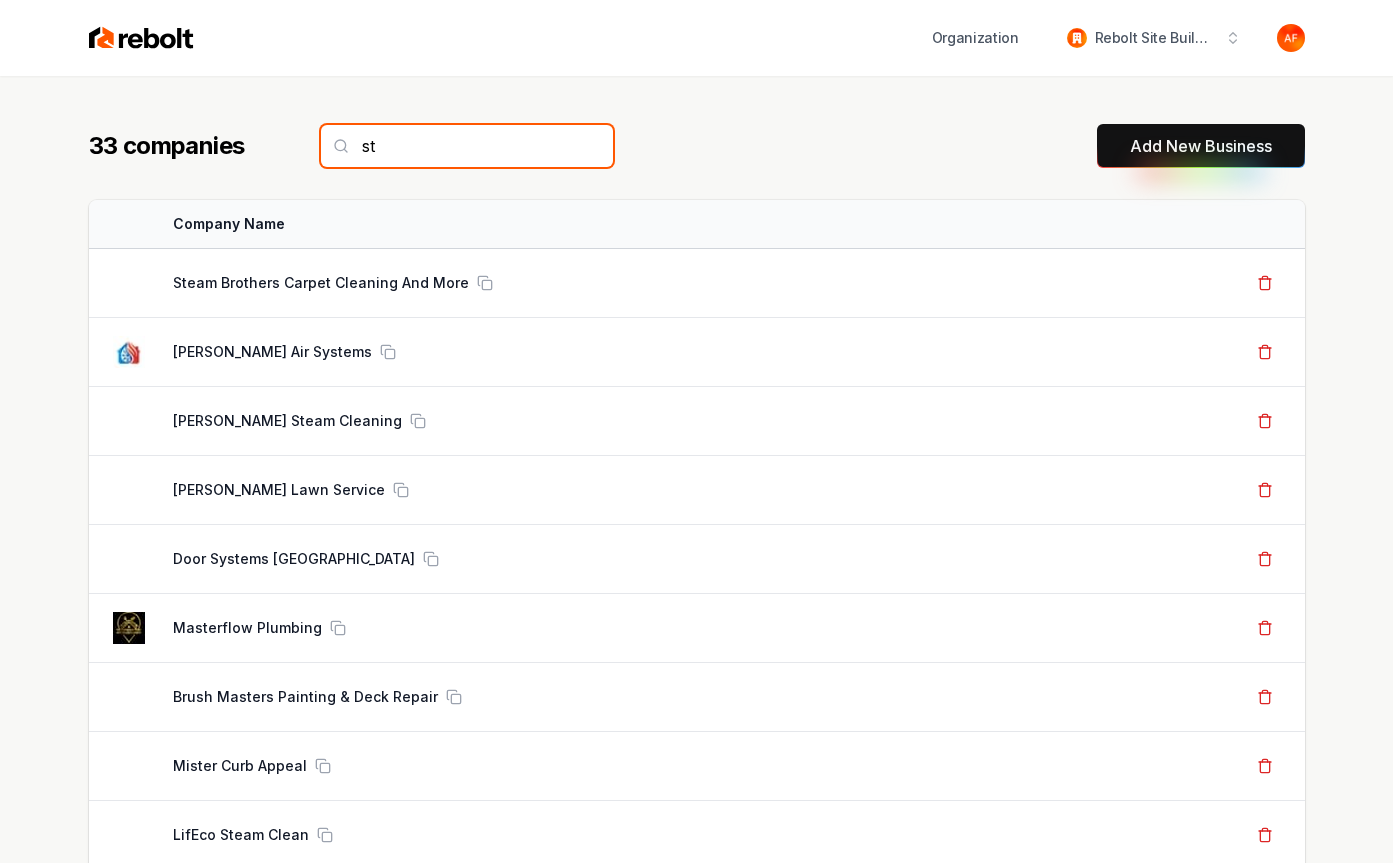 type on "s" 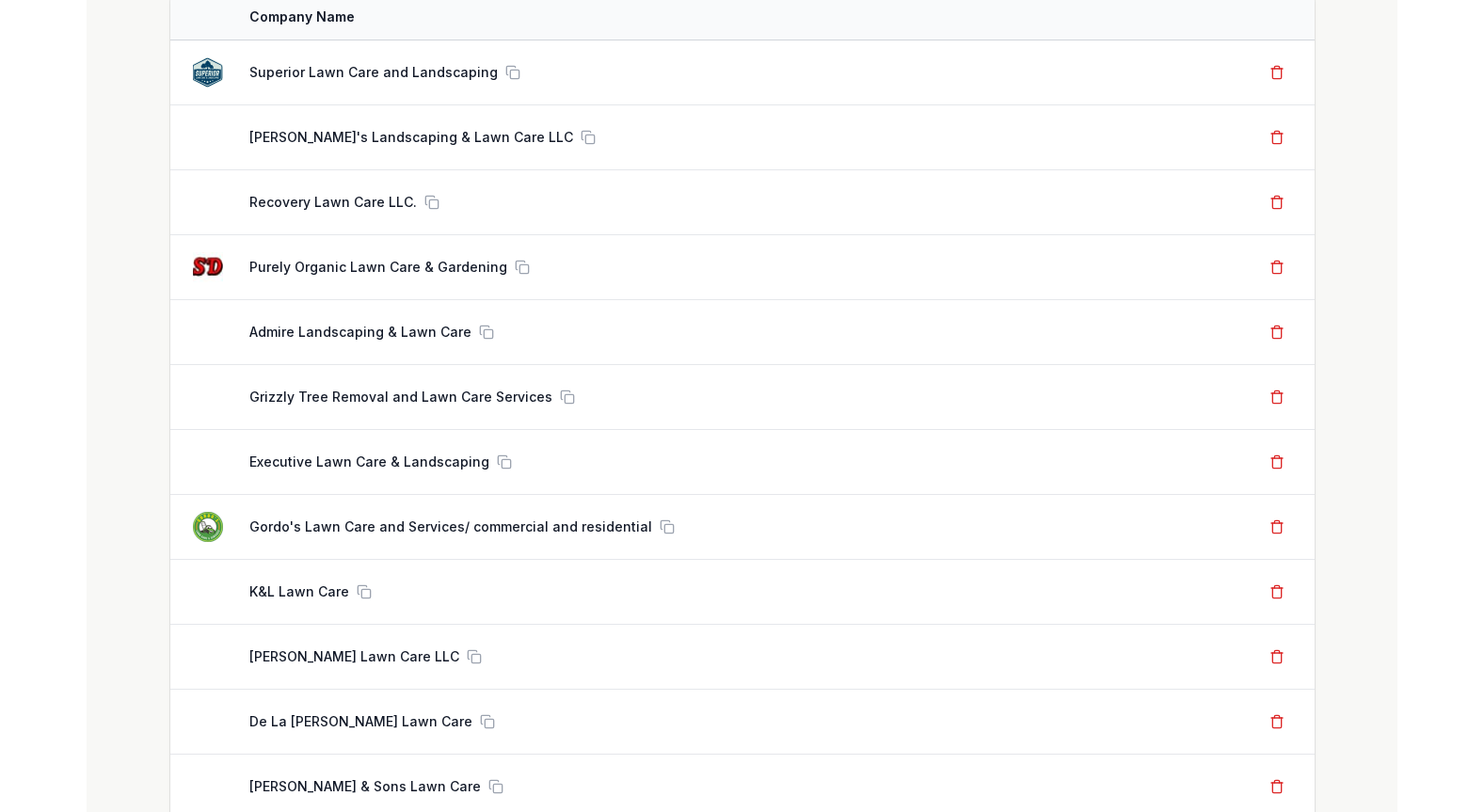 scroll, scrollTop: 0, scrollLeft: 0, axis: both 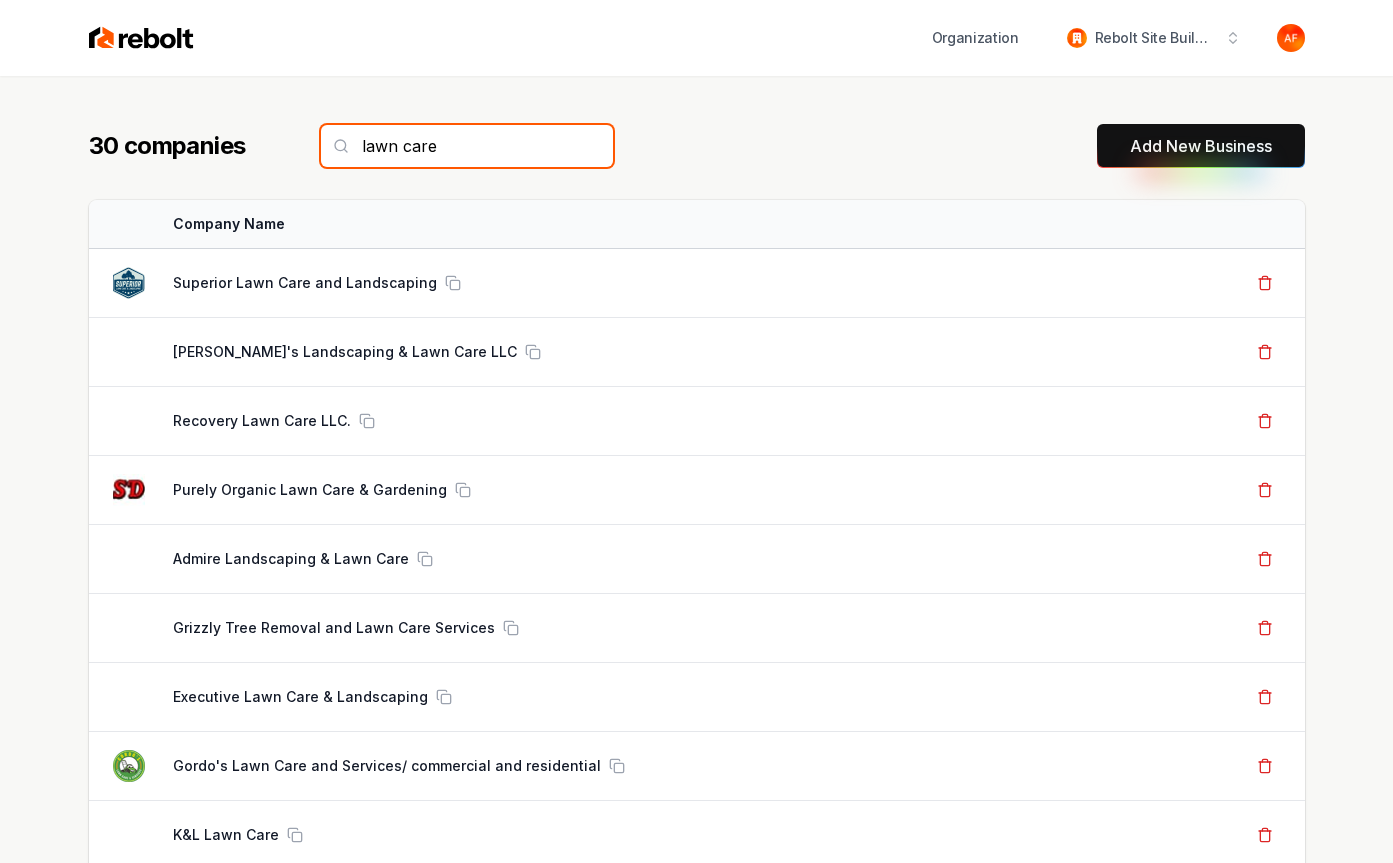 click on "lawn care" at bounding box center [467, 146] 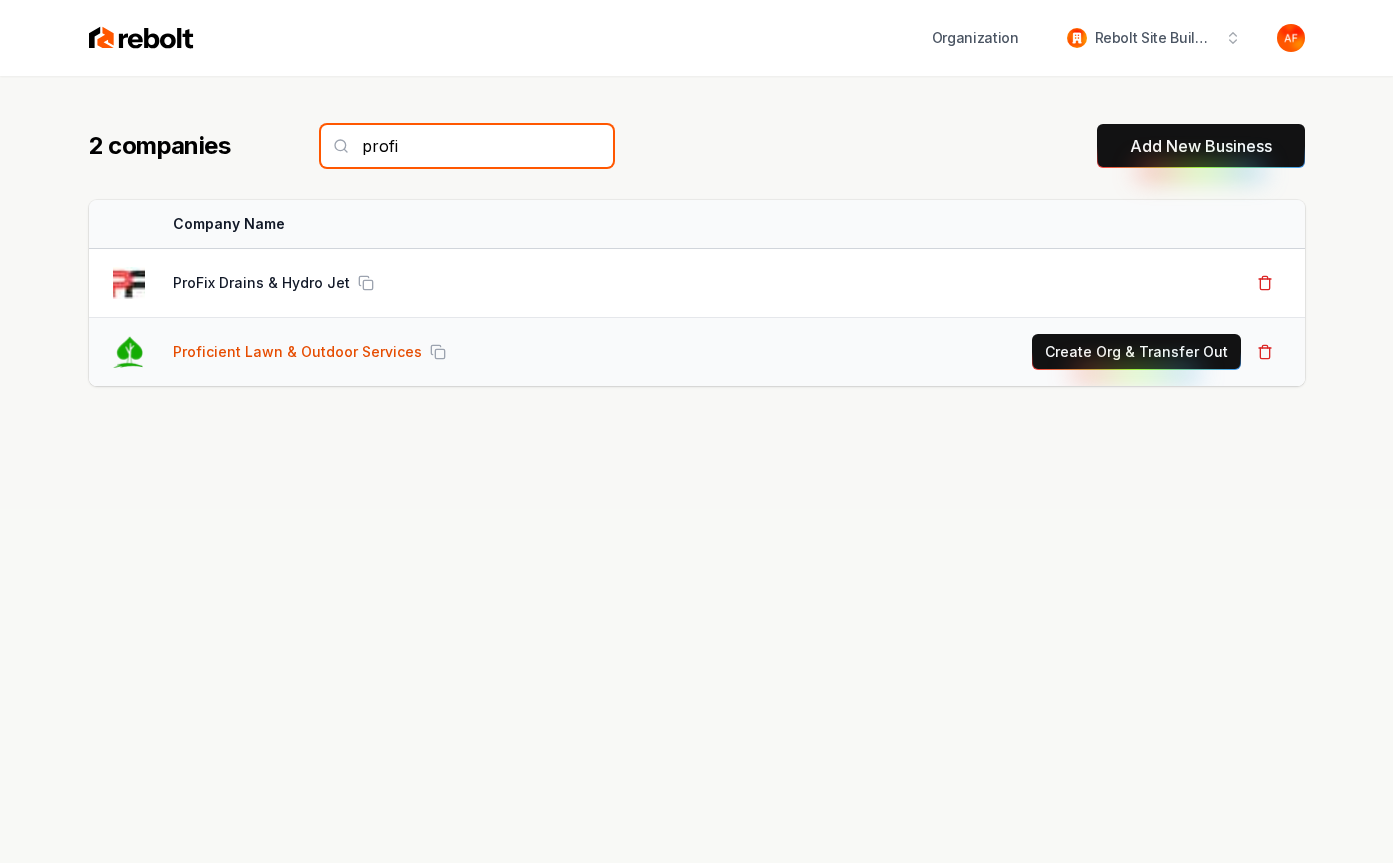 type on "profi" 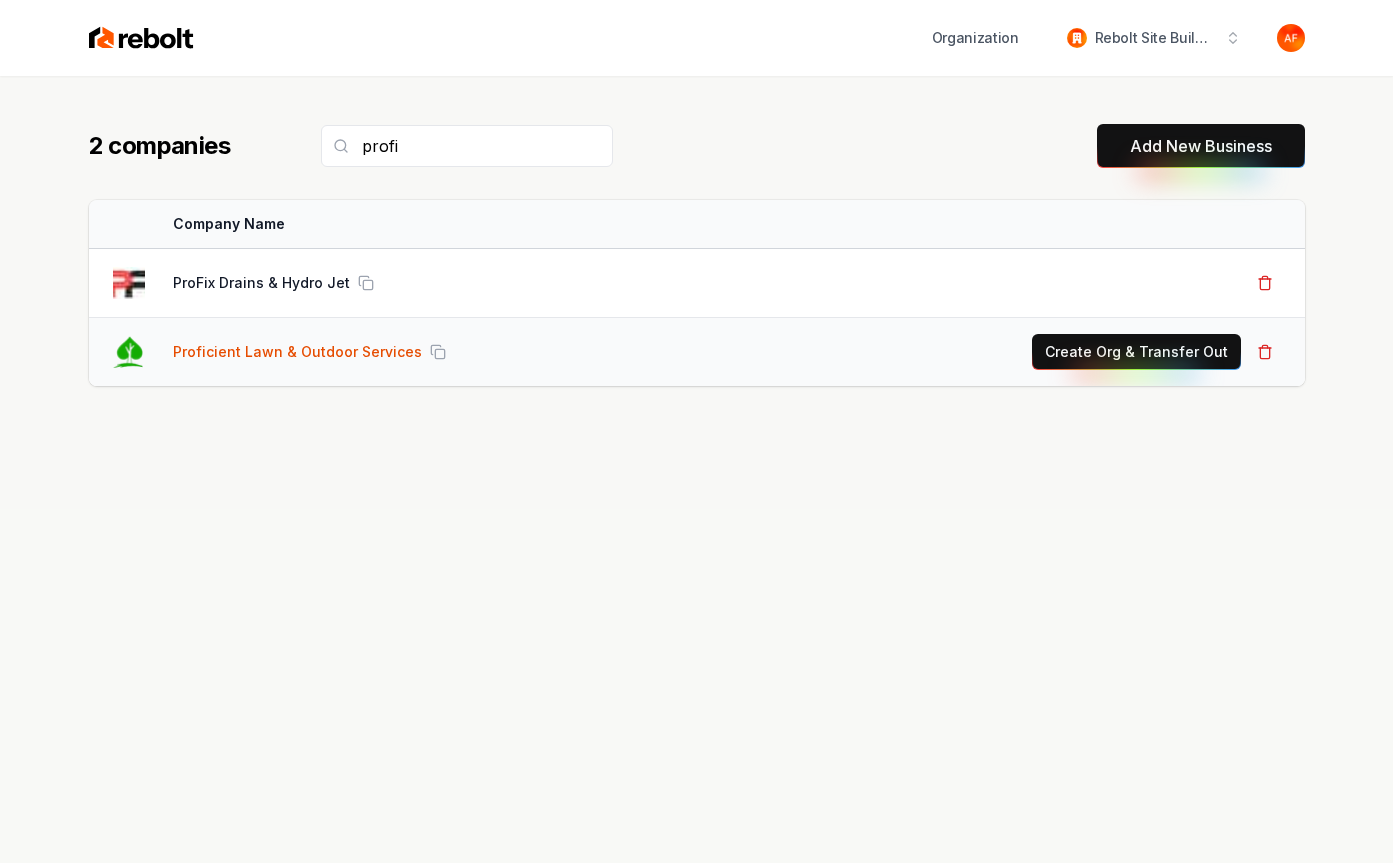 click on "Proficient Lawn & Outdoor Services" at bounding box center [297, 352] 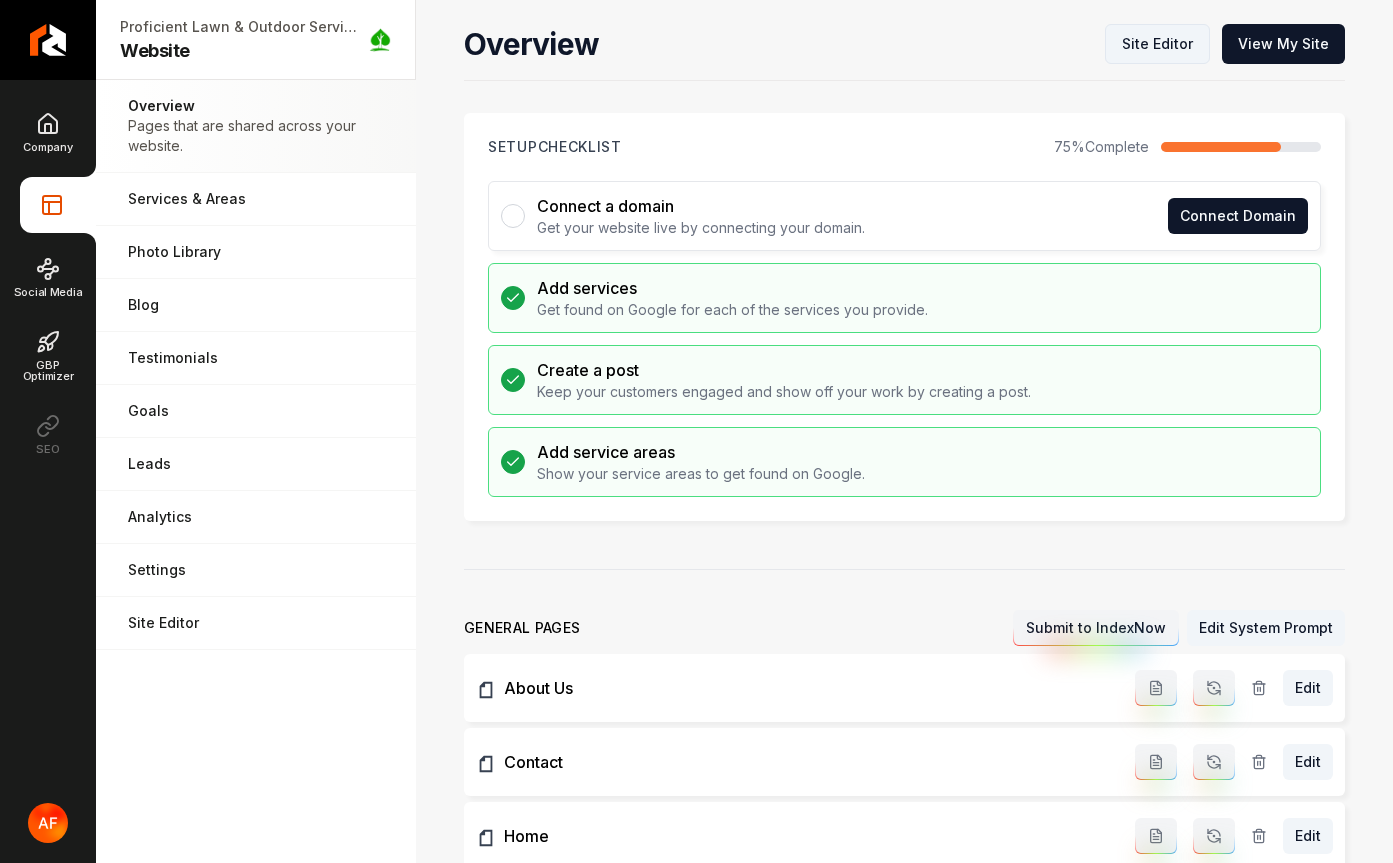 click on "Site Editor" at bounding box center [1157, 44] 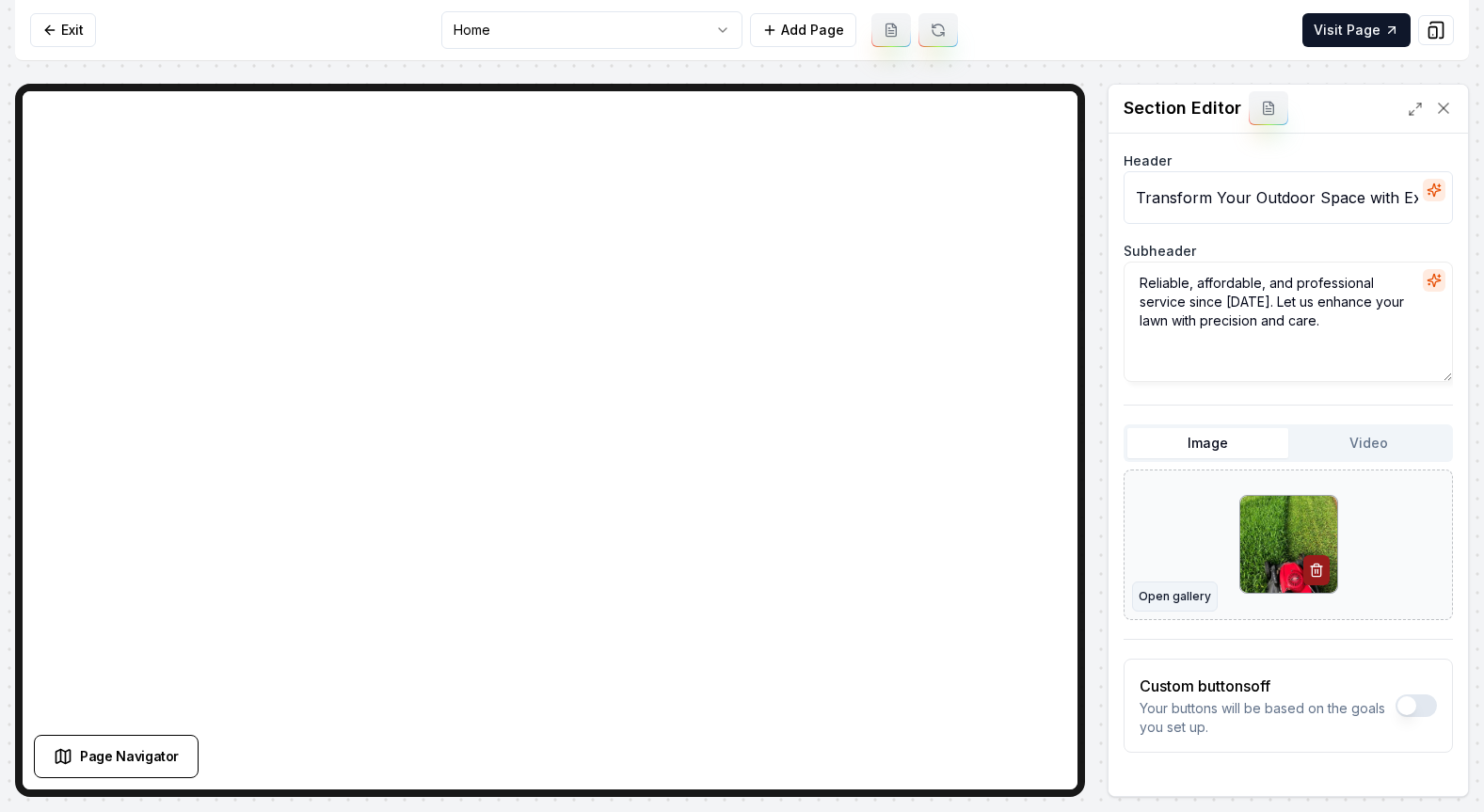click on "Open gallery" at bounding box center (1174, 597) 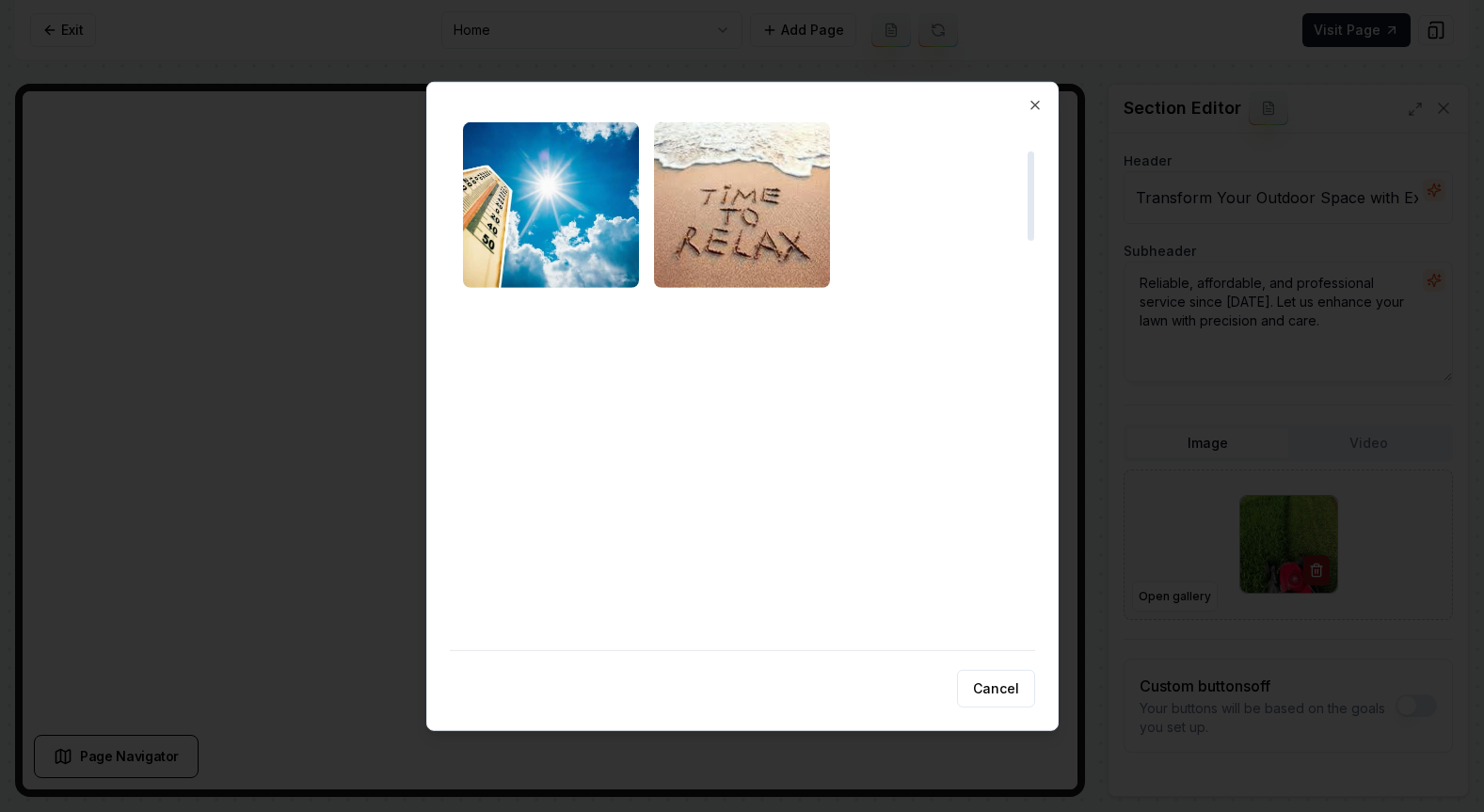 scroll, scrollTop: 339, scrollLeft: 0, axis: vertical 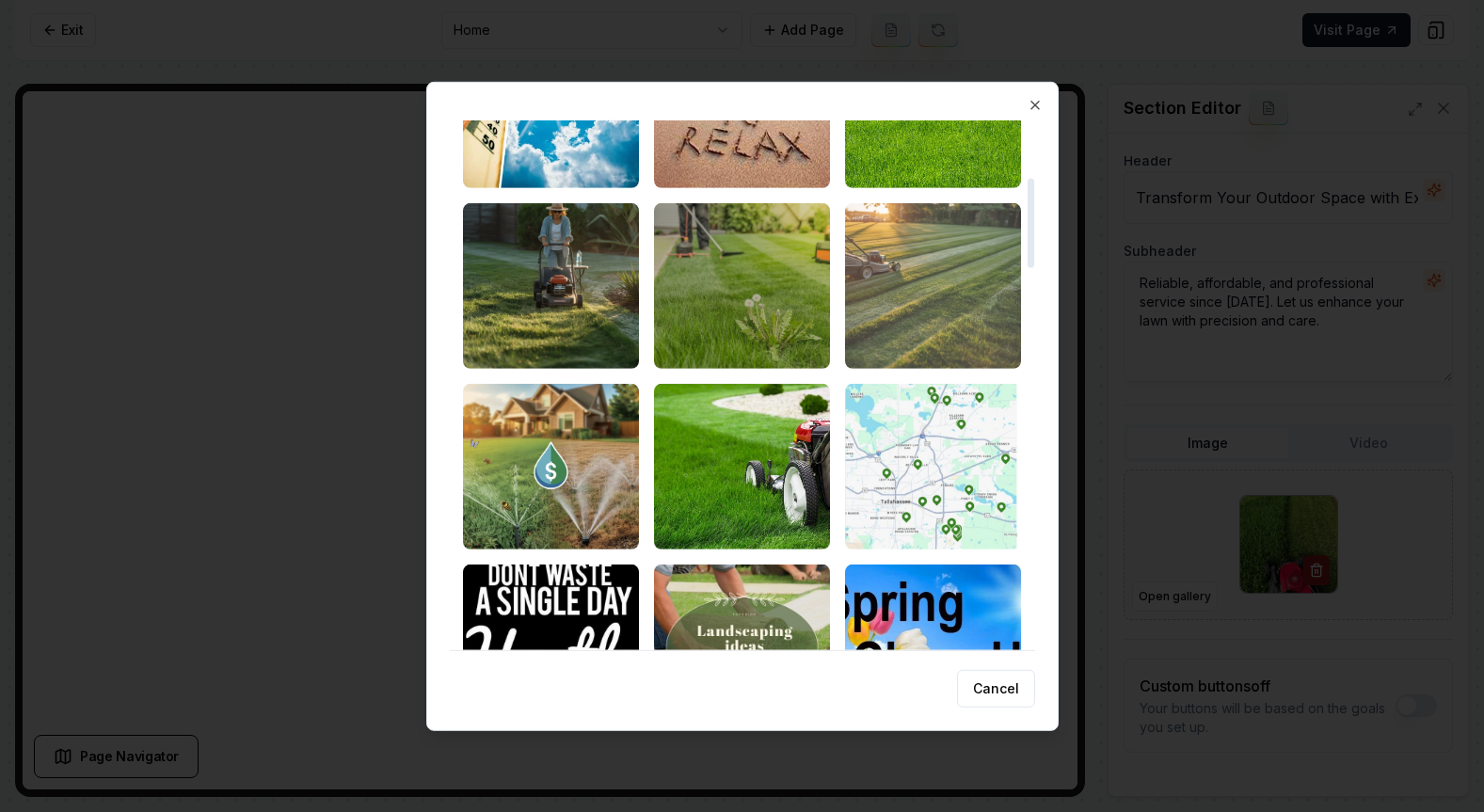 click at bounding box center [933, 285] 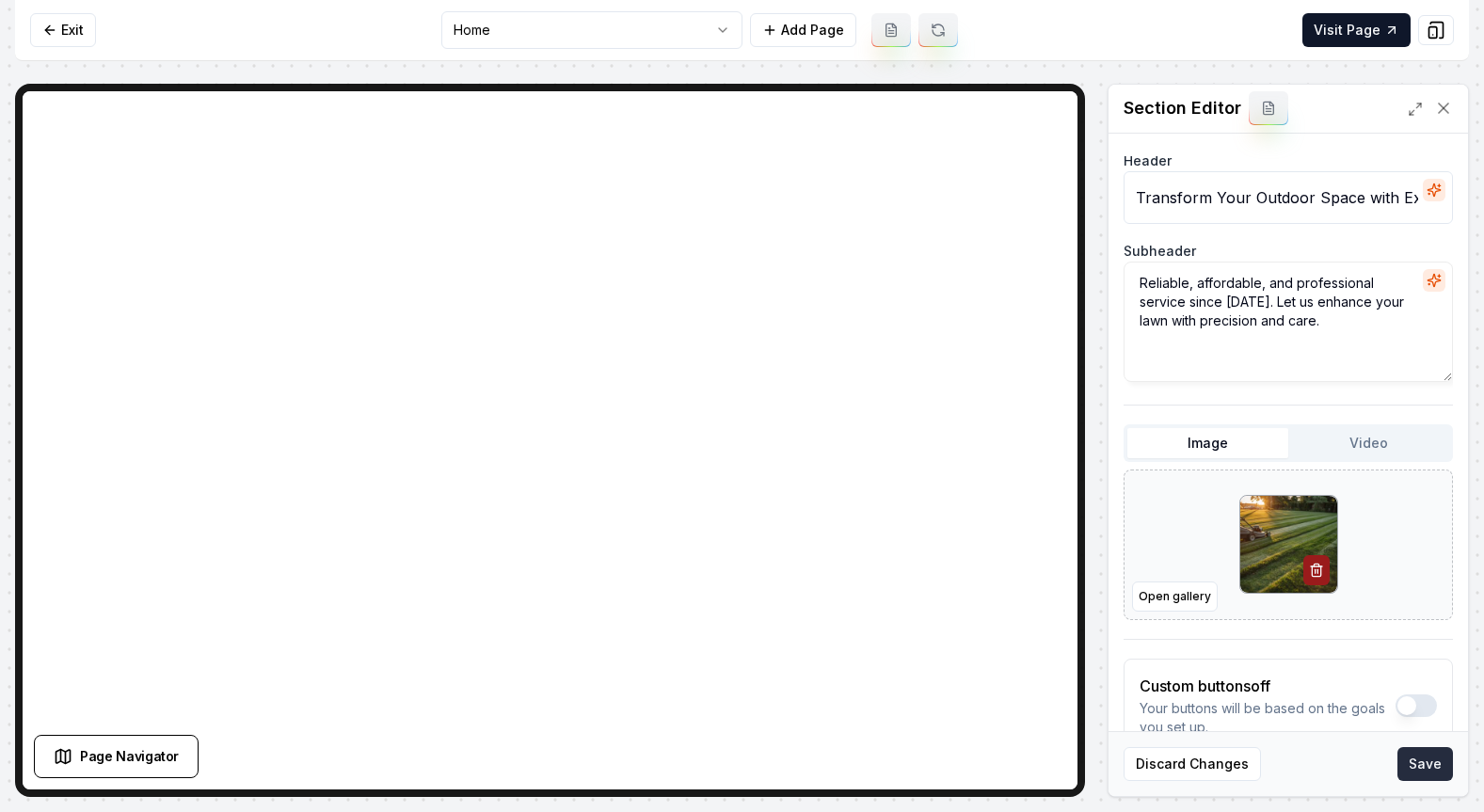 click on "Save" at bounding box center (1425, 764) 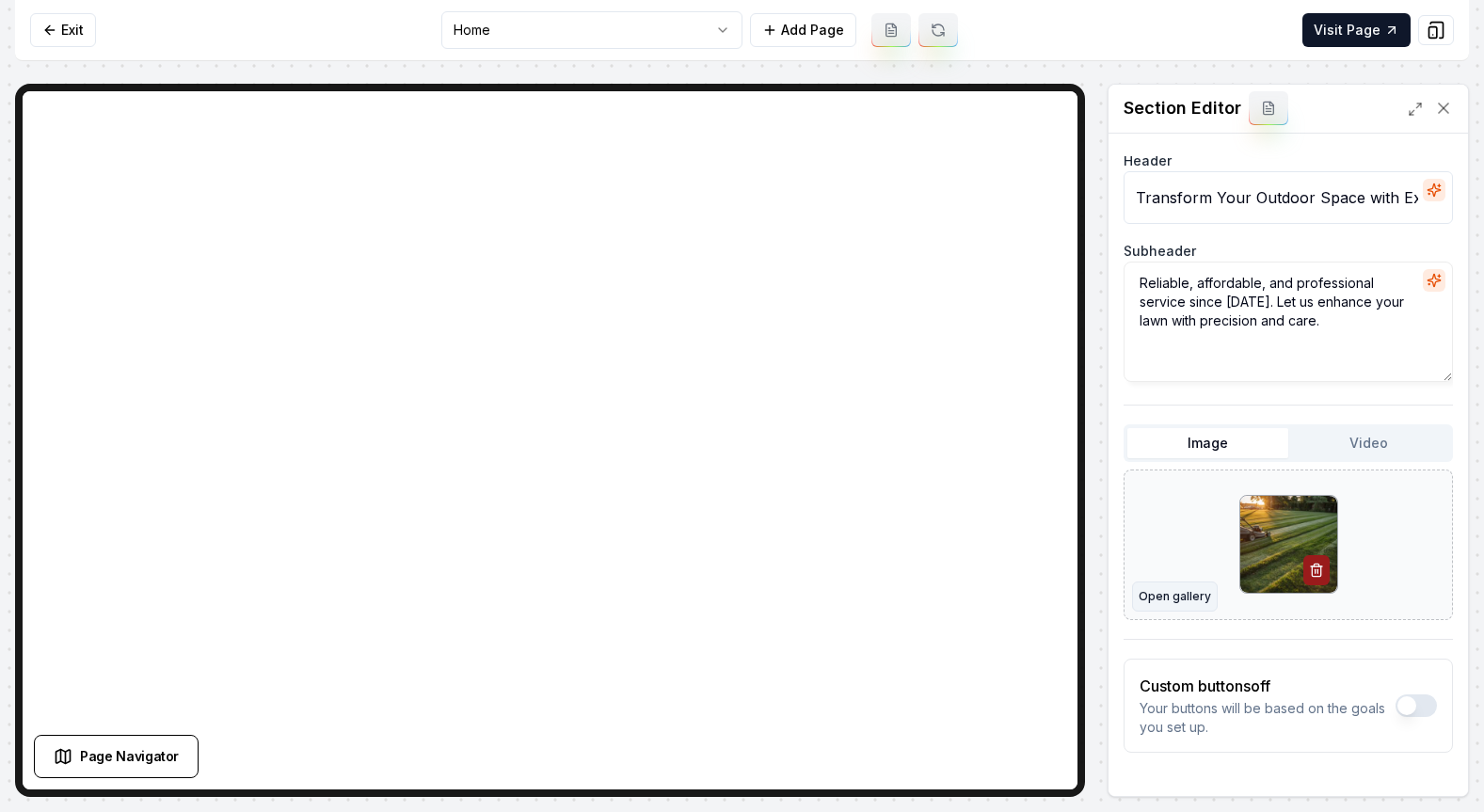 click on "Open gallery" at bounding box center [1174, 597] 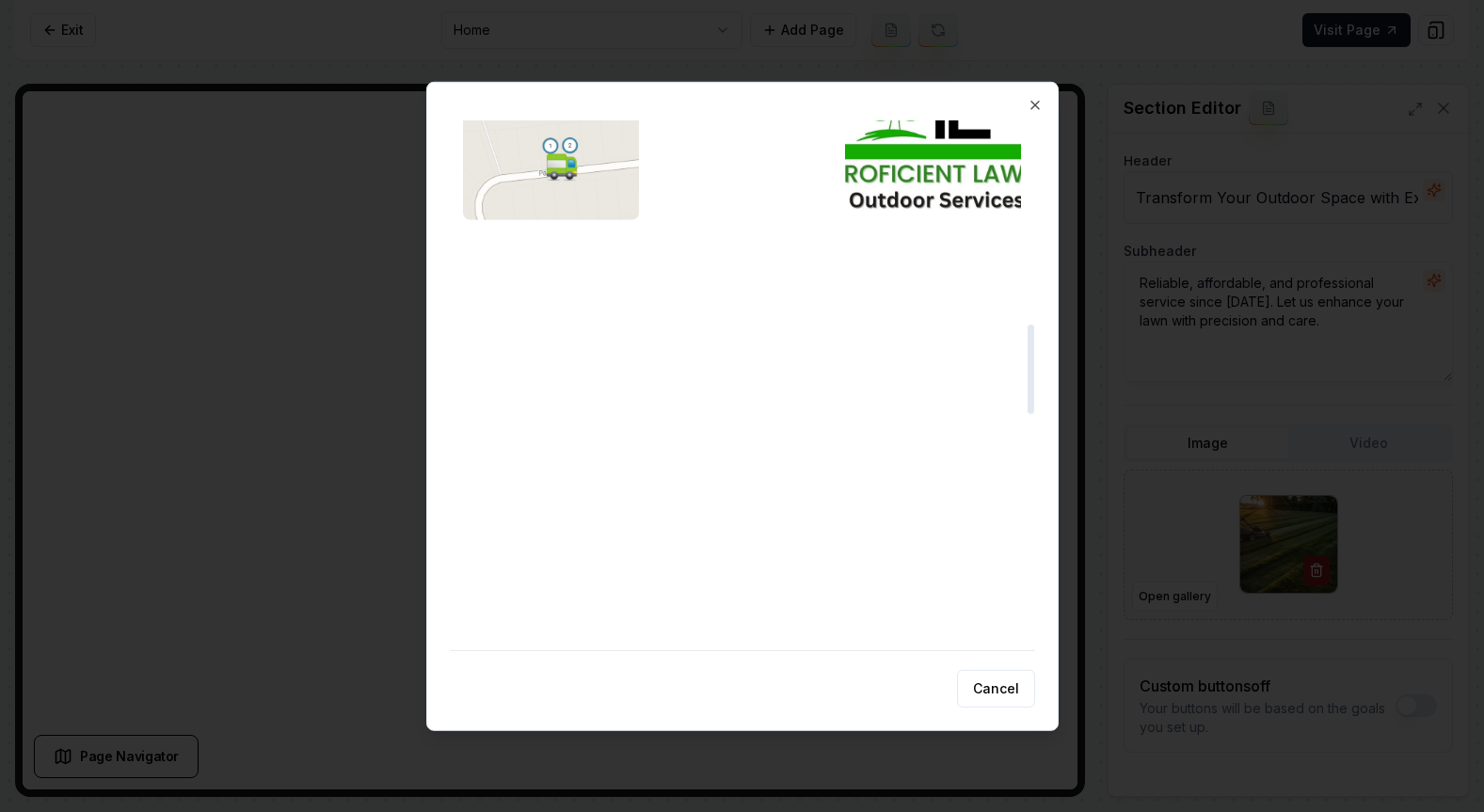 scroll, scrollTop: 1216, scrollLeft: 0, axis: vertical 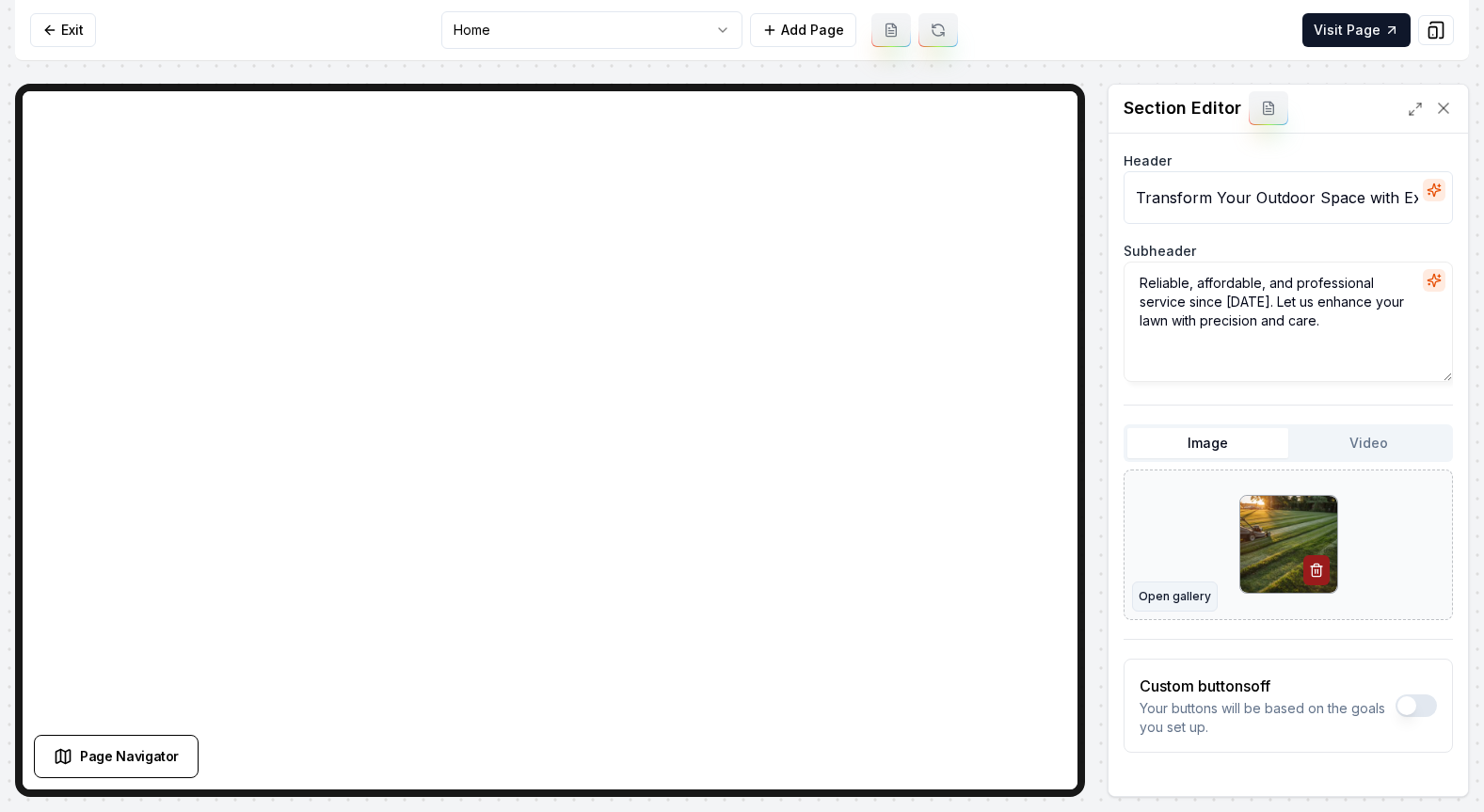 click on "Open gallery" at bounding box center [1174, 597] 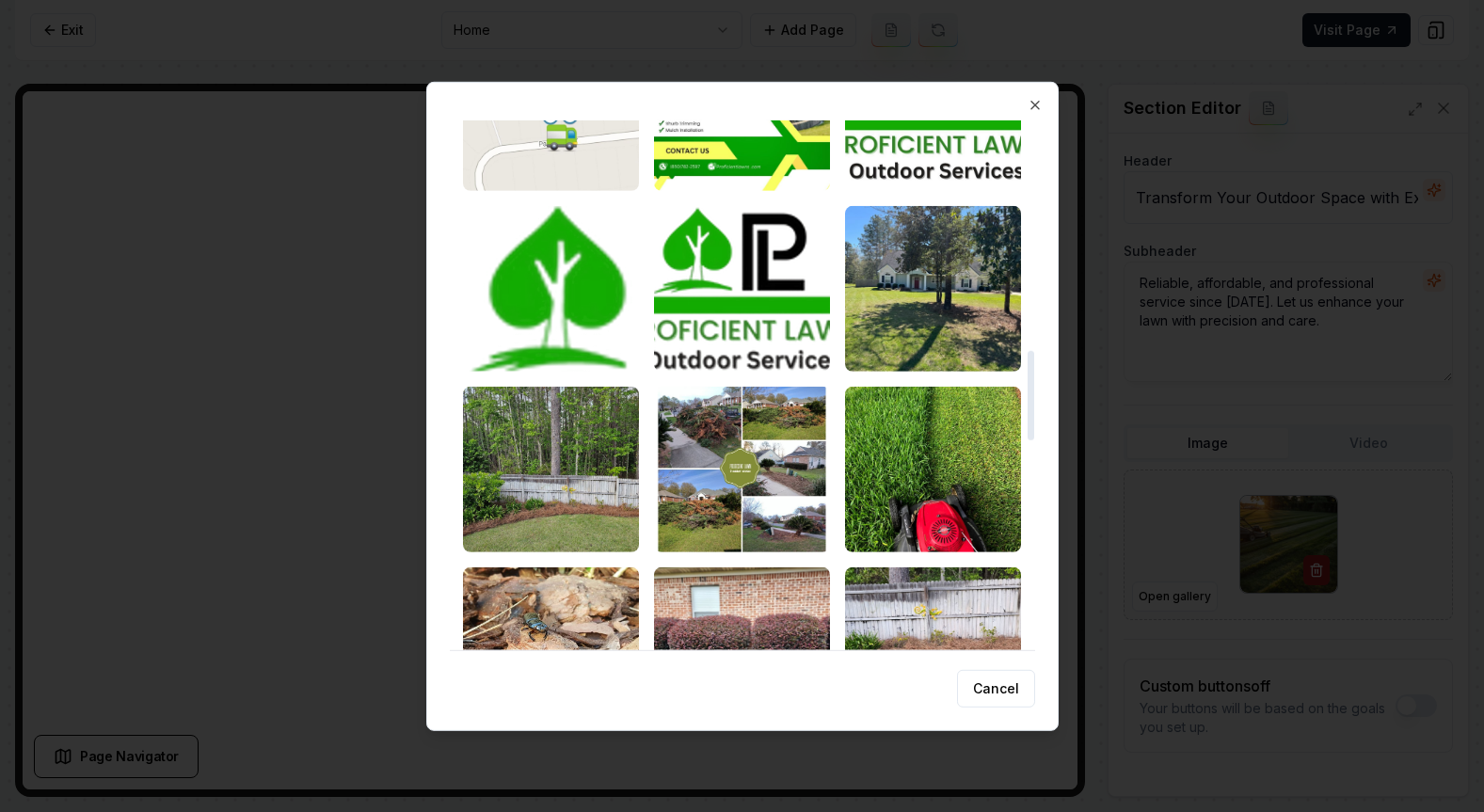 scroll, scrollTop: 1173, scrollLeft: 0, axis: vertical 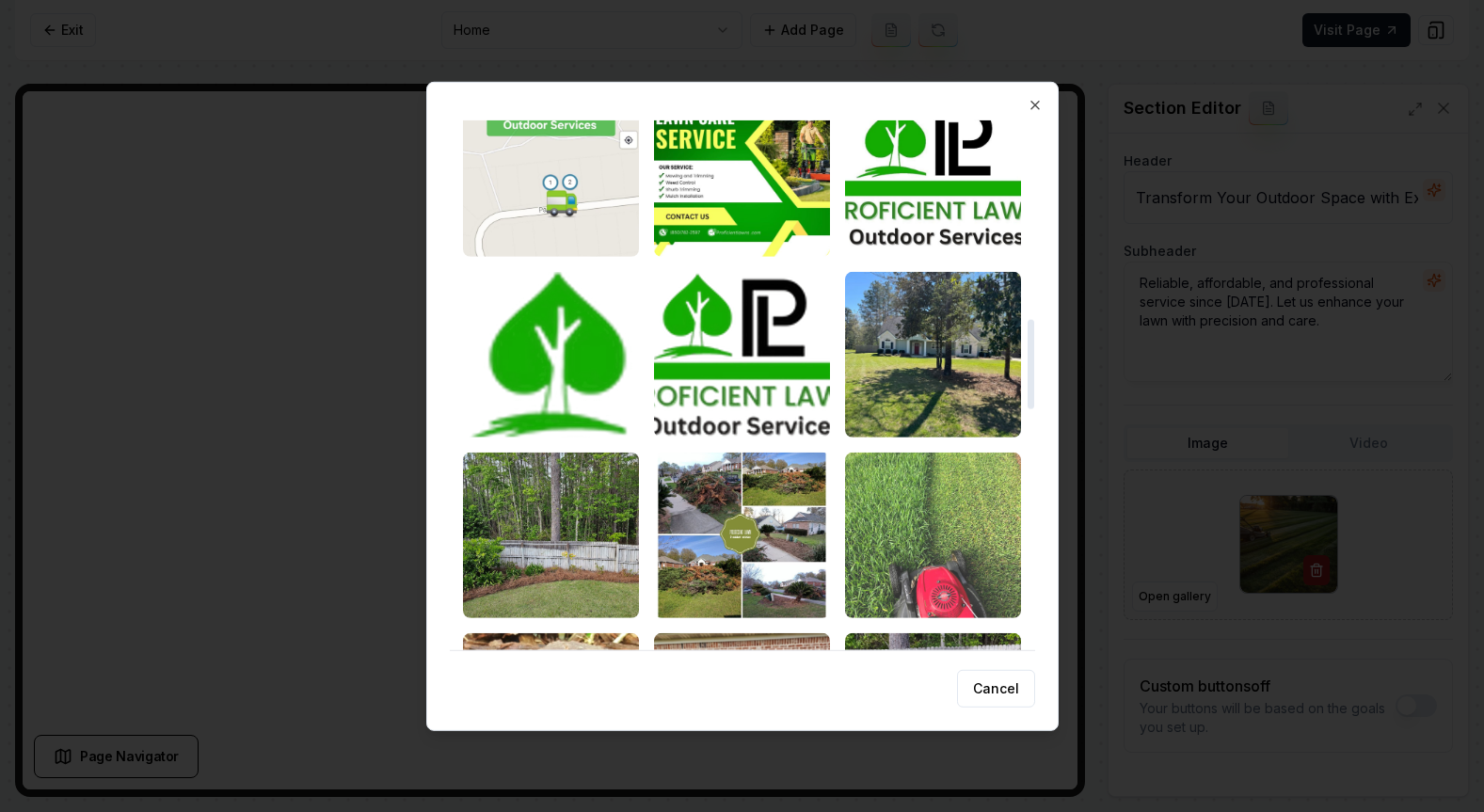 click at bounding box center [933, 534] 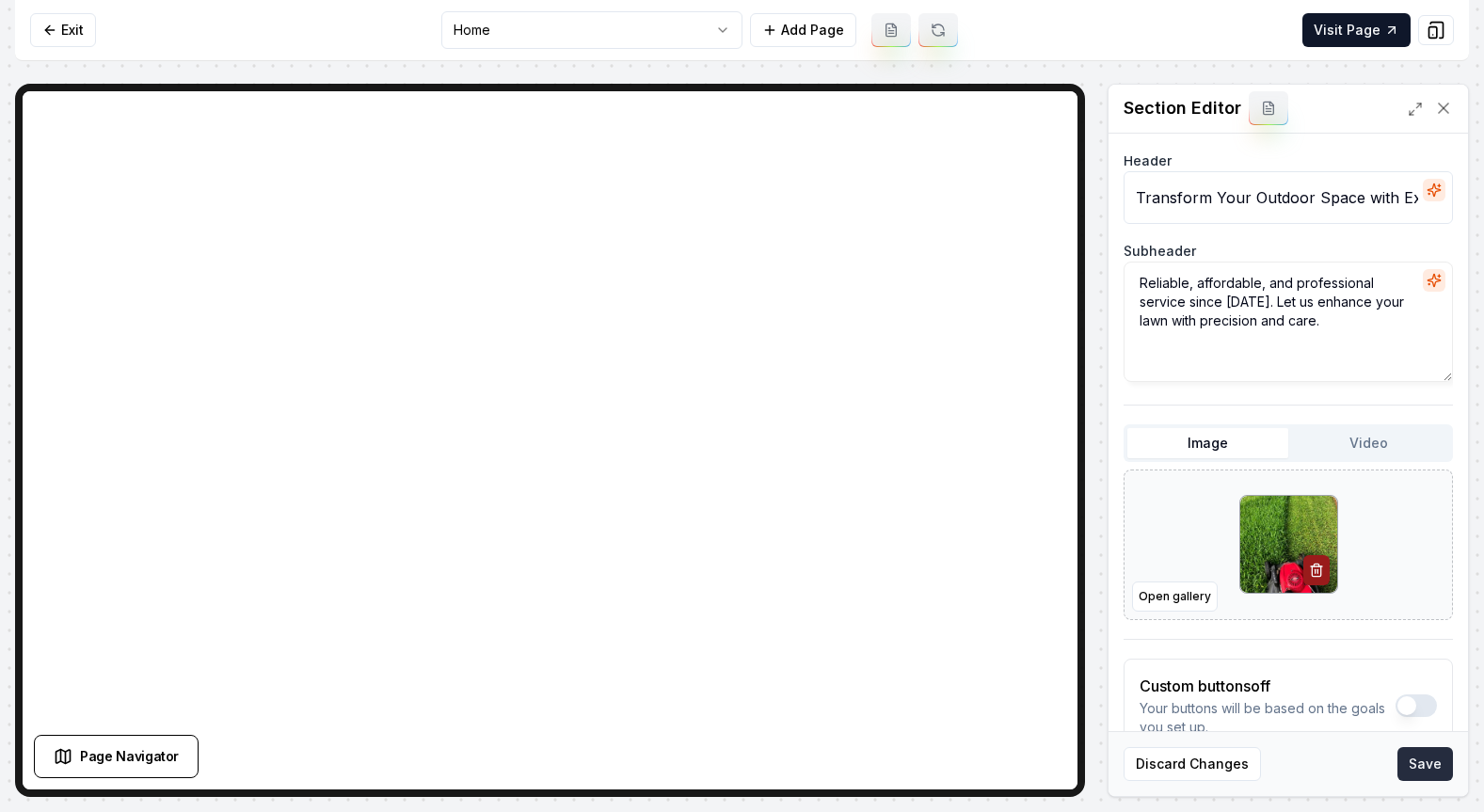 click on "Save" at bounding box center [1425, 764] 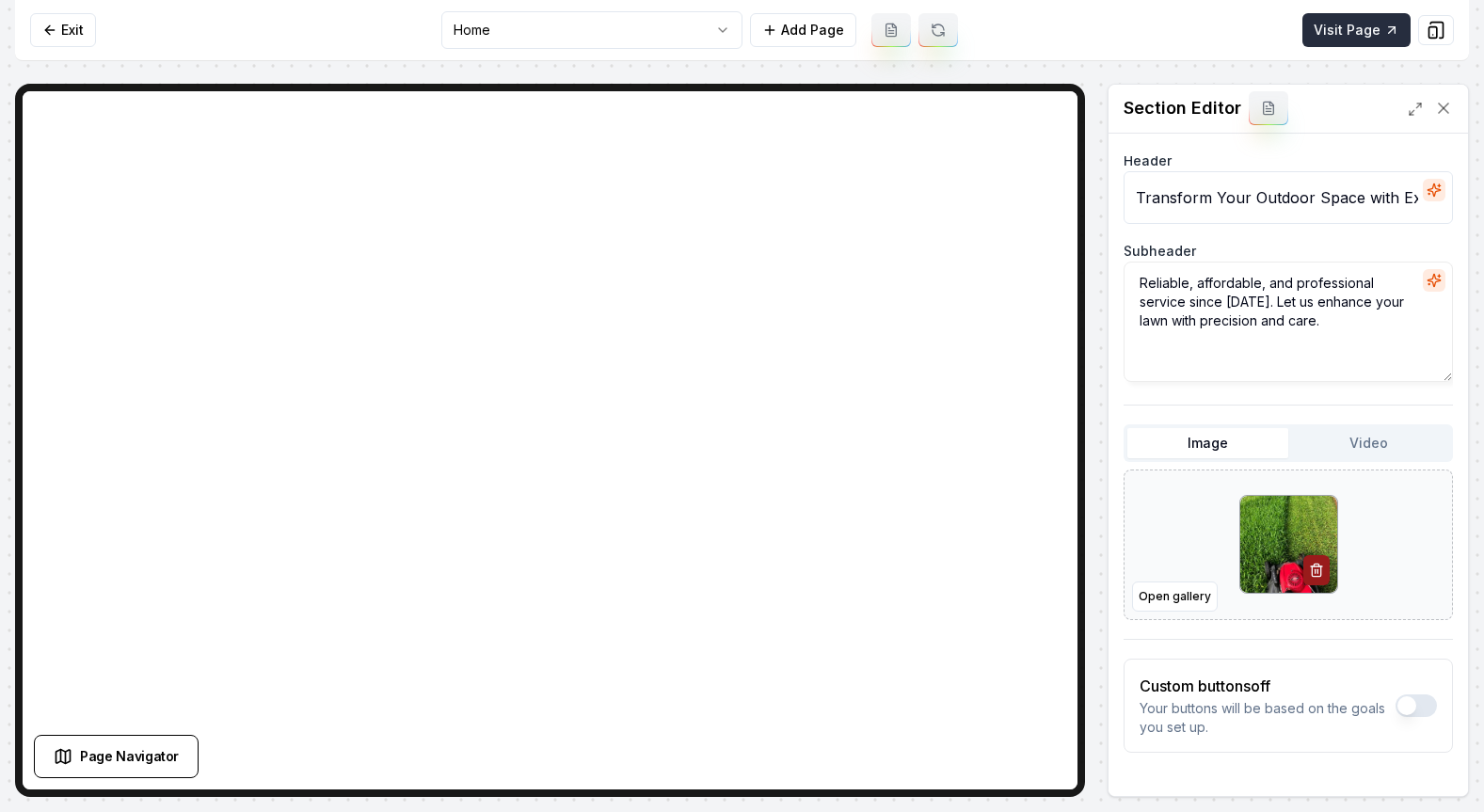 click on "Visit Page" at bounding box center [1356, 30] 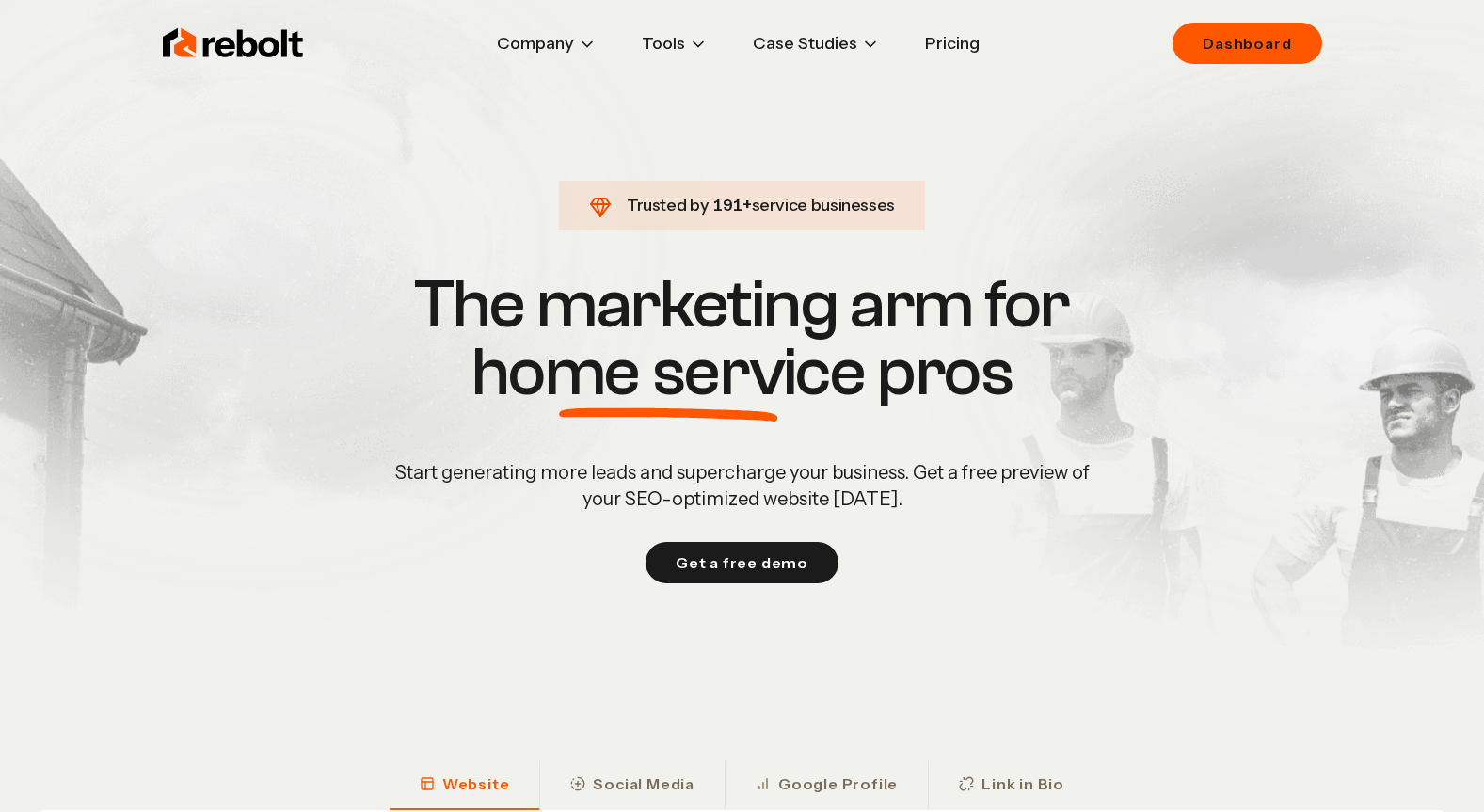 scroll, scrollTop: 0, scrollLeft: 0, axis: both 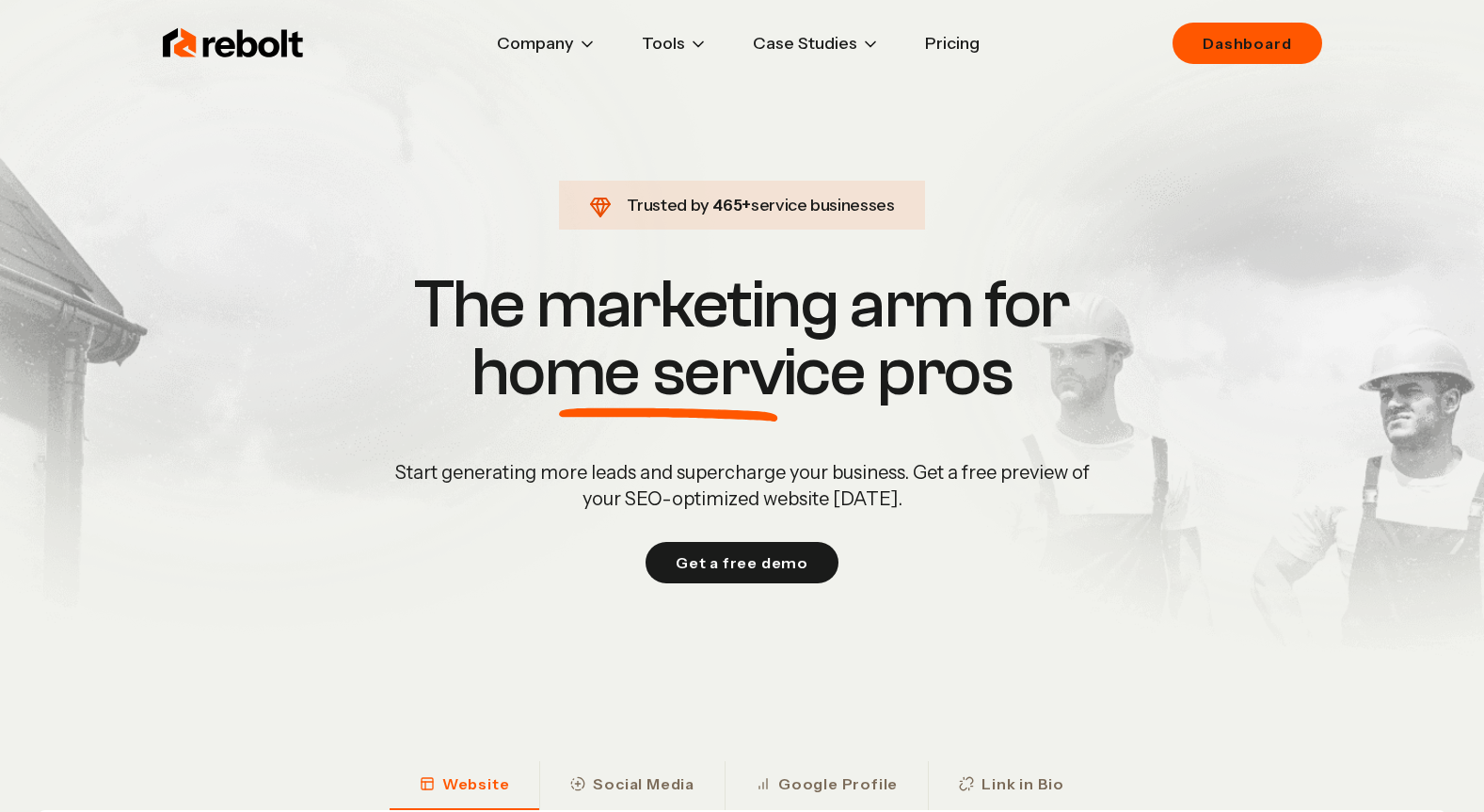 click on "Pricing" at bounding box center [952, 43] 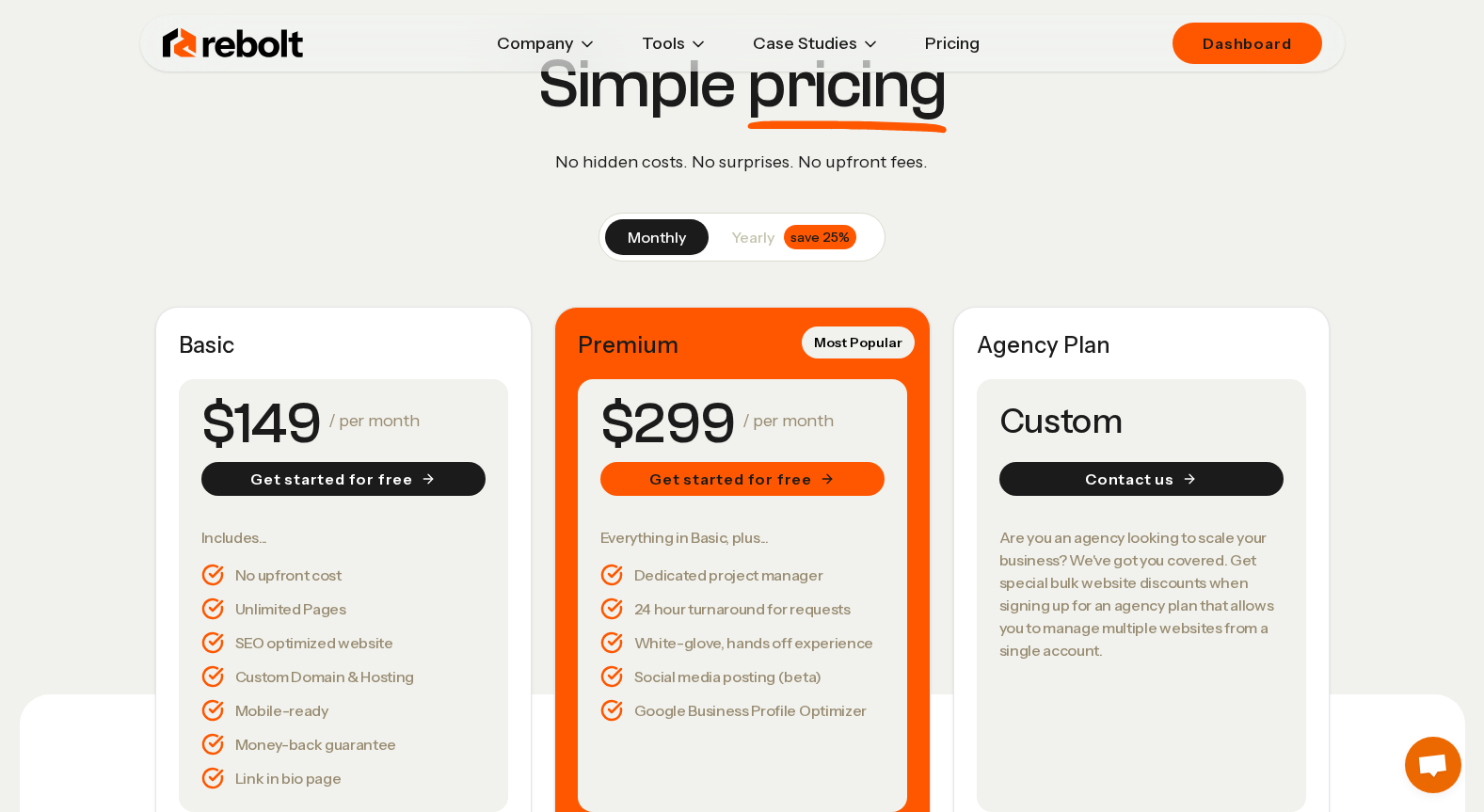 scroll, scrollTop: 136, scrollLeft: 0, axis: vertical 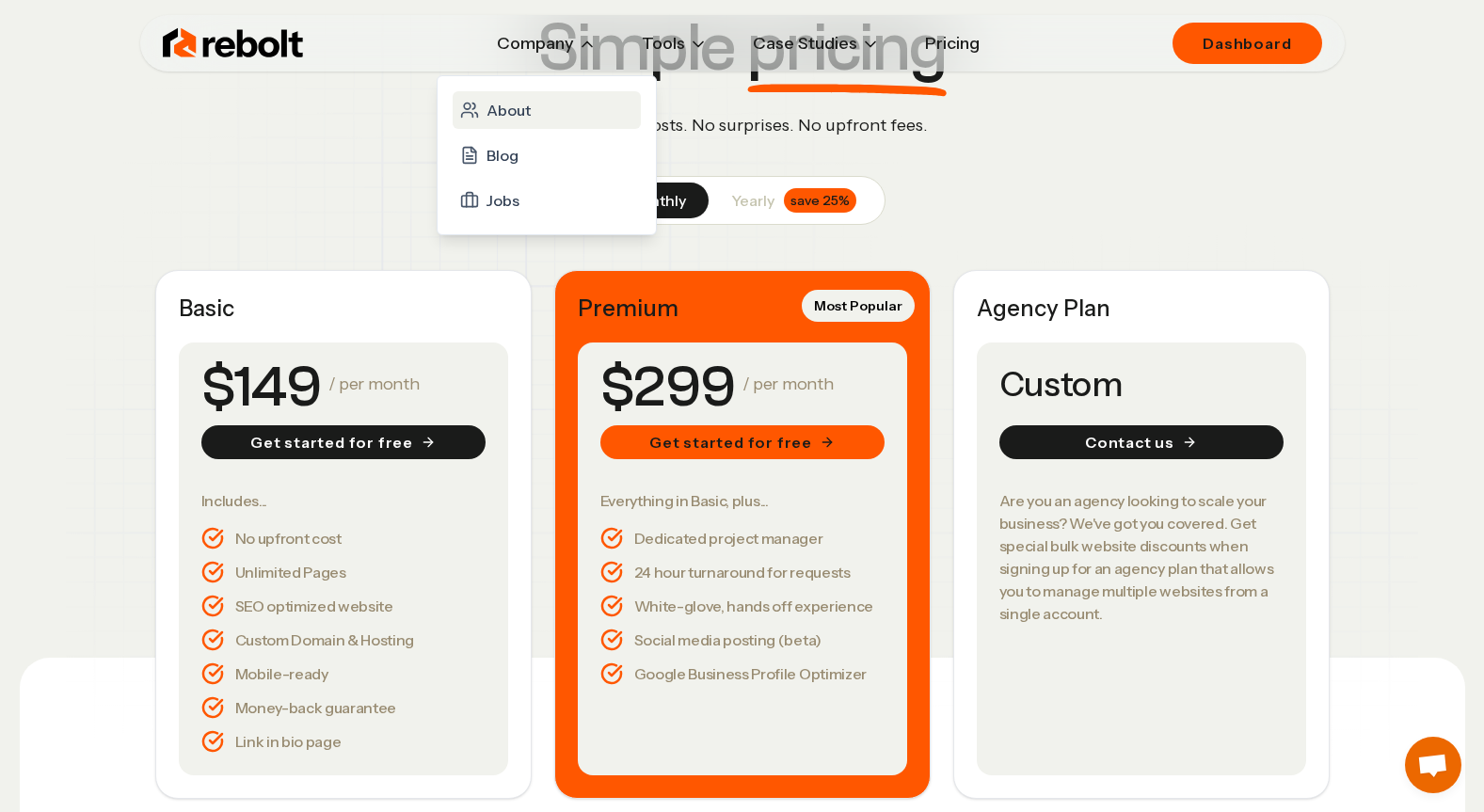 click on "About" at bounding box center [508, 110] 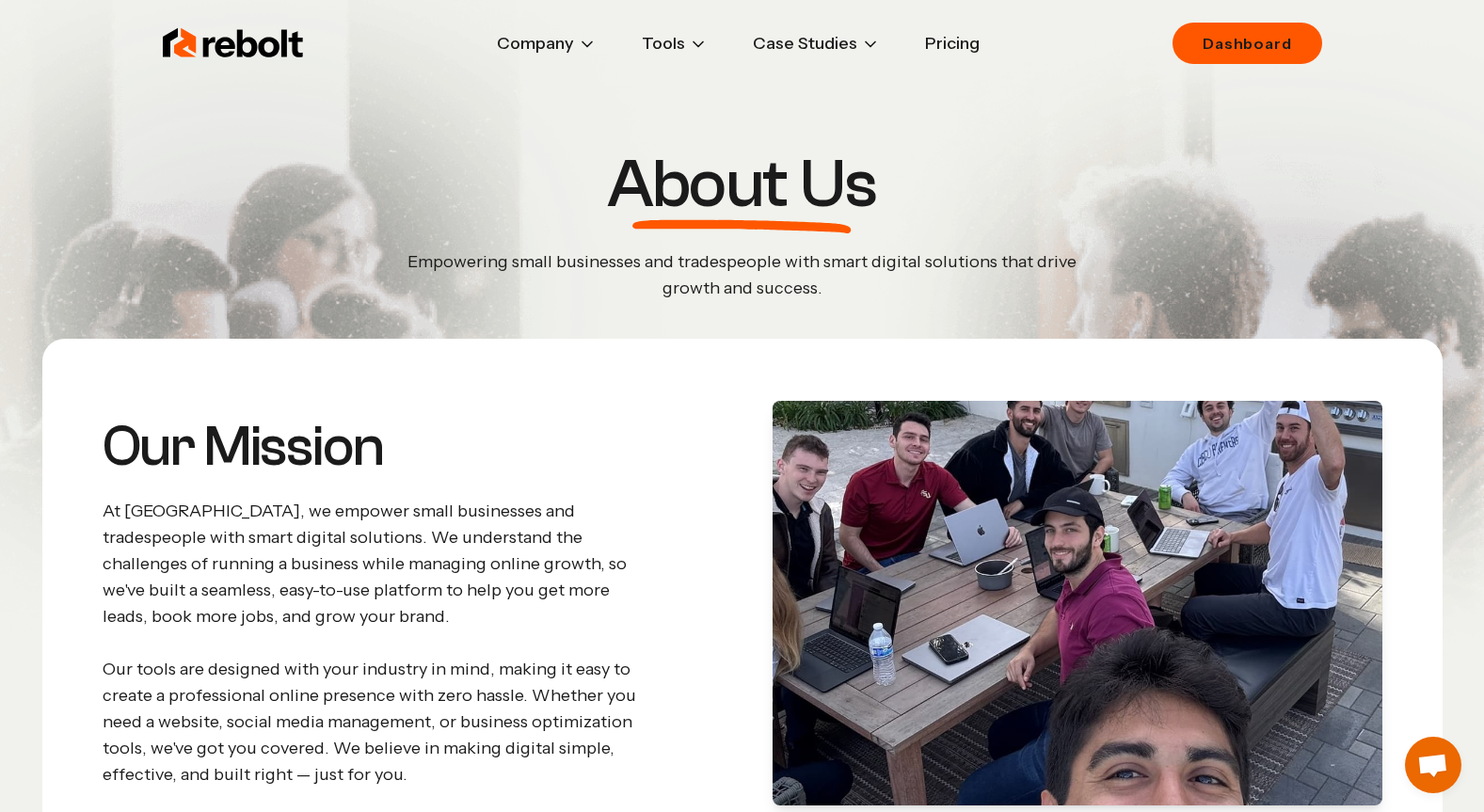 click at bounding box center (233, 43) 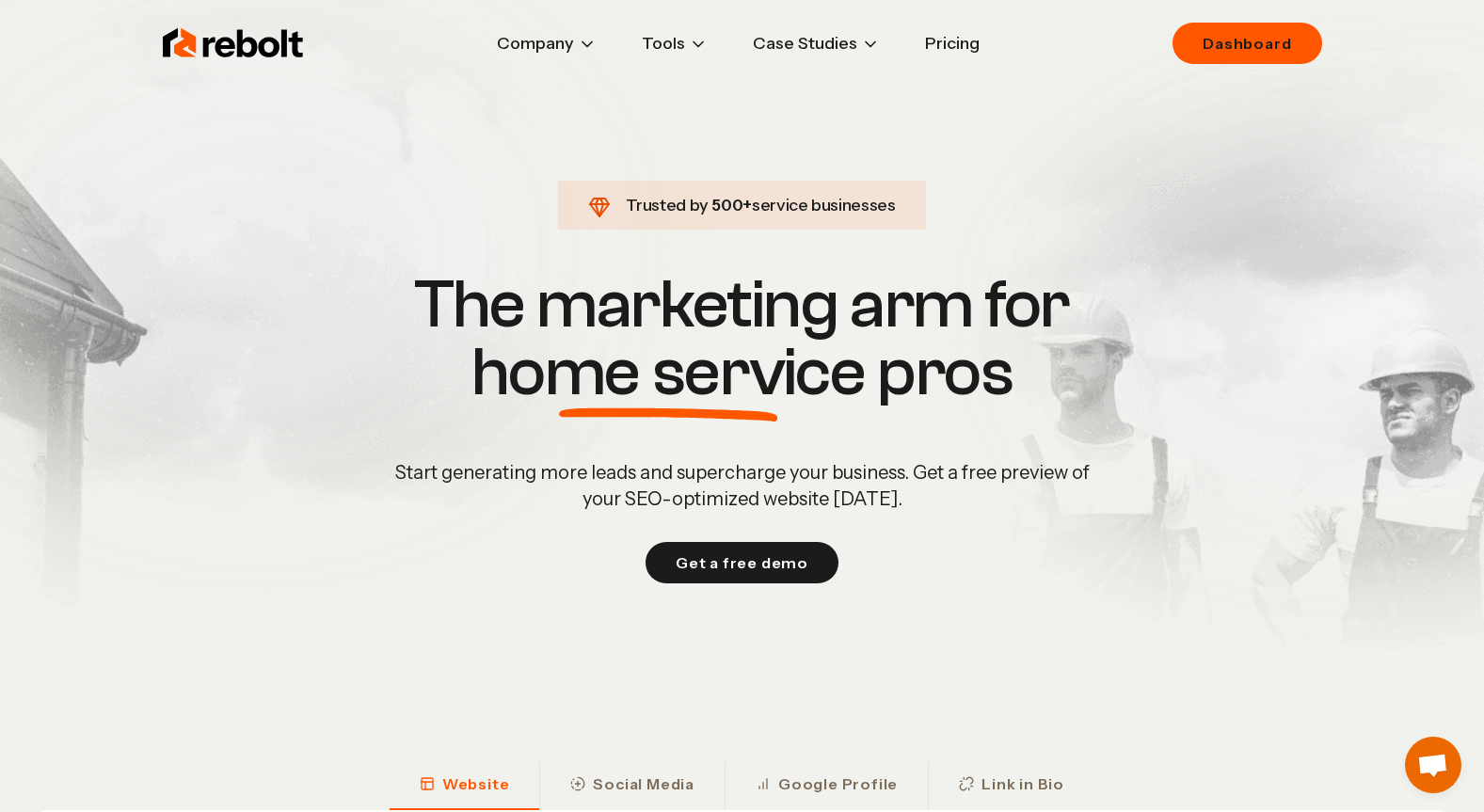 click on "Pricing" at bounding box center (952, 43) 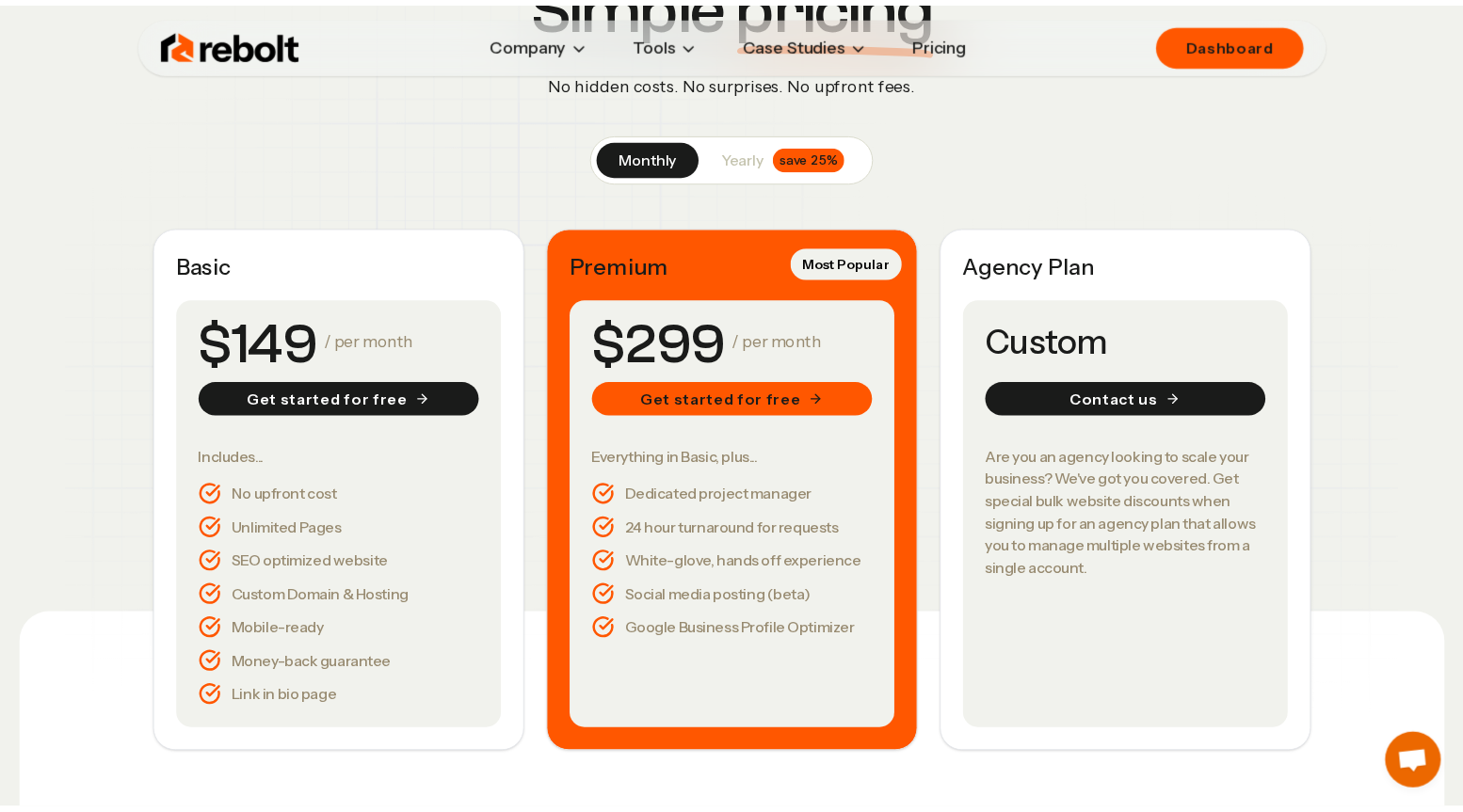 scroll, scrollTop: 182, scrollLeft: 0, axis: vertical 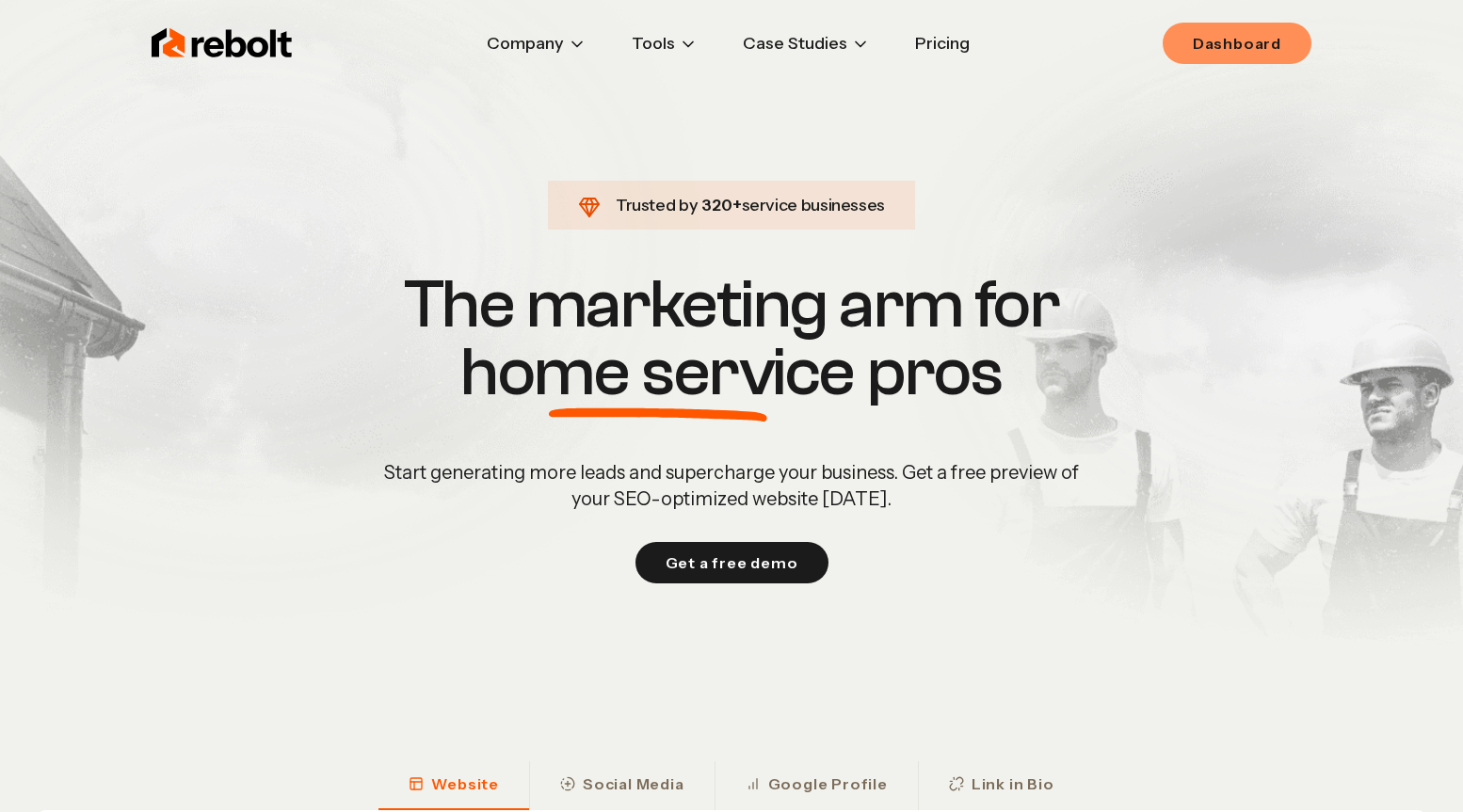 click on "Dashboard" at bounding box center (1237, 43) 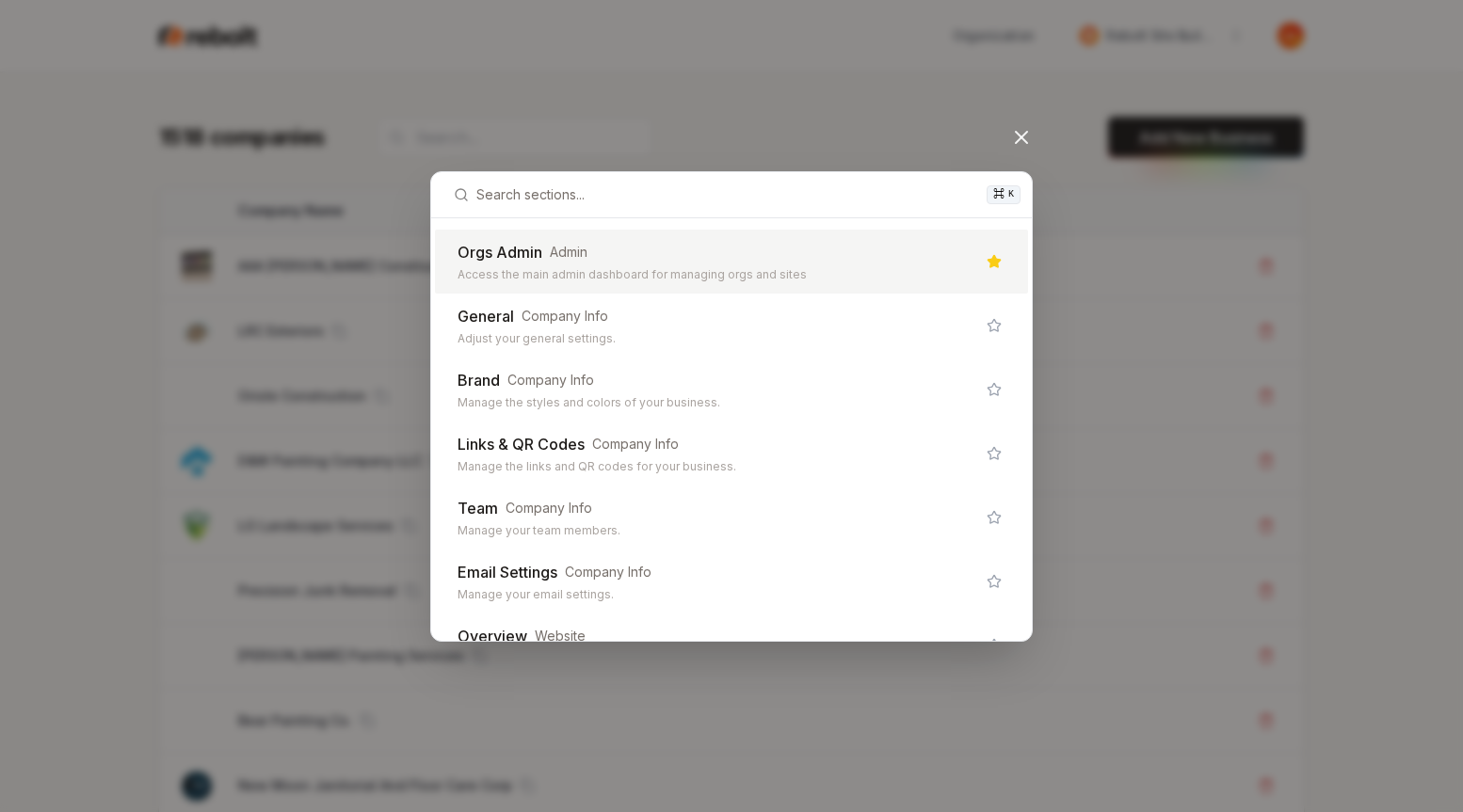click on "Orgs Admin  Admin" at bounding box center (716, 252) 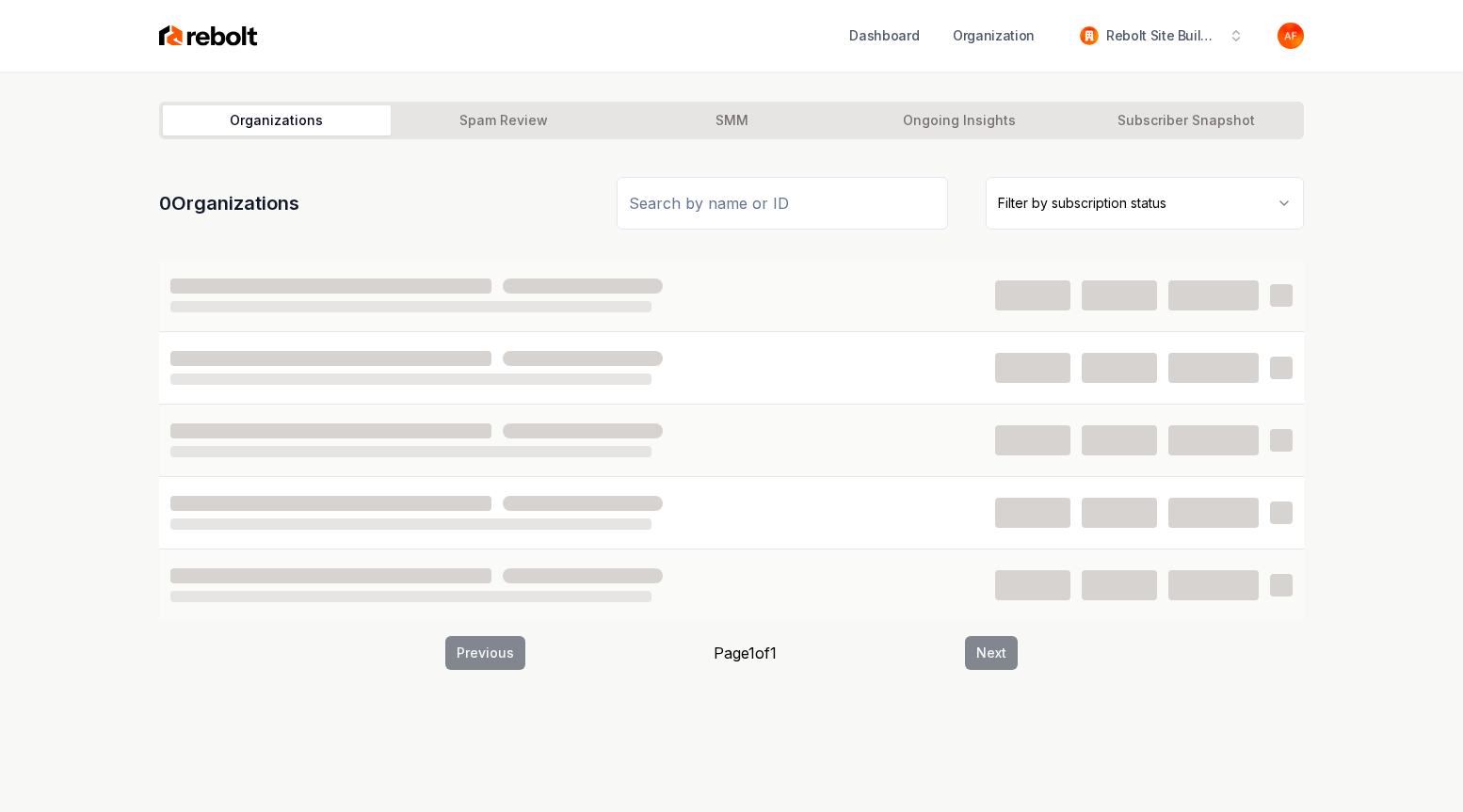 click at bounding box center (782, 203) 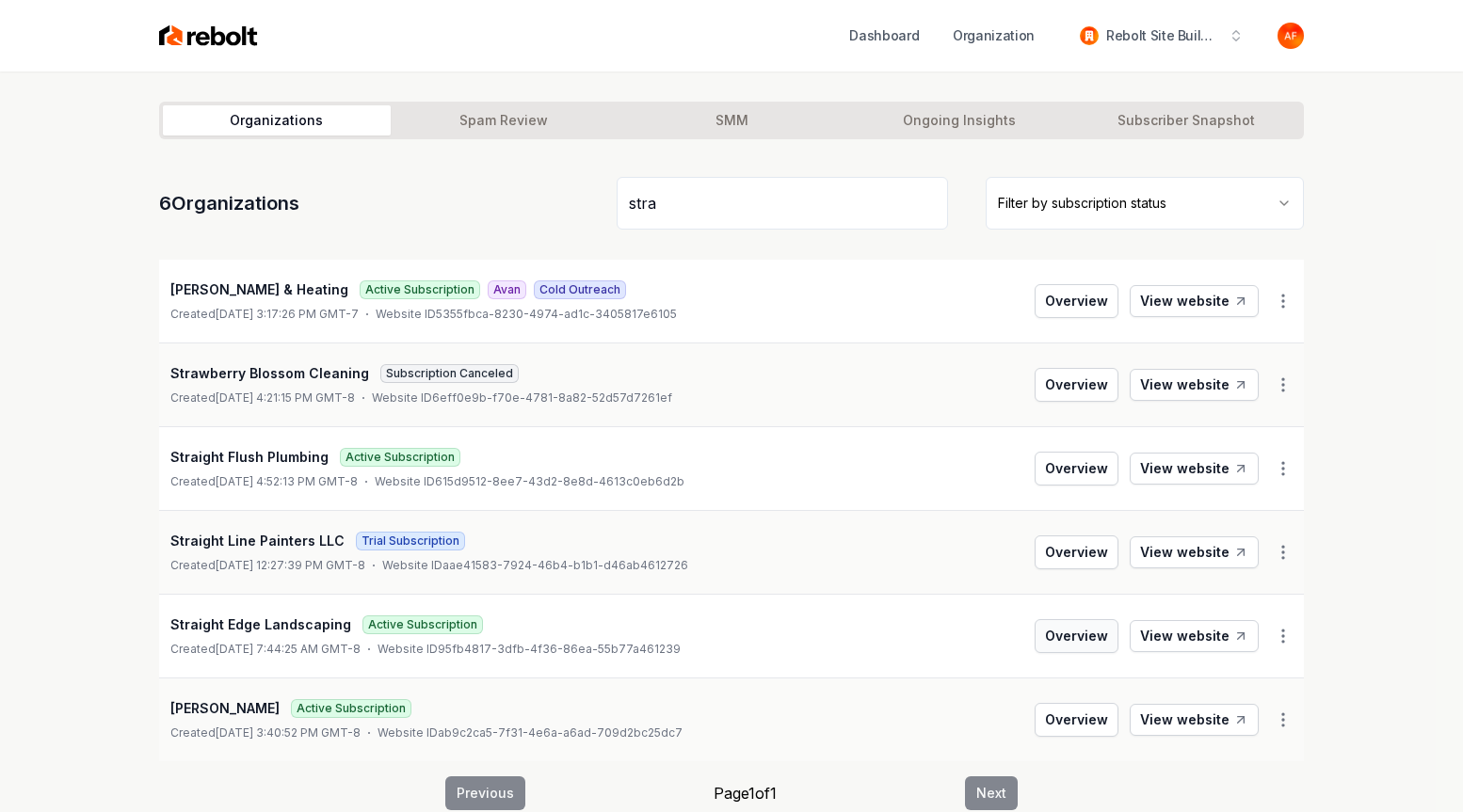 type on "stra" 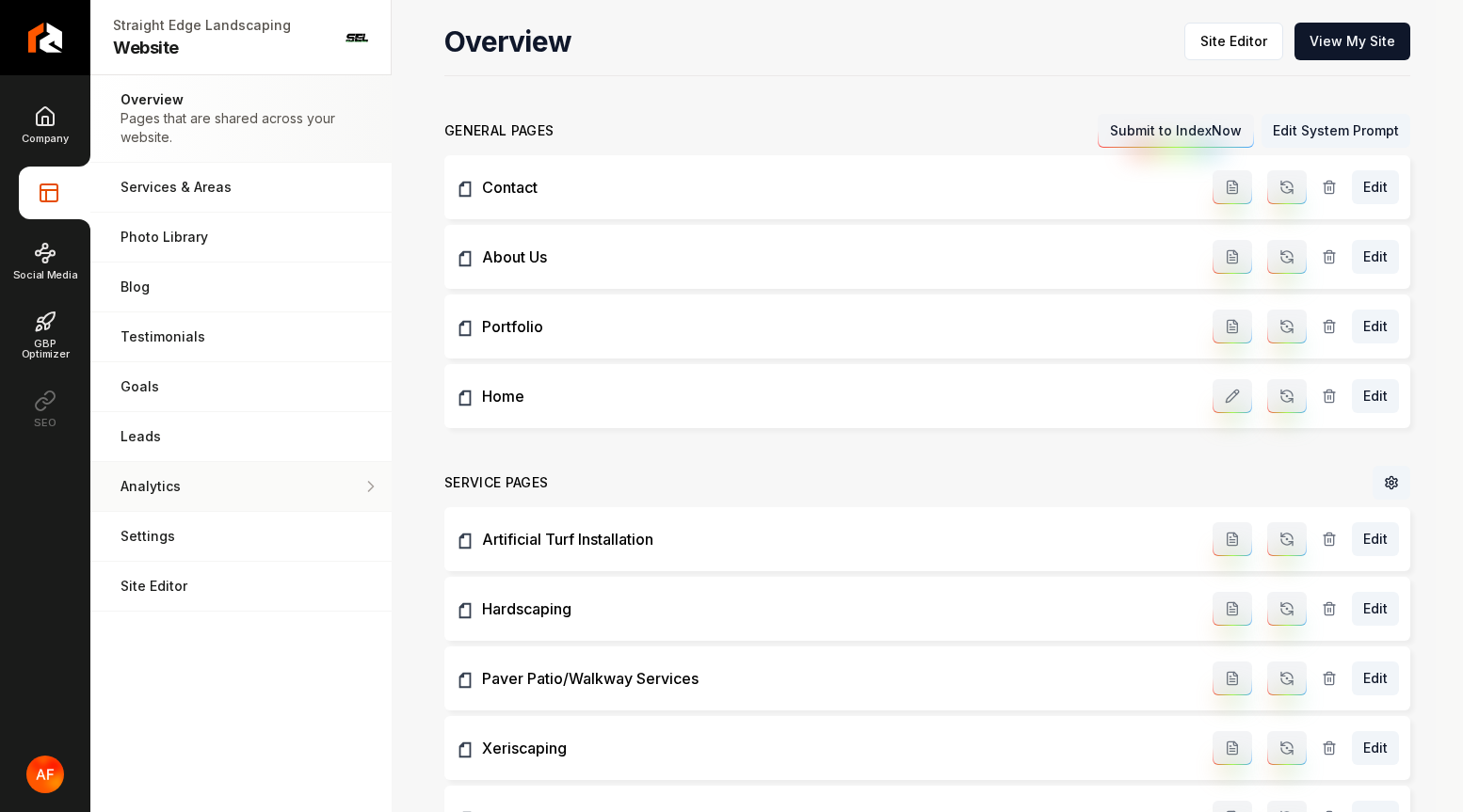 click on "Analytics" at bounding box center [241, 486] 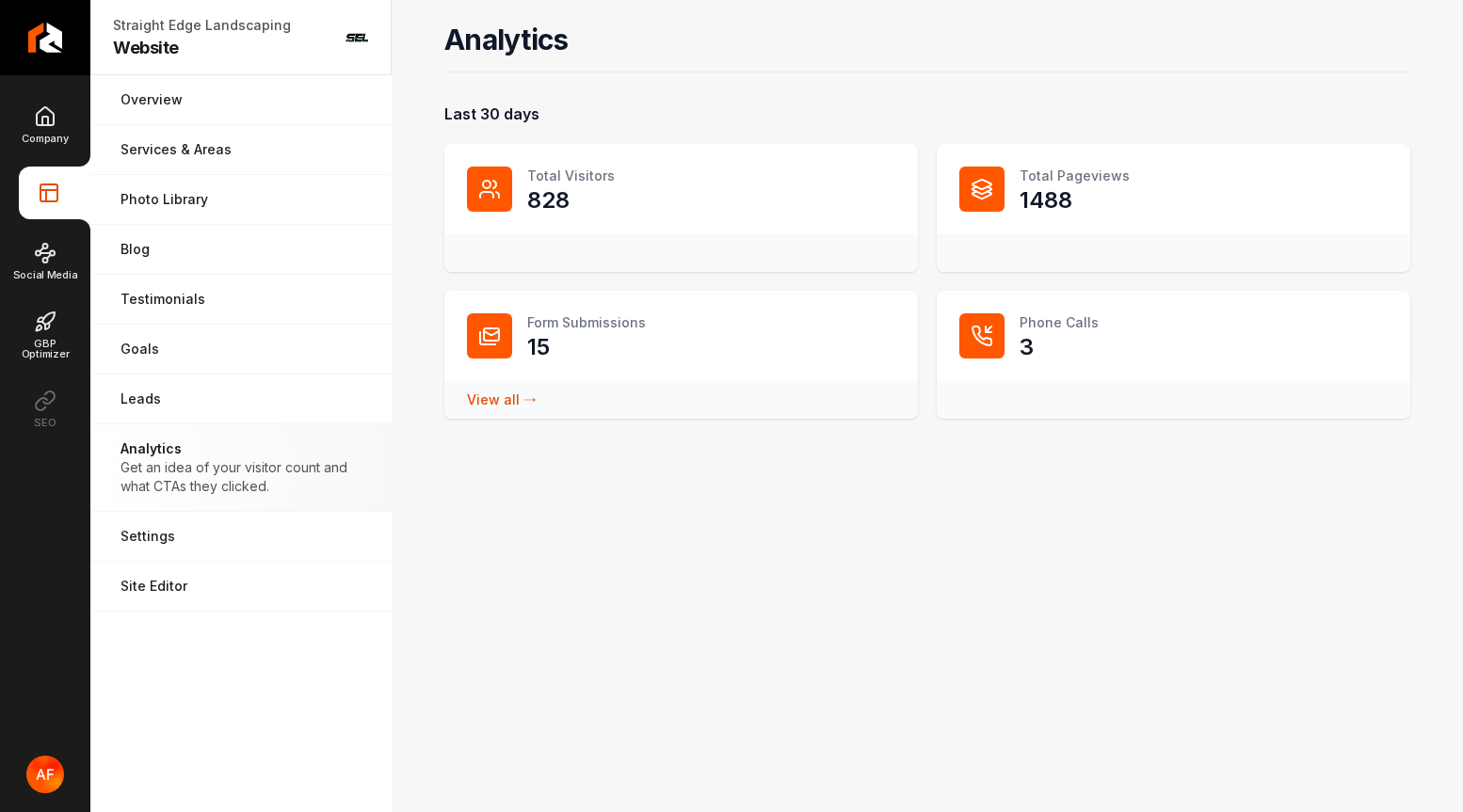 drag, startPoint x: 531, startPoint y: 170, endPoint x: 1095, endPoint y: 344, distance: 590.23046 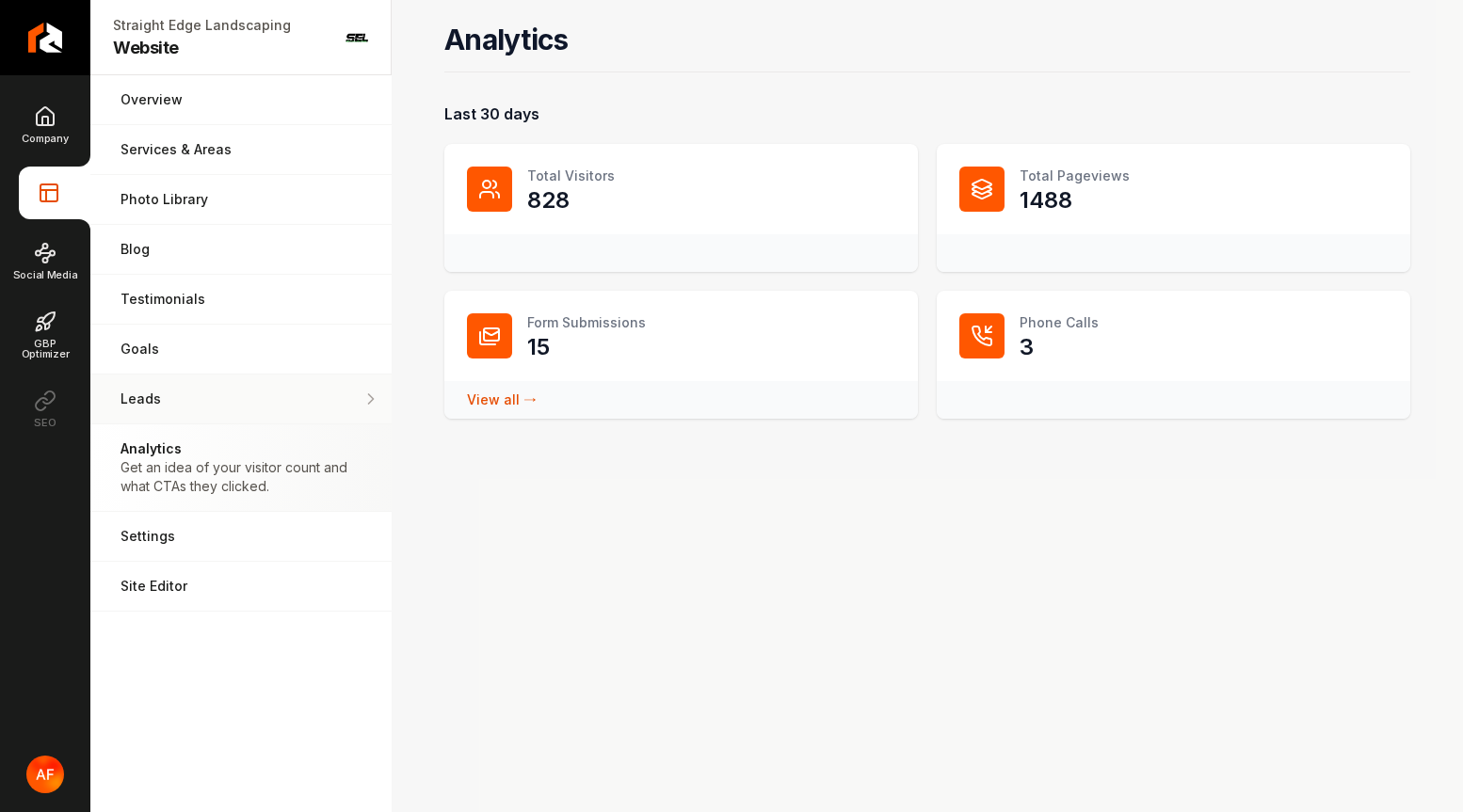 click on "Leads" at bounding box center [241, 399] 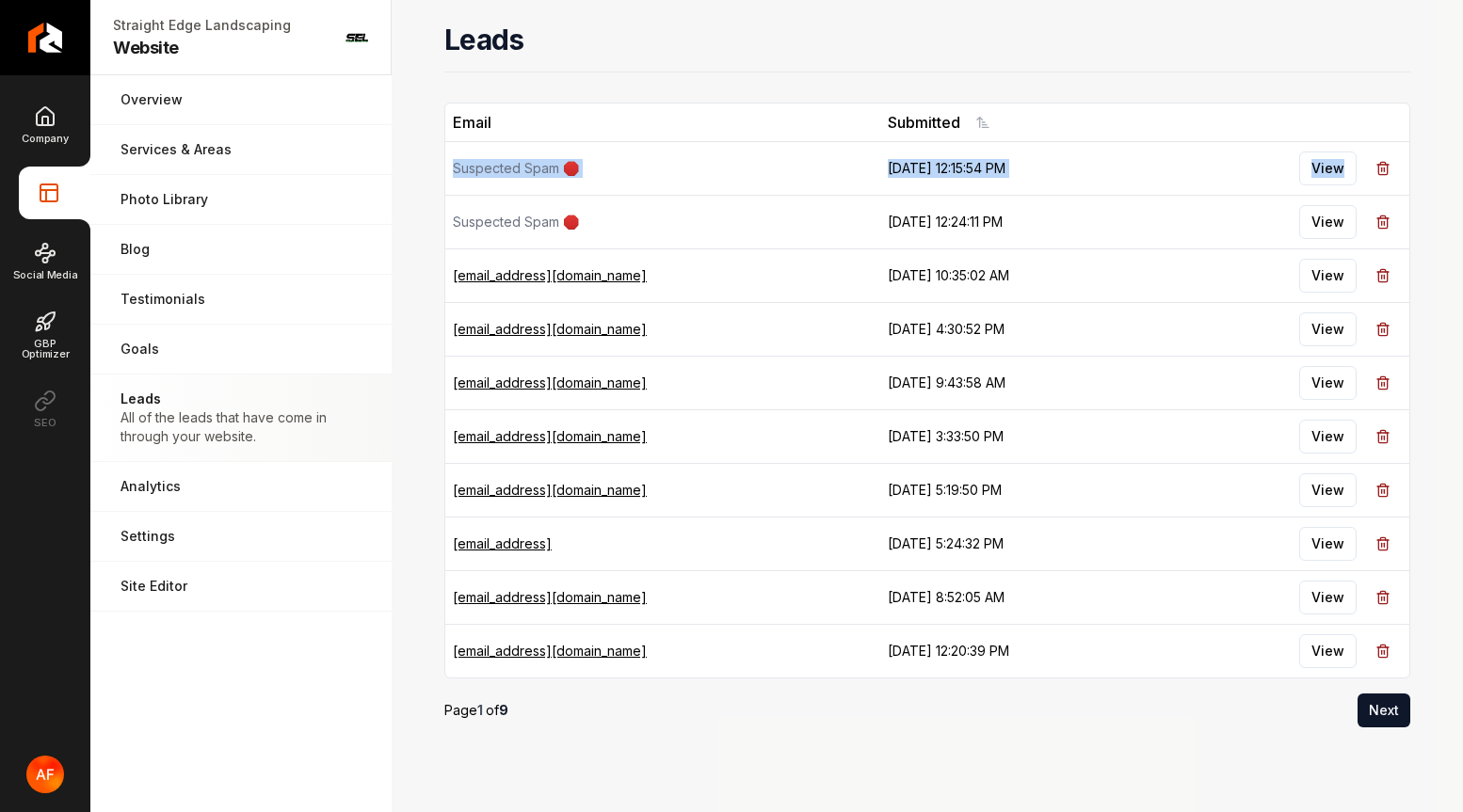 drag, startPoint x: 462, startPoint y: 155, endPoint x: 526, endPoint y: 212, distance: 85.70298 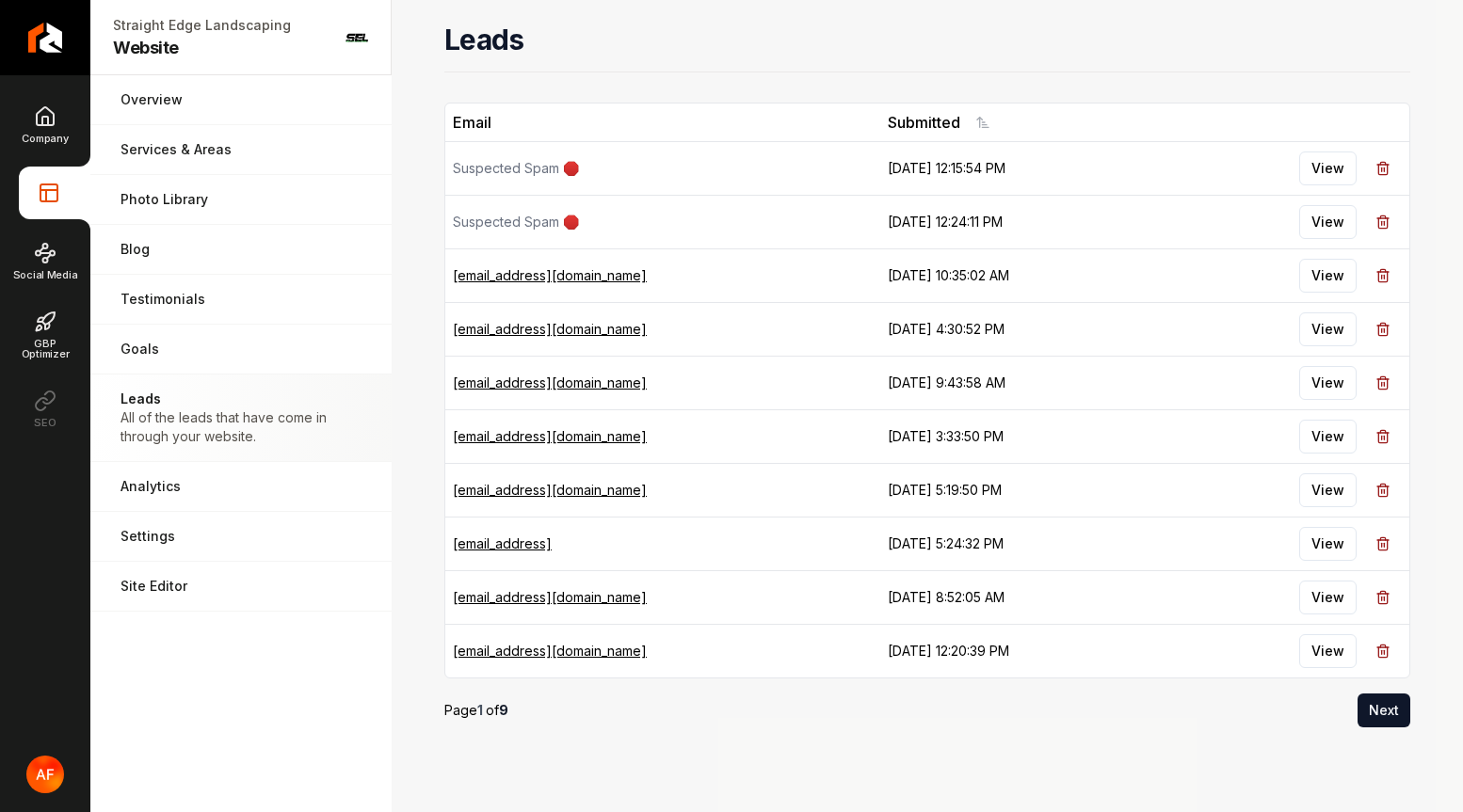 click on "Suspected Spam 🛑" at bounding box center [663, 221] 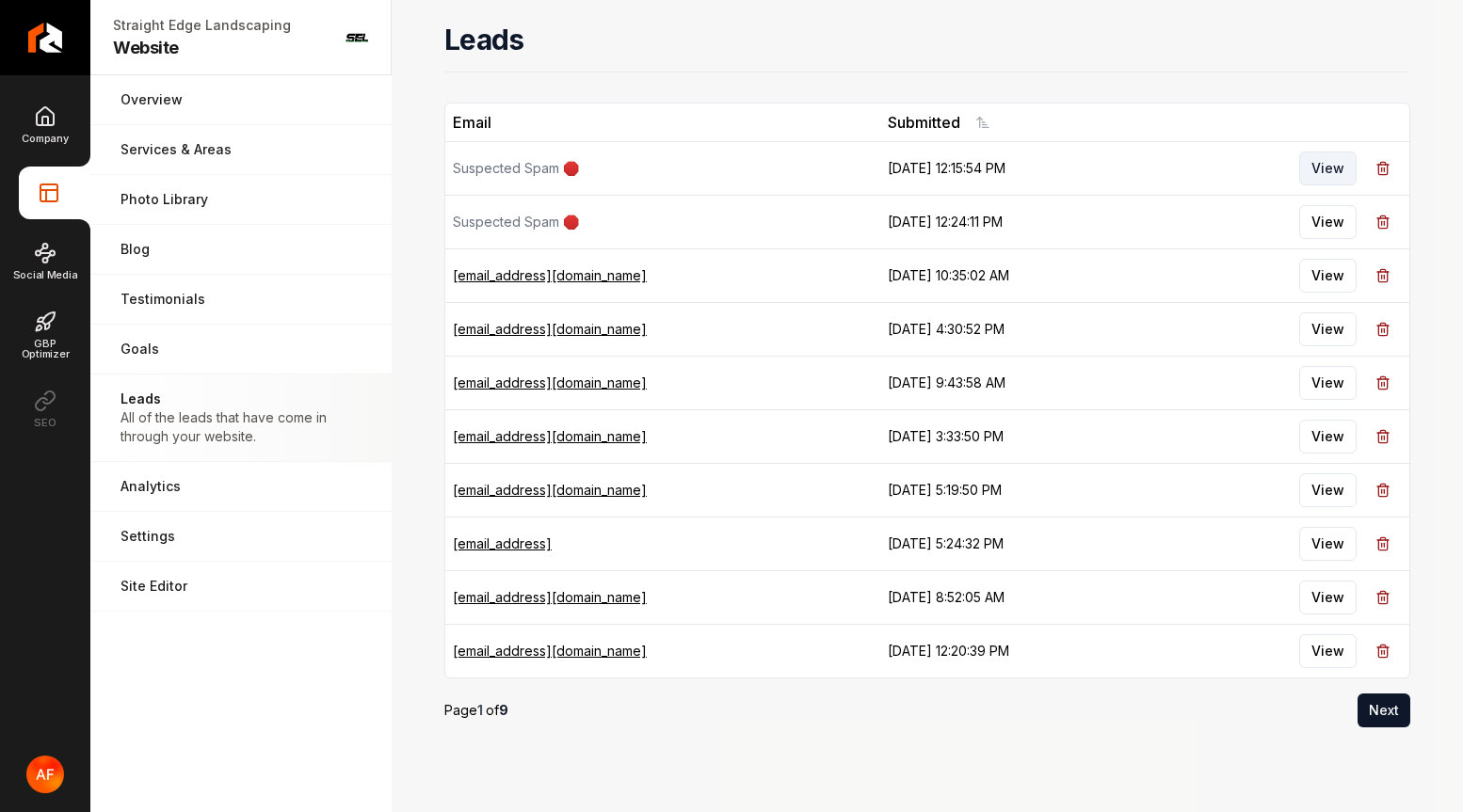 click on "View" at bounding box center [1327, 168] 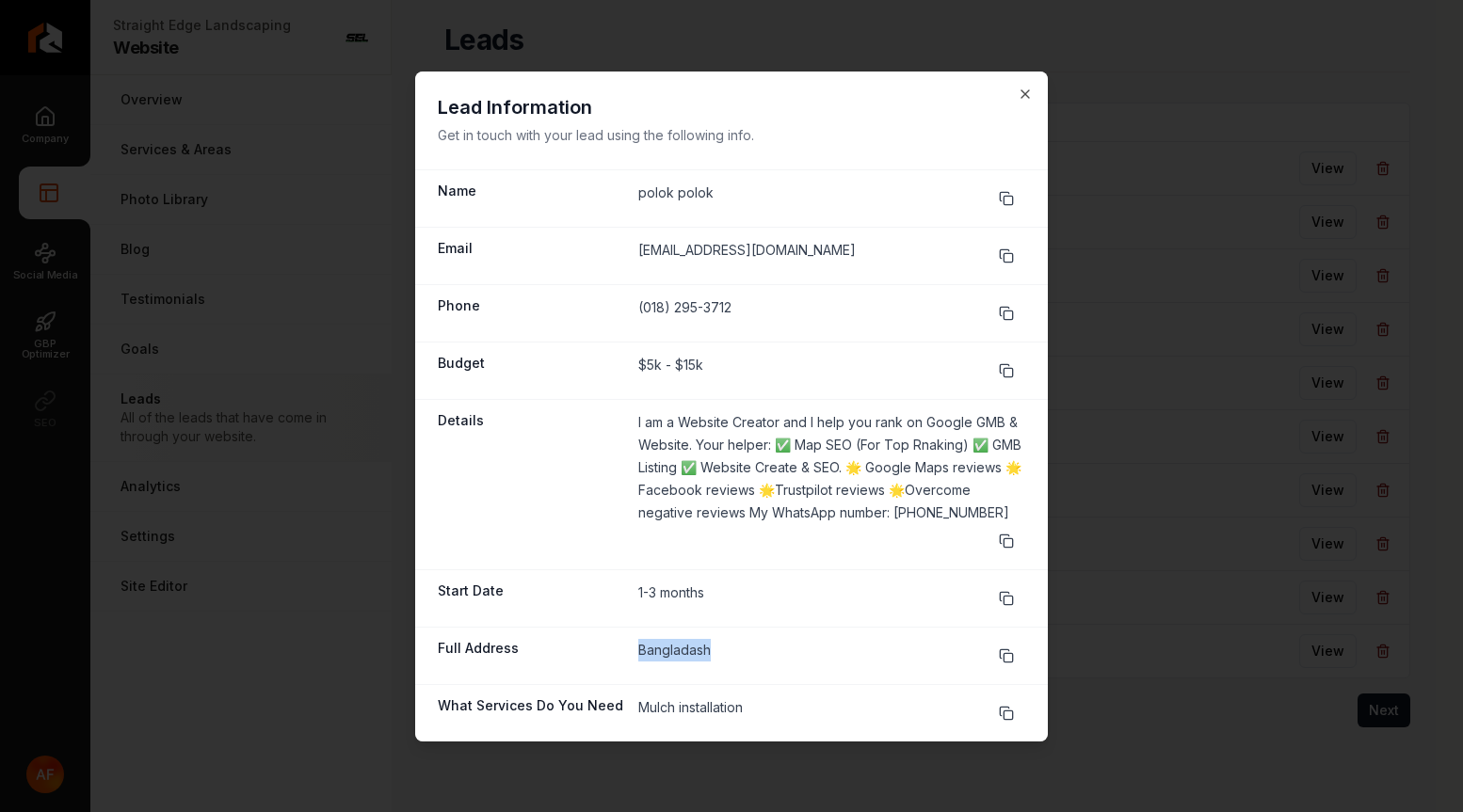 drag, startPoint x: 629, startPoint y: 635, endPoint x: 758, endPoint y: 644, distance: 129.3136 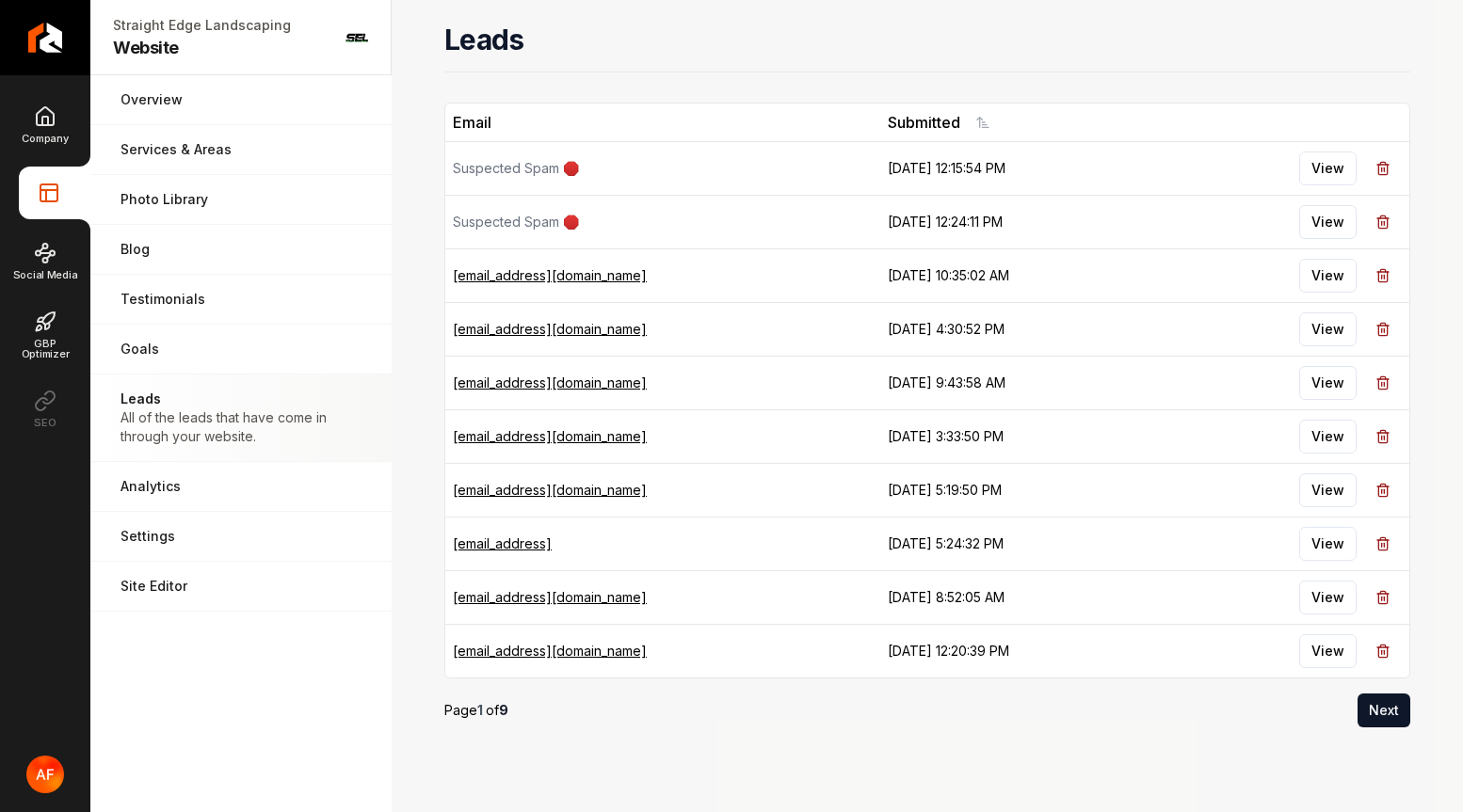 scroll, scrollTop: 72, scrollLeft: 0, axis: vertical 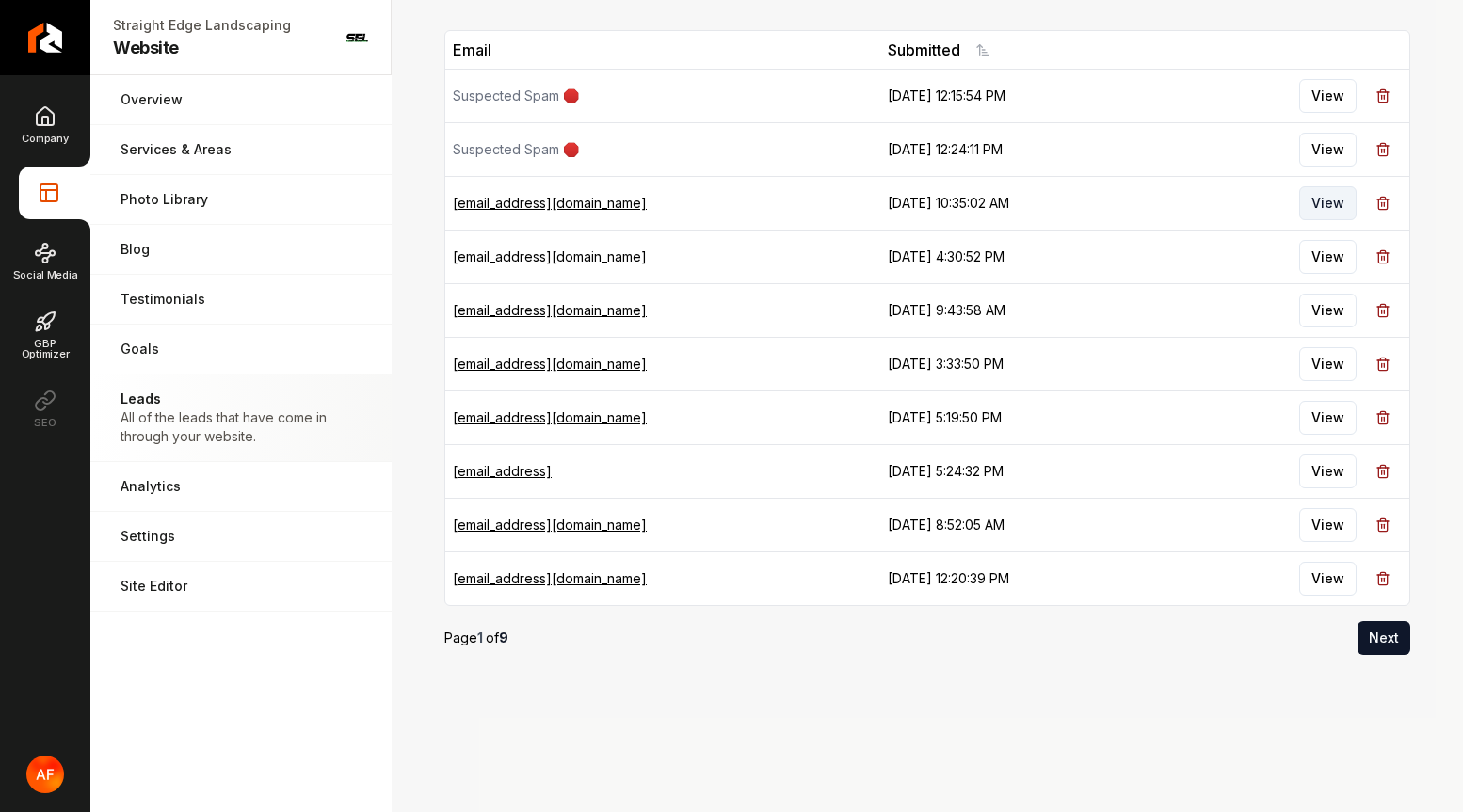 click on "View" at bounding box center [1327, 203] 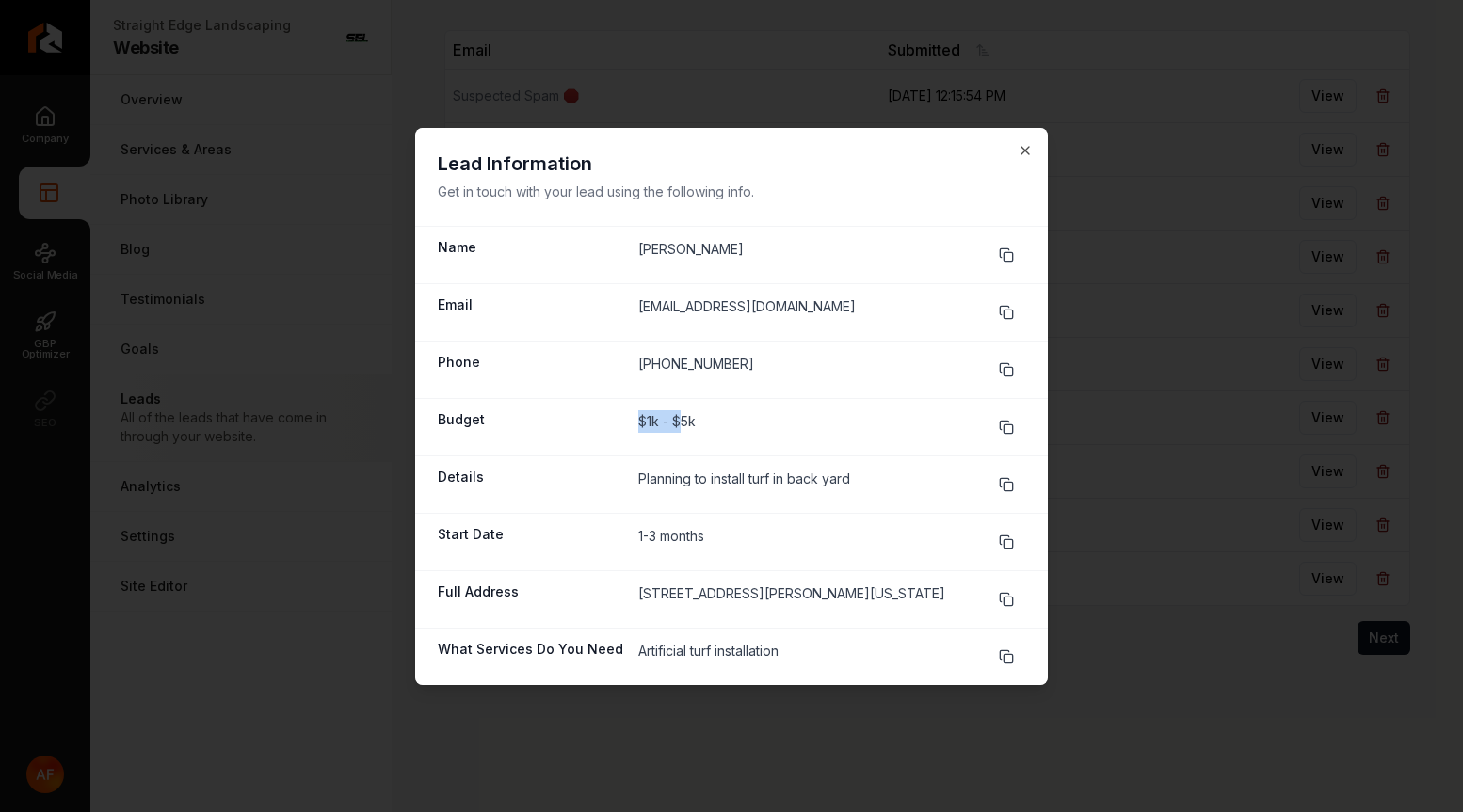 drag, startPoint x: 628, startPoint y: 418, endPoint x: 678, endPoint y: 418, distance: 50 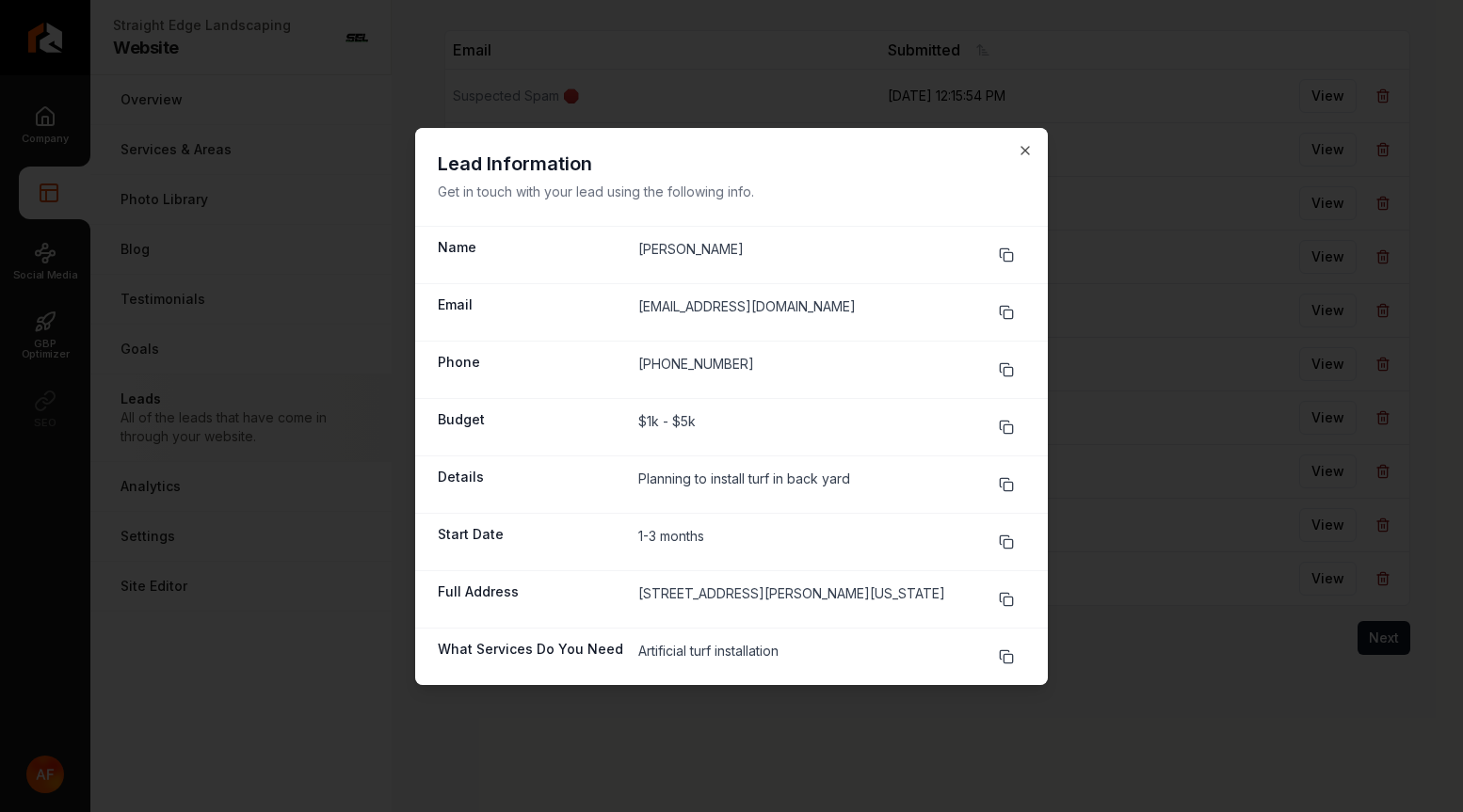 click on "Lead Information Get in touch with your lead using the following info." at bounding box center (732, 177) 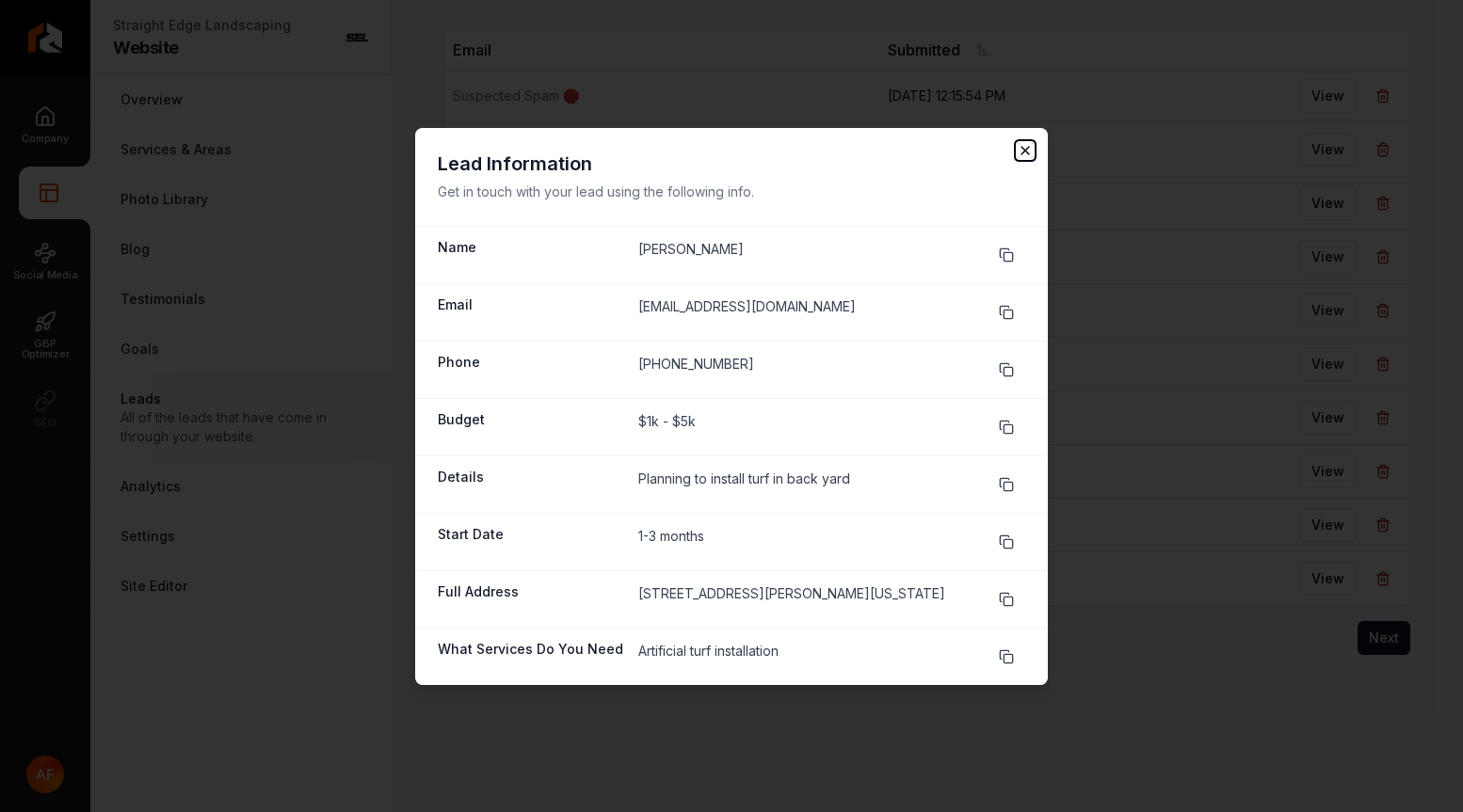 click 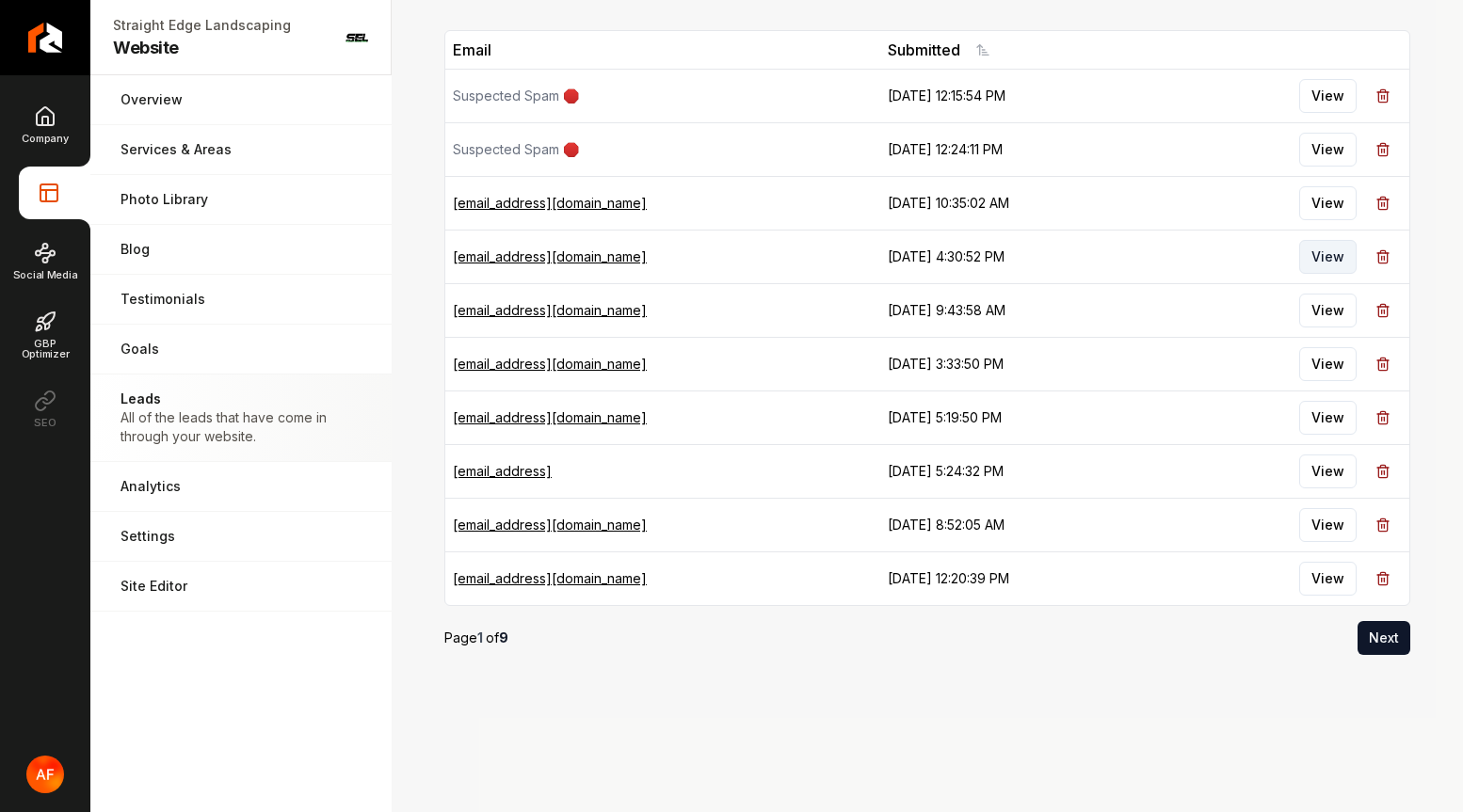 click on "View" at bounding box center (1327, 257) 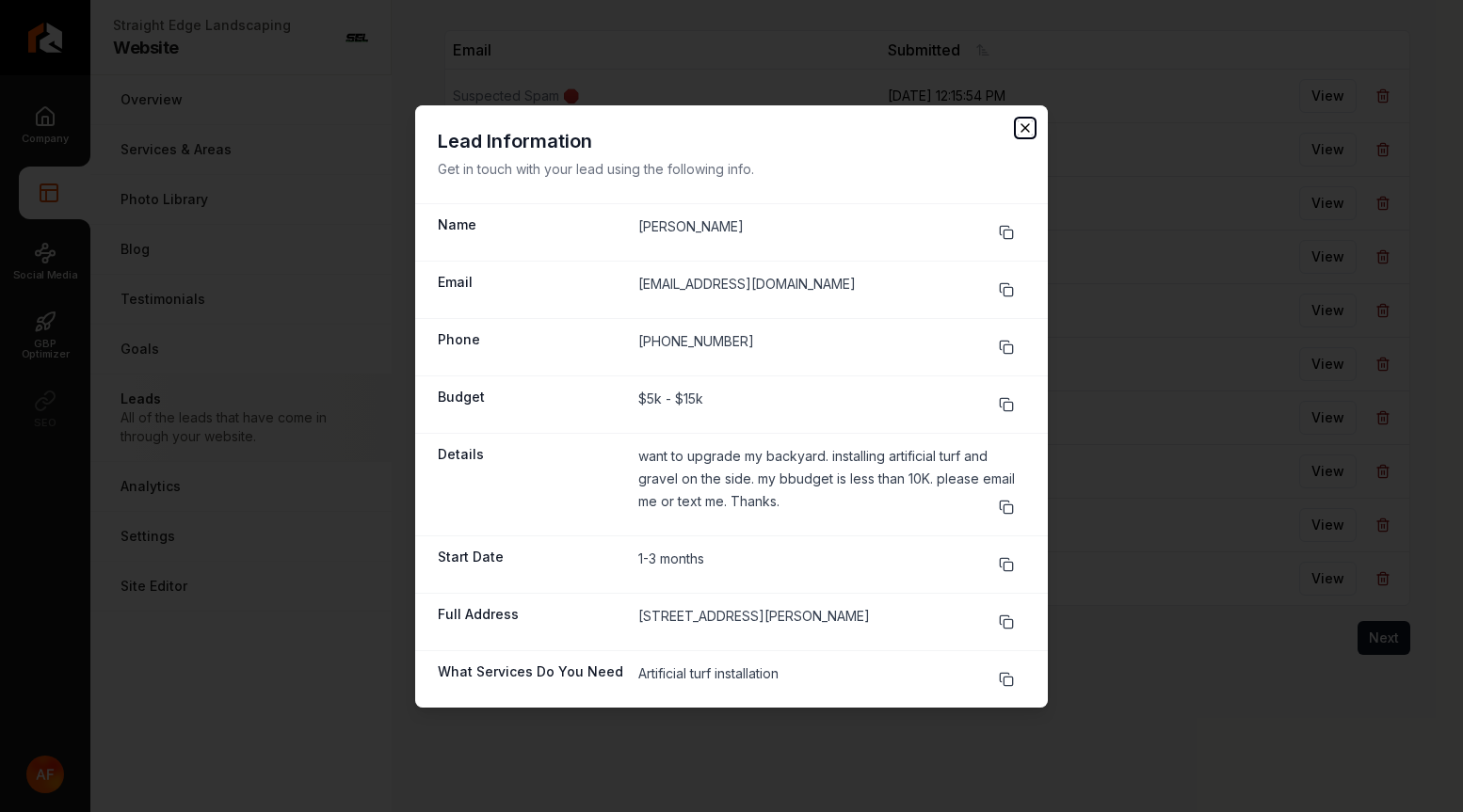click 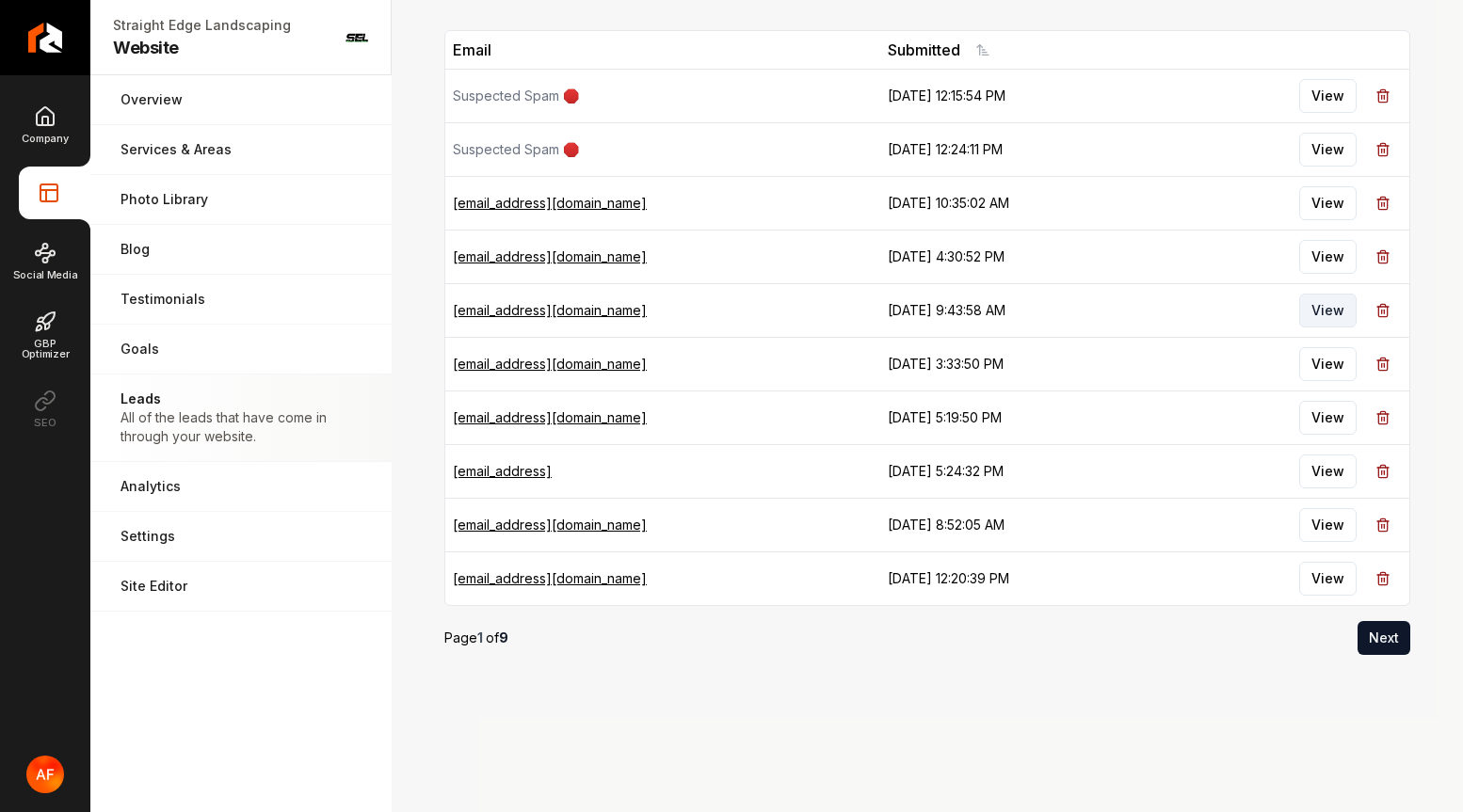 click on "View" at bounding box center [1327, 310] 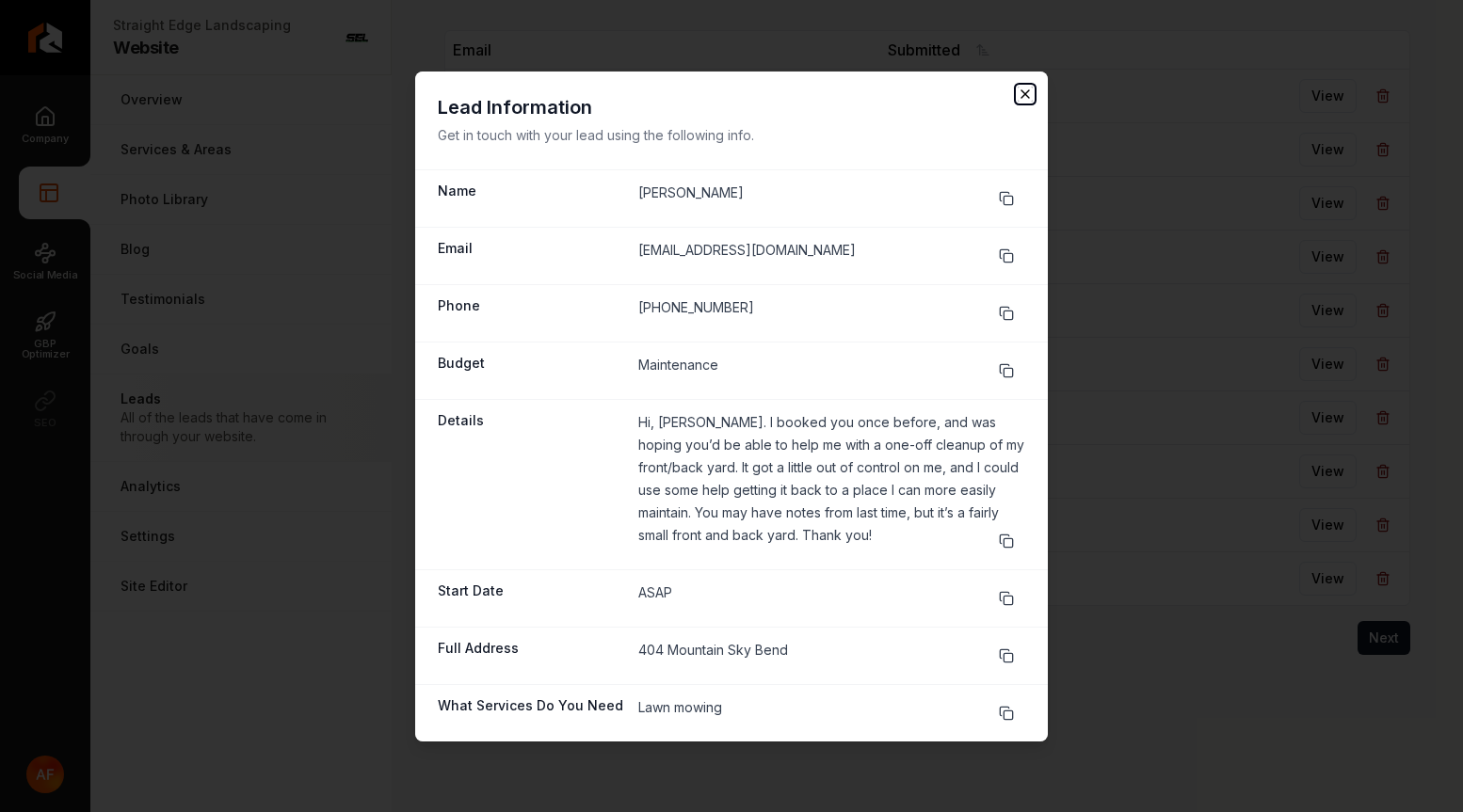 click 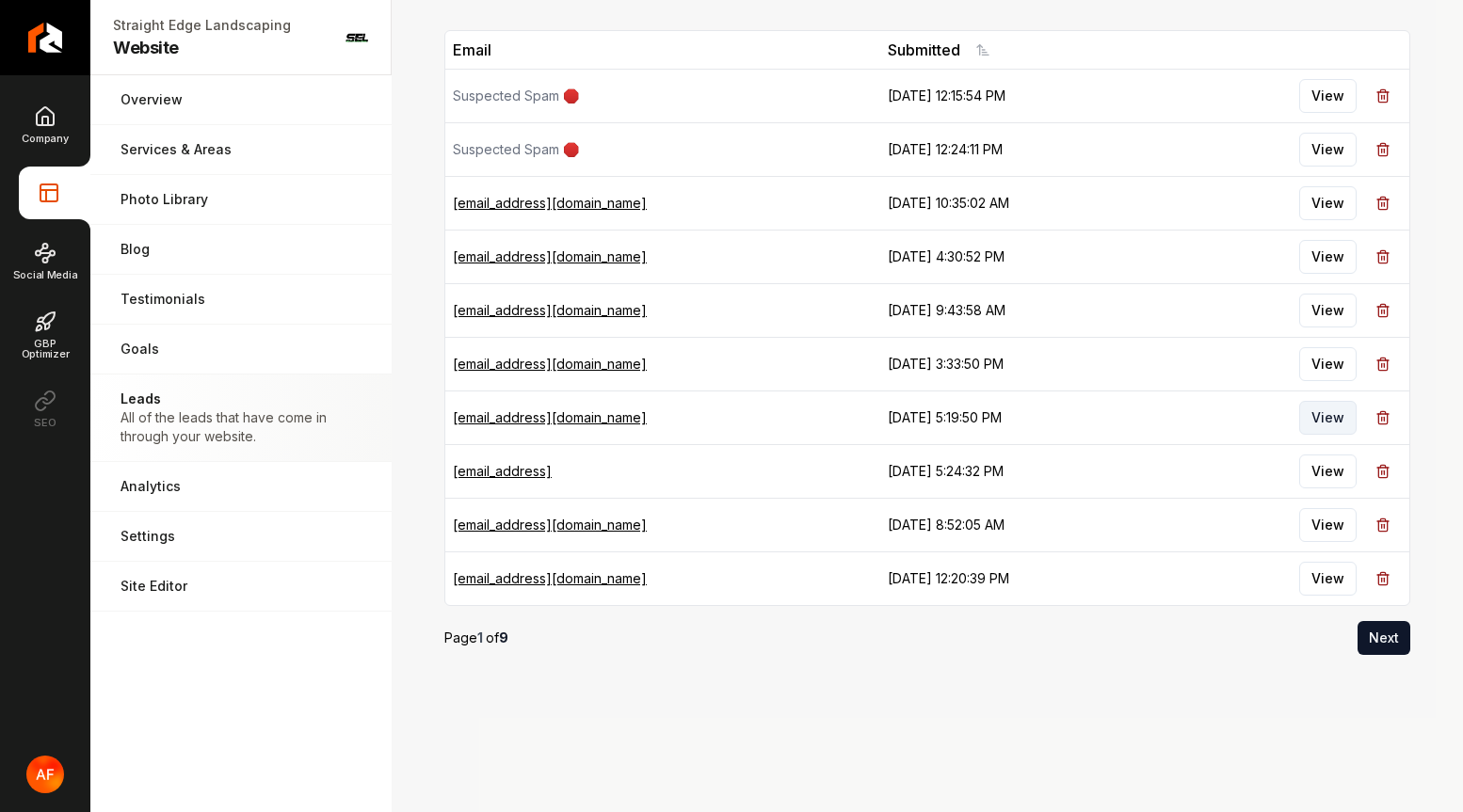 click on "View" at bounding box center (1327, 418) 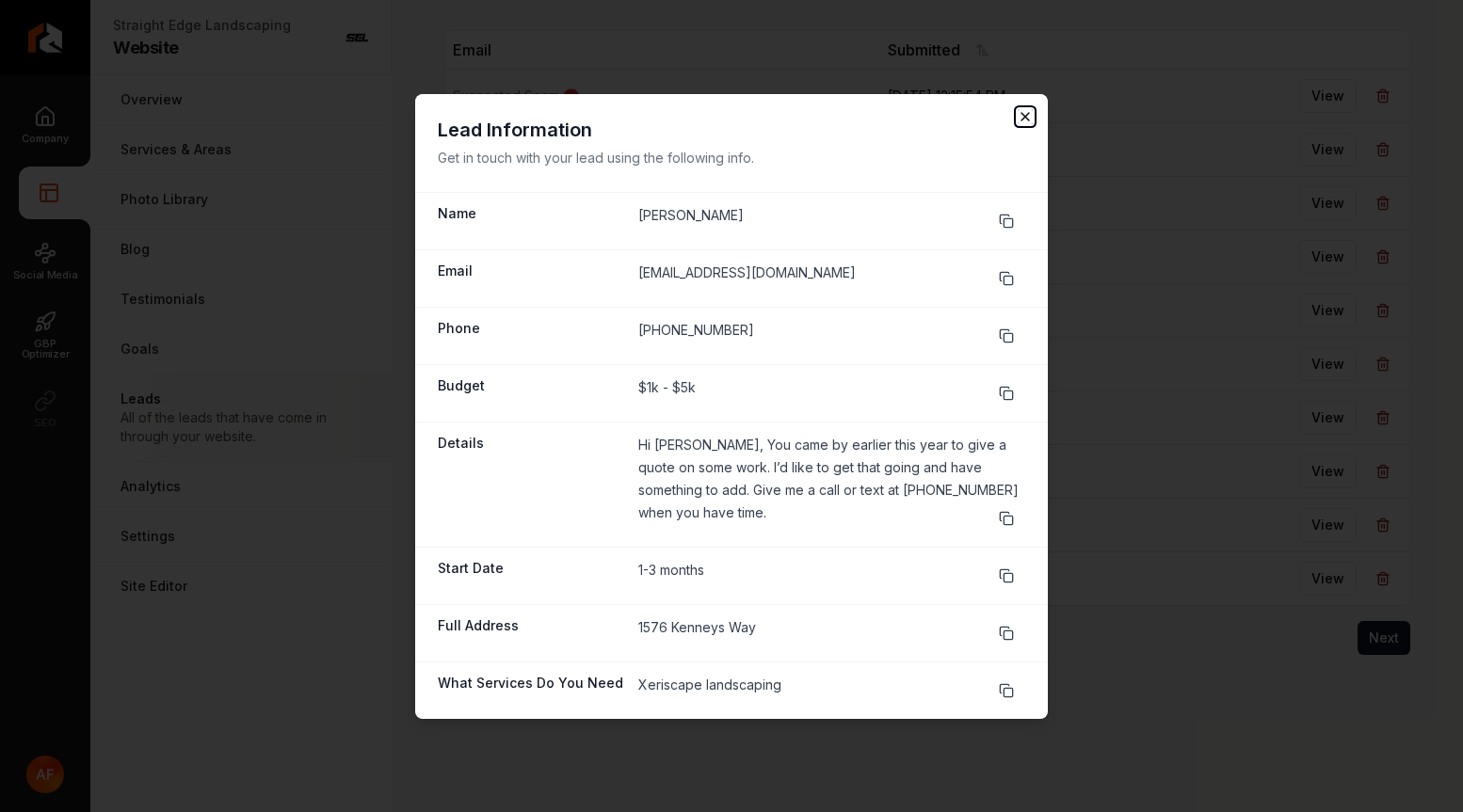 click 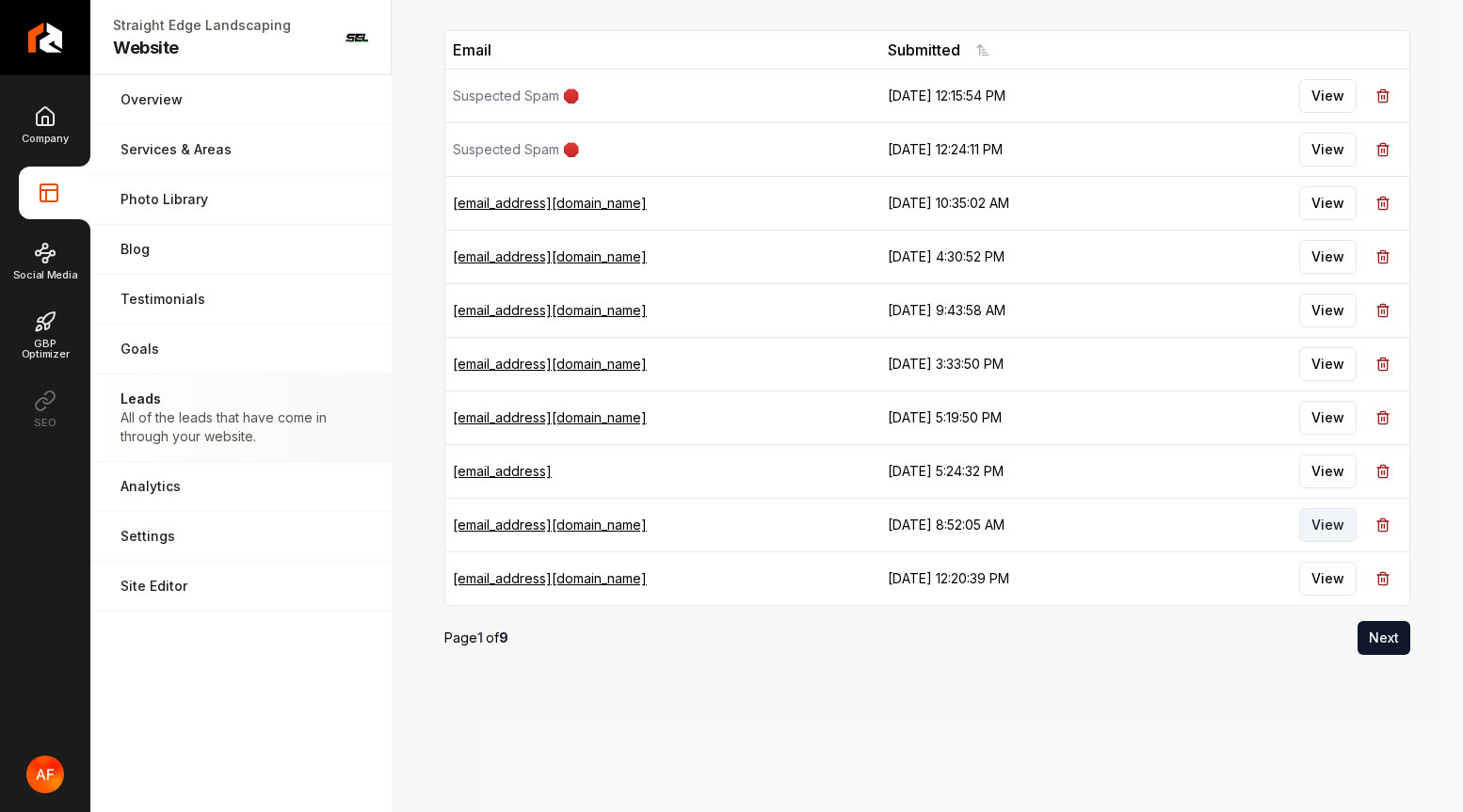 click on "View" at bounding box center [1327, 525] 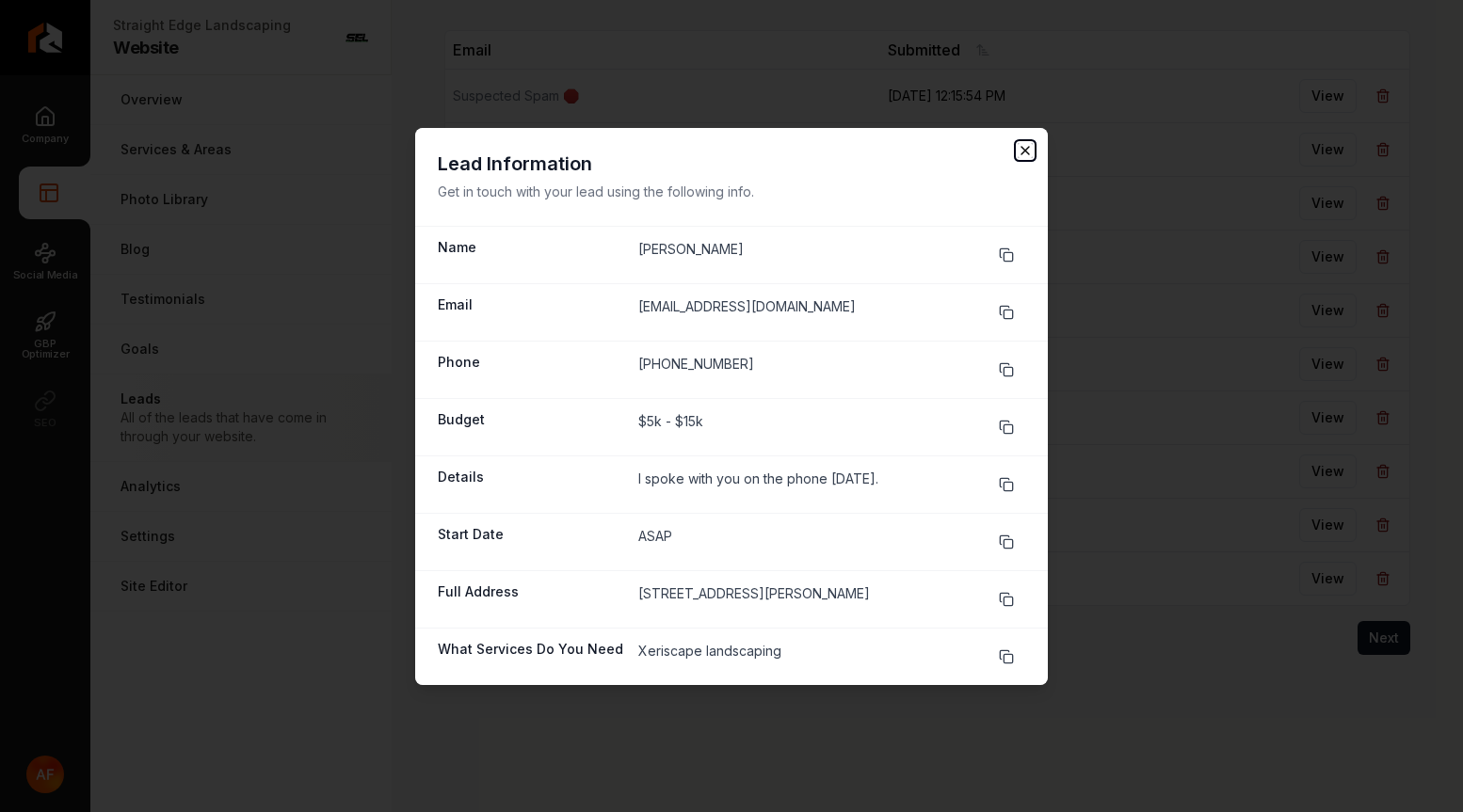 click 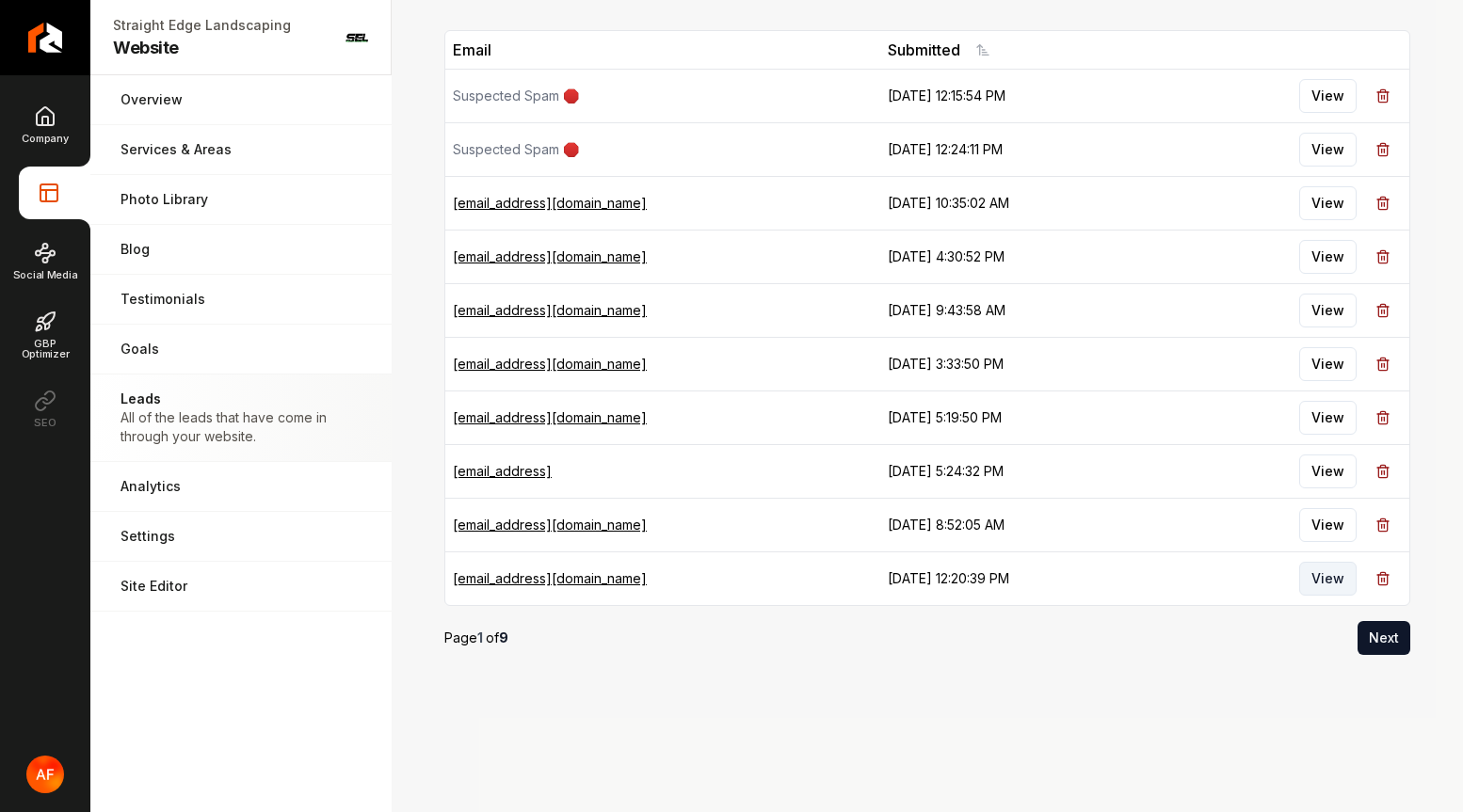 click on "View" at bounding box center (1327, 579) 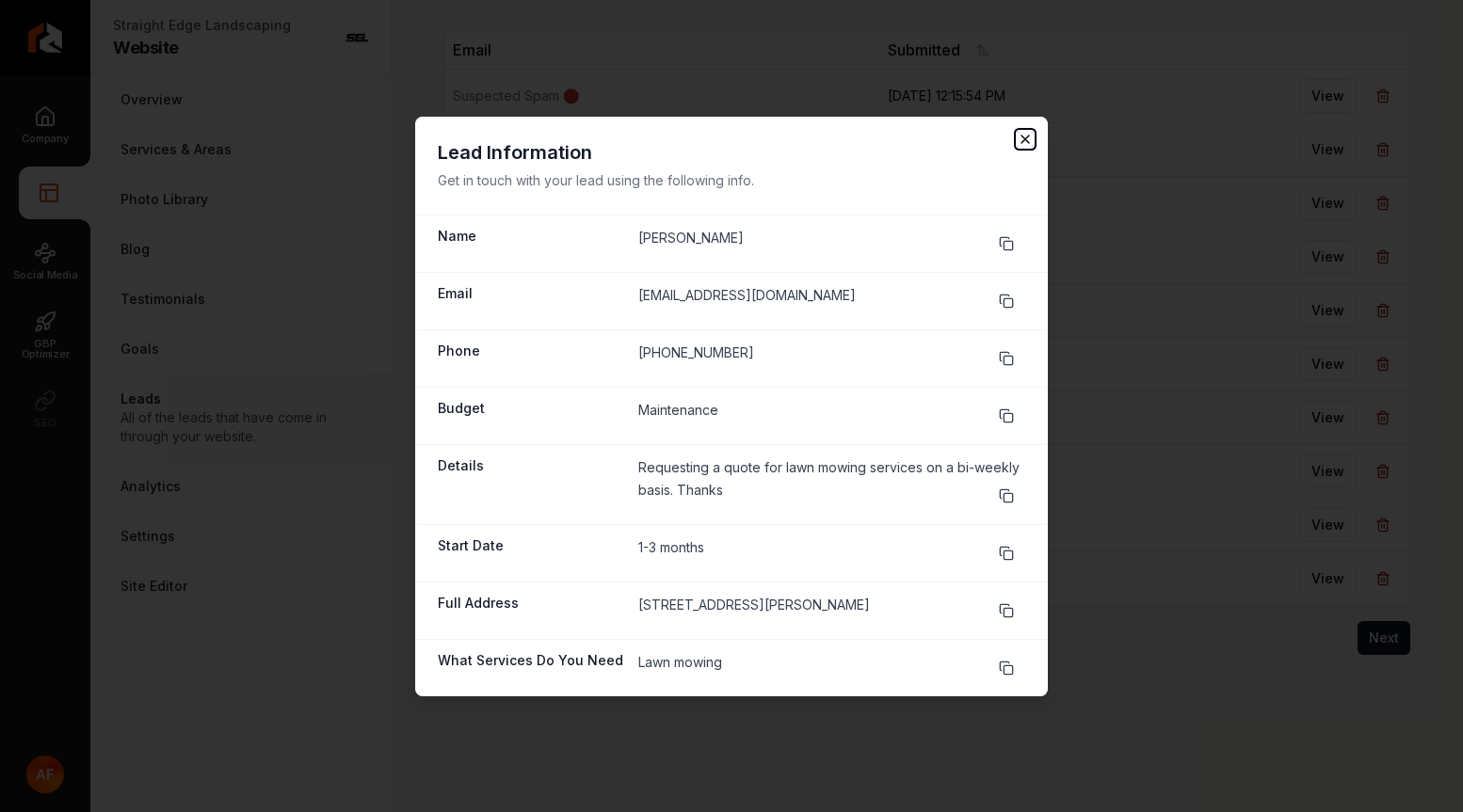 click 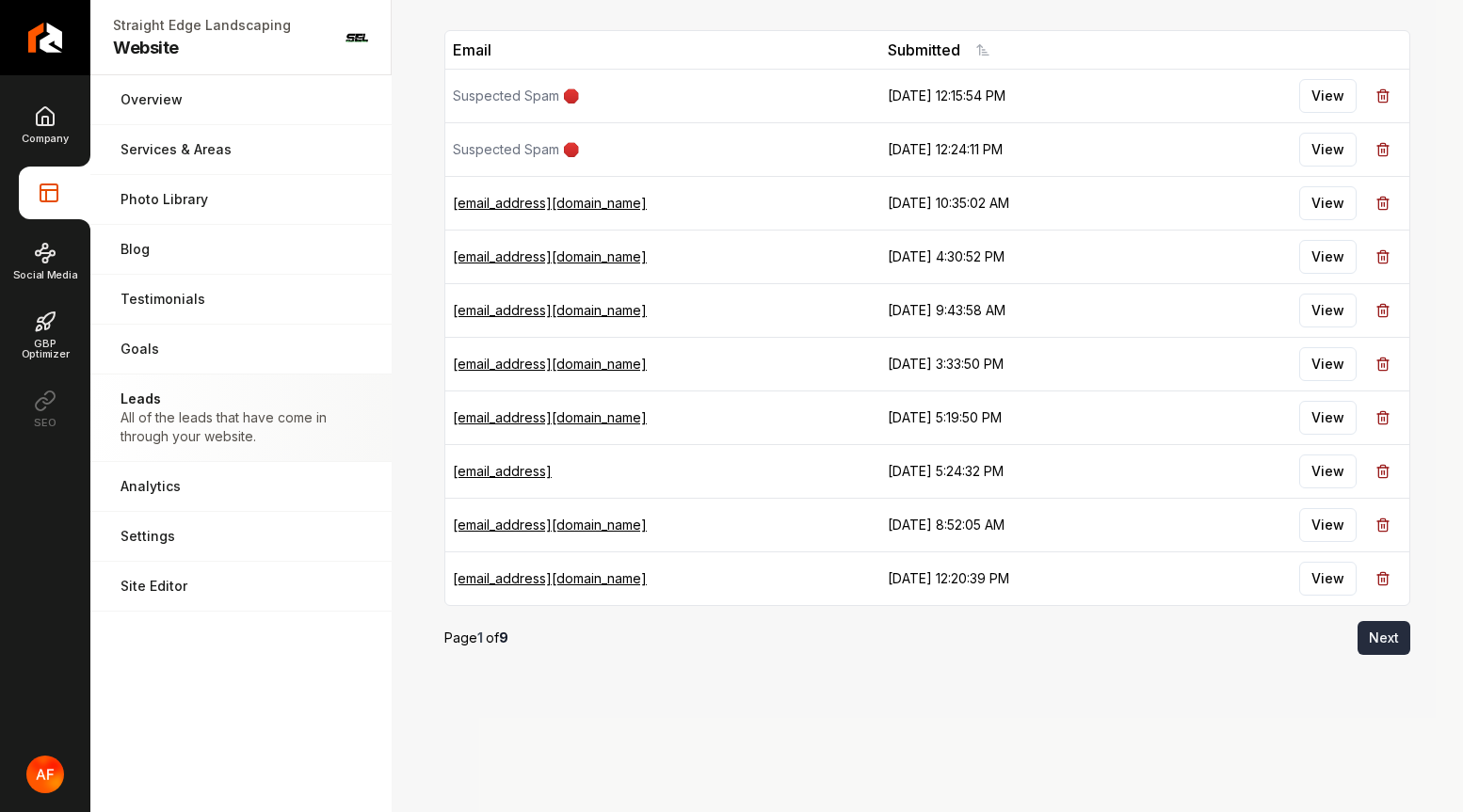 click on "Next" at bounding box center (1384, 638) 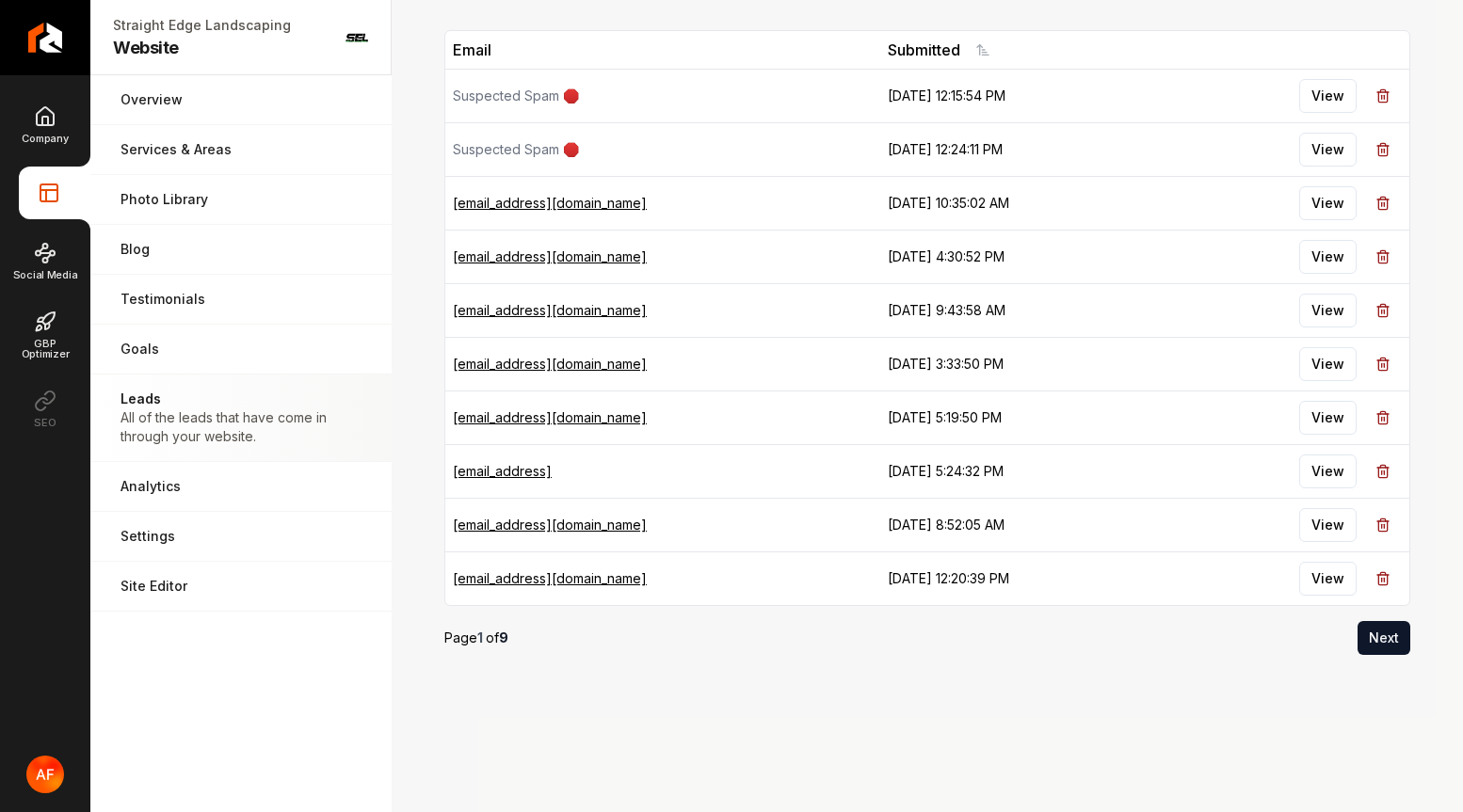 scroll, scrollTop: 0, scrollLeft: 0, axis: both 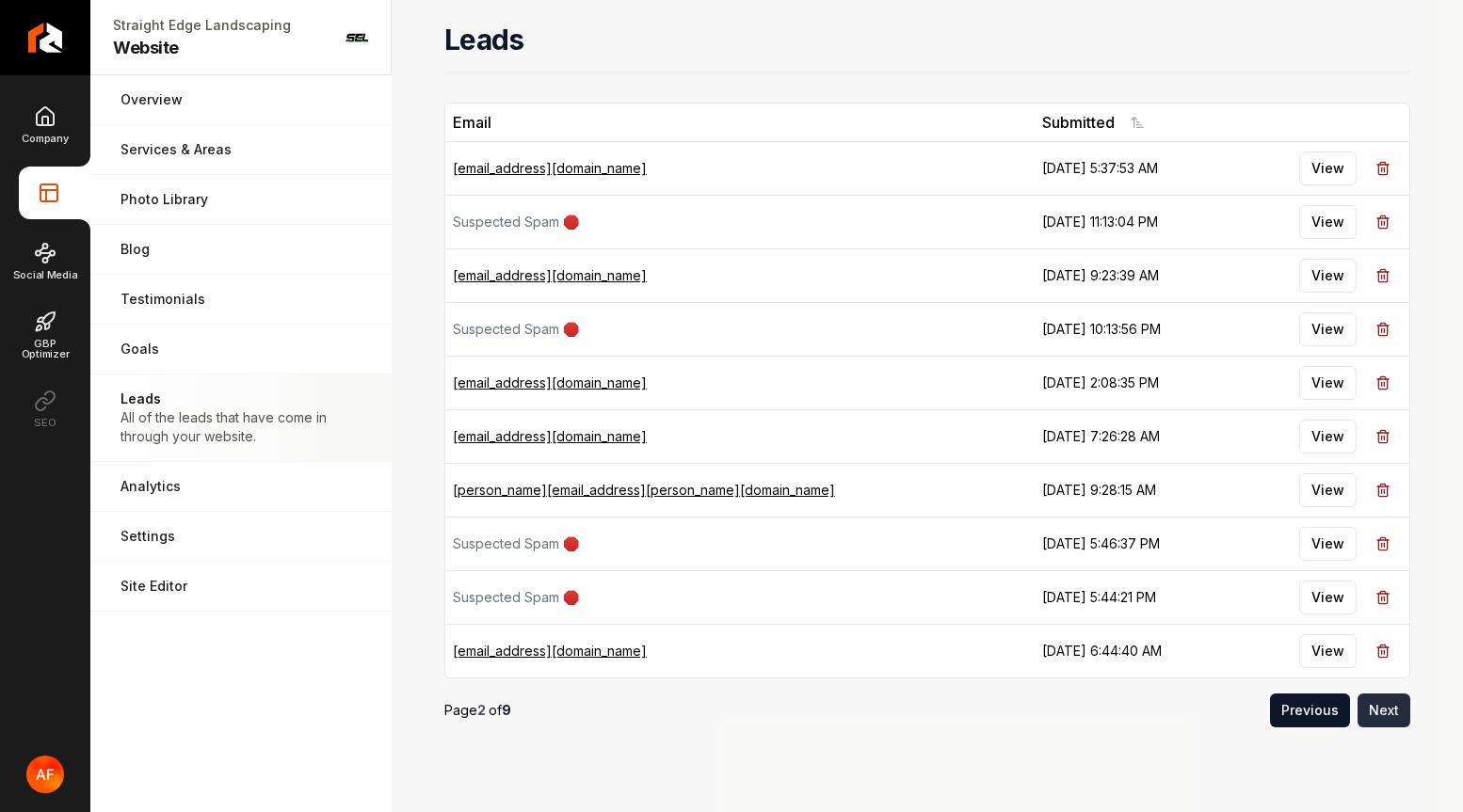 click on "Next" at bounding box center (1384, 710) 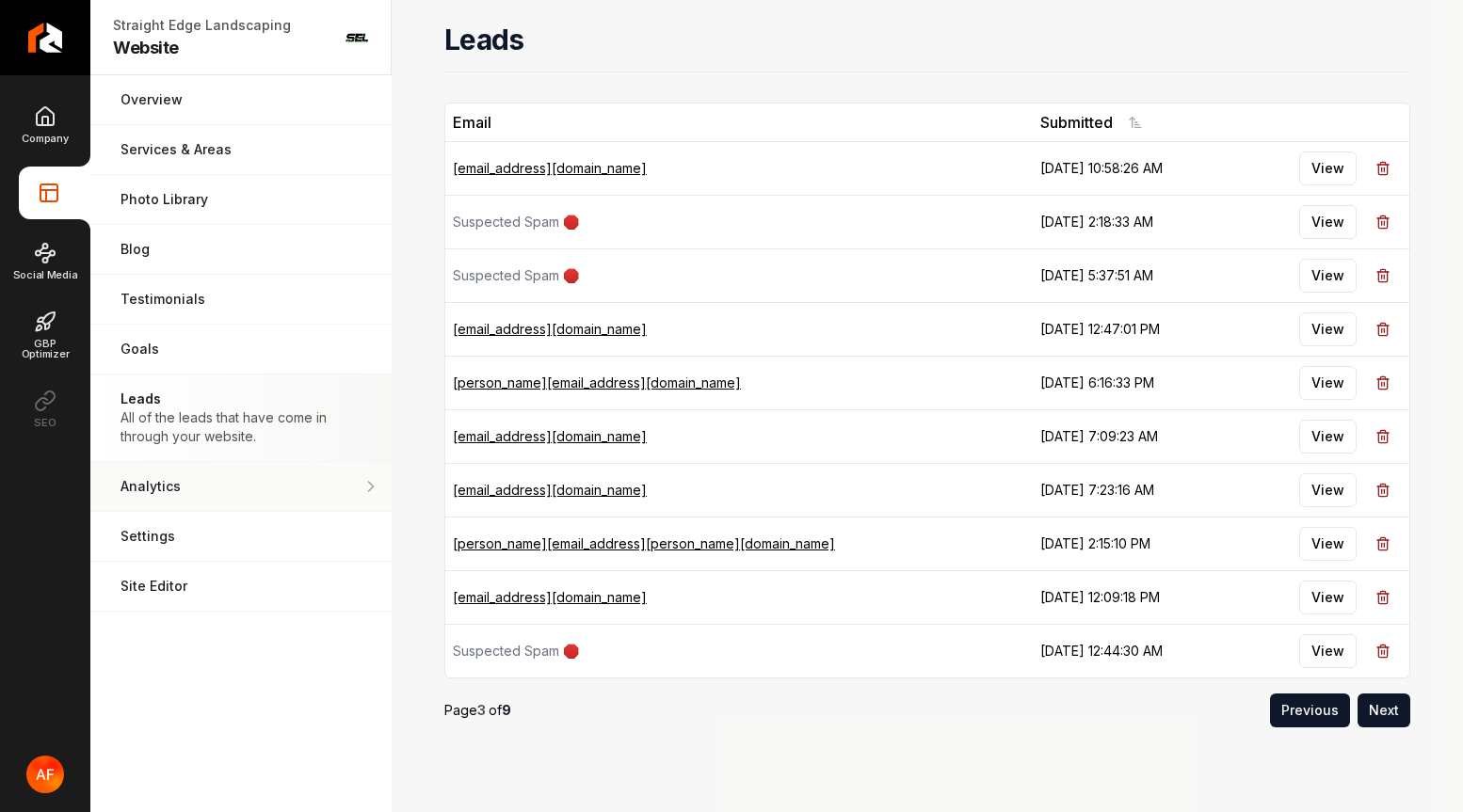 click on "Analytics" at bounding box center [241, 486] 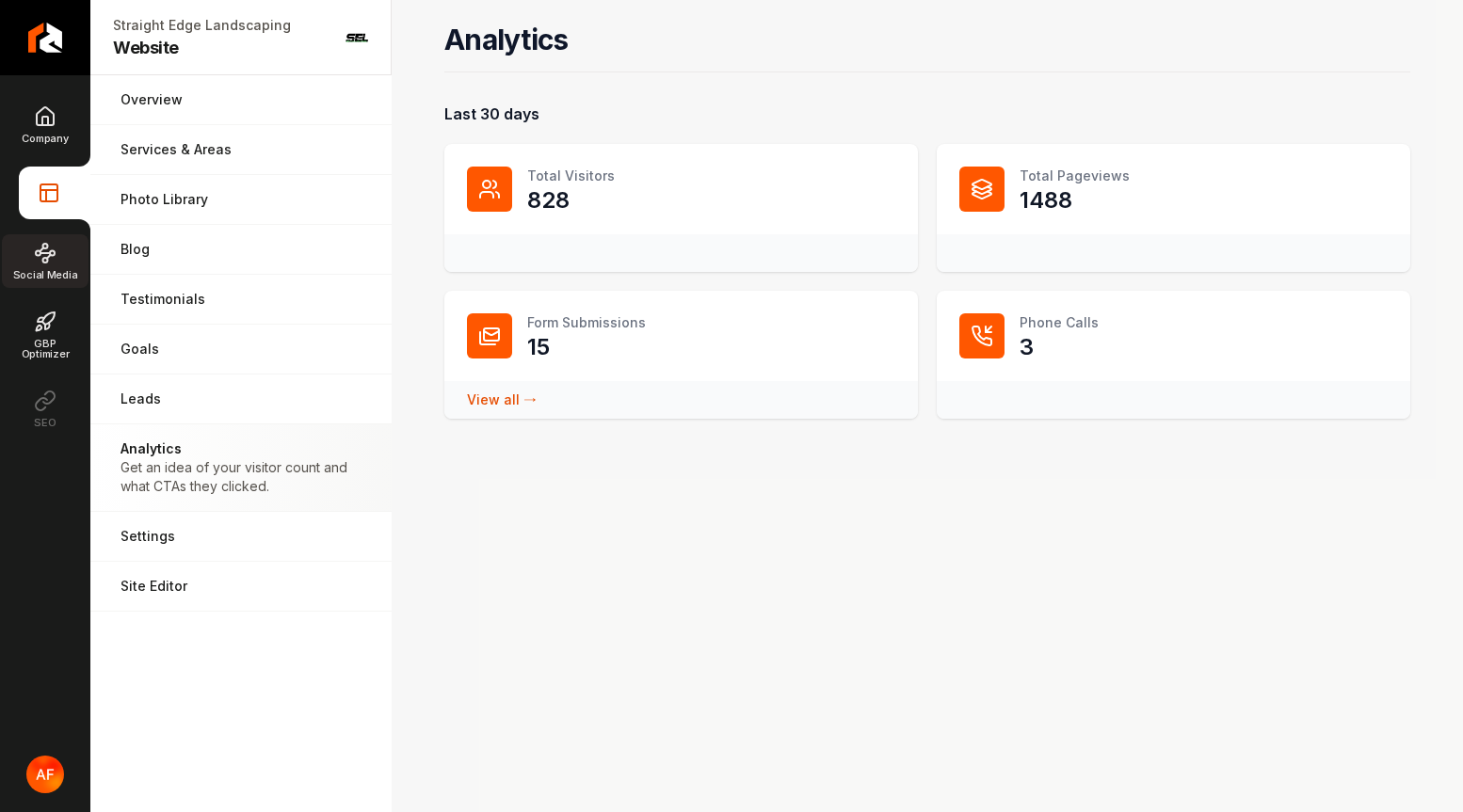 click 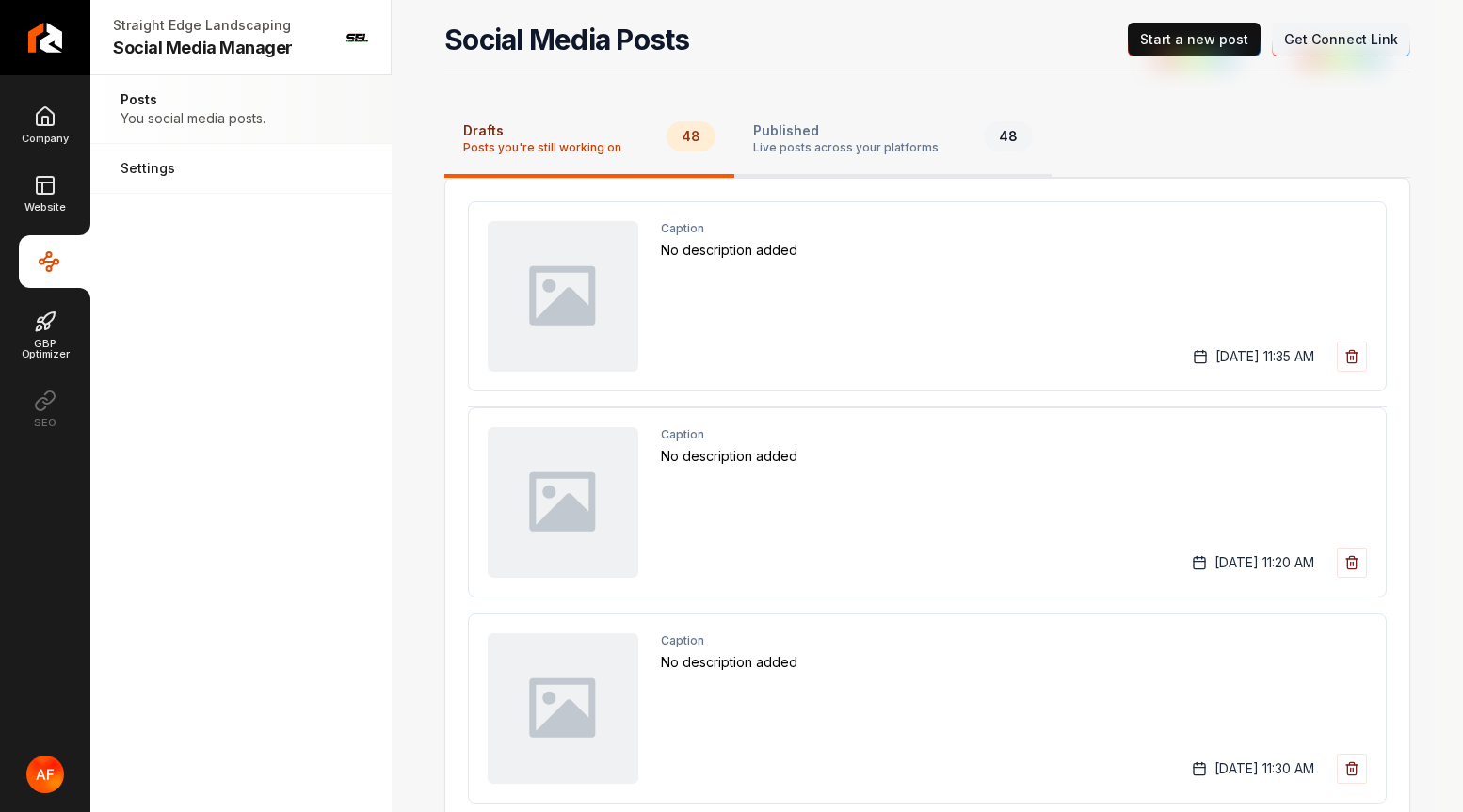 click on "Published" at bounding box center (845, 131) 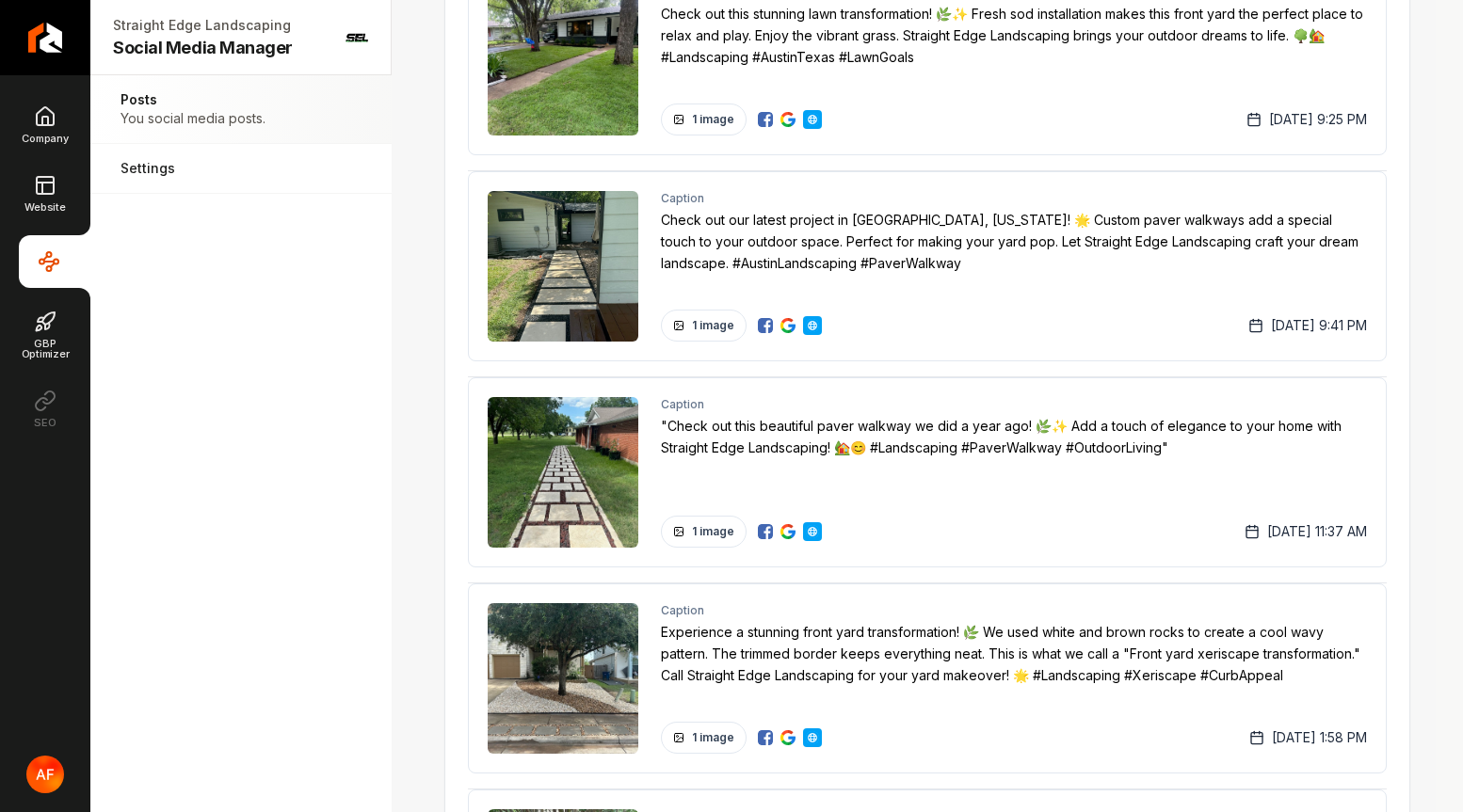 scroll, scrollTop: 0, scrollLeft: 0, axis: both 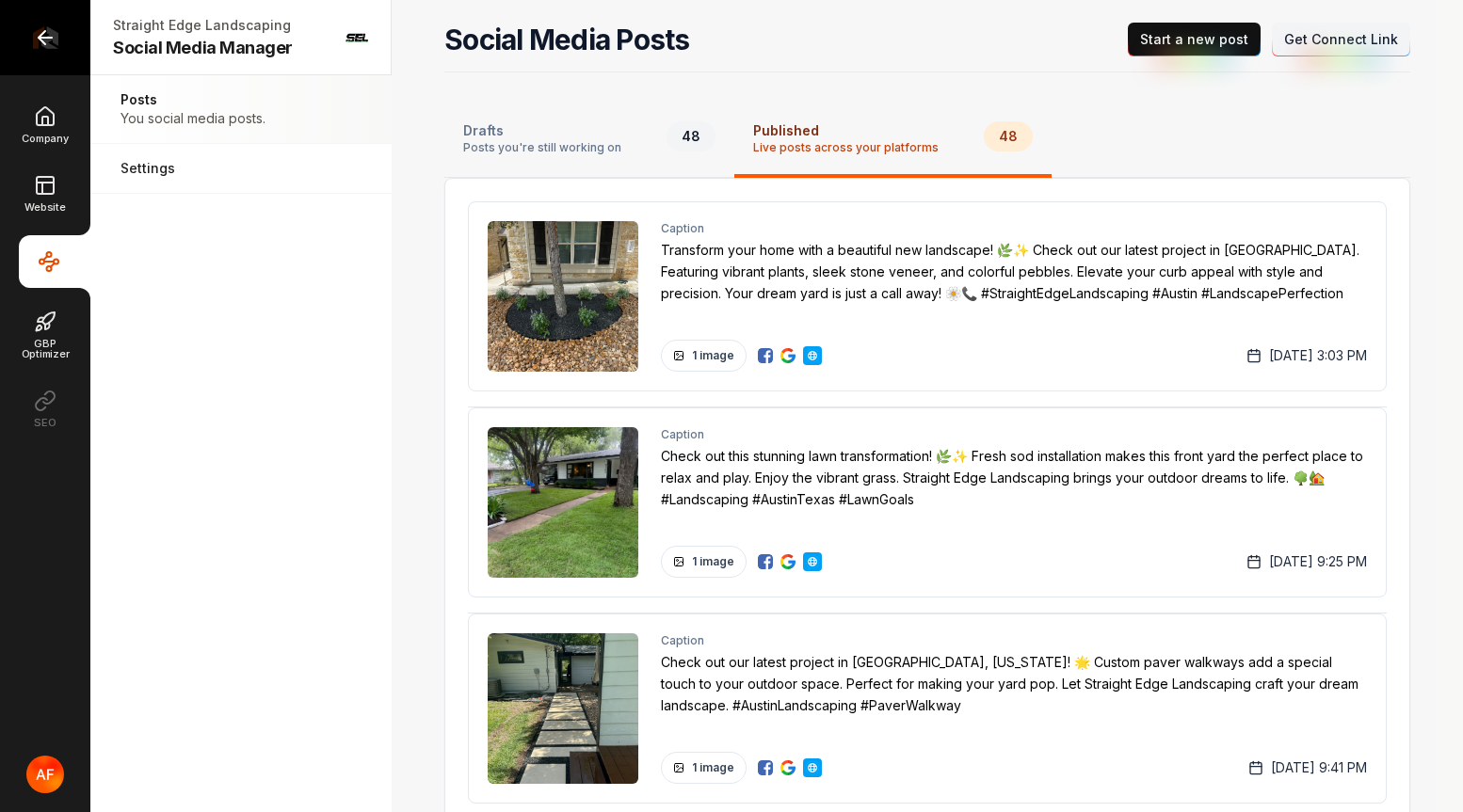 click 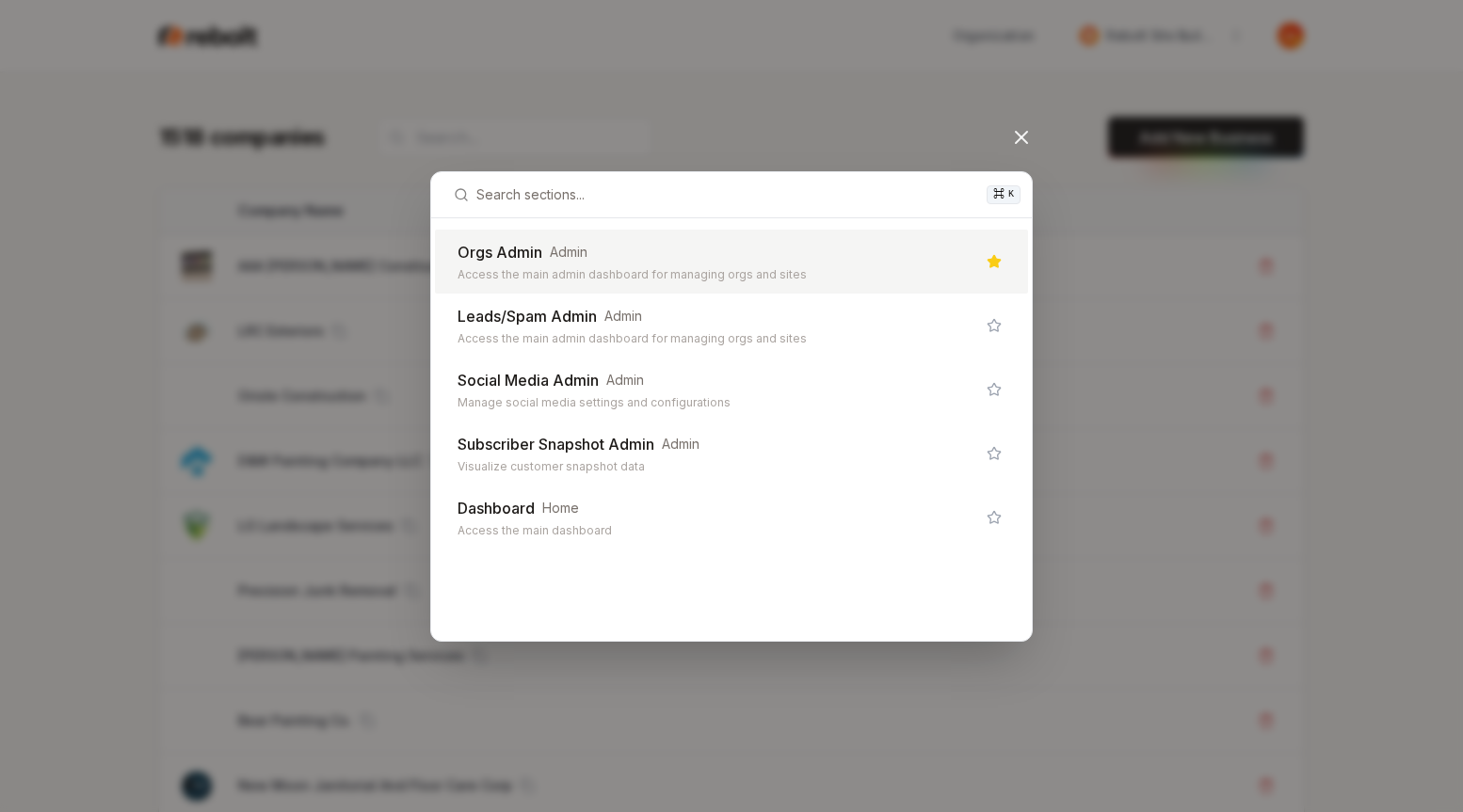 click on "Access the main admin dashboard for managing orgs and sites" at bounding box center (716, 275) 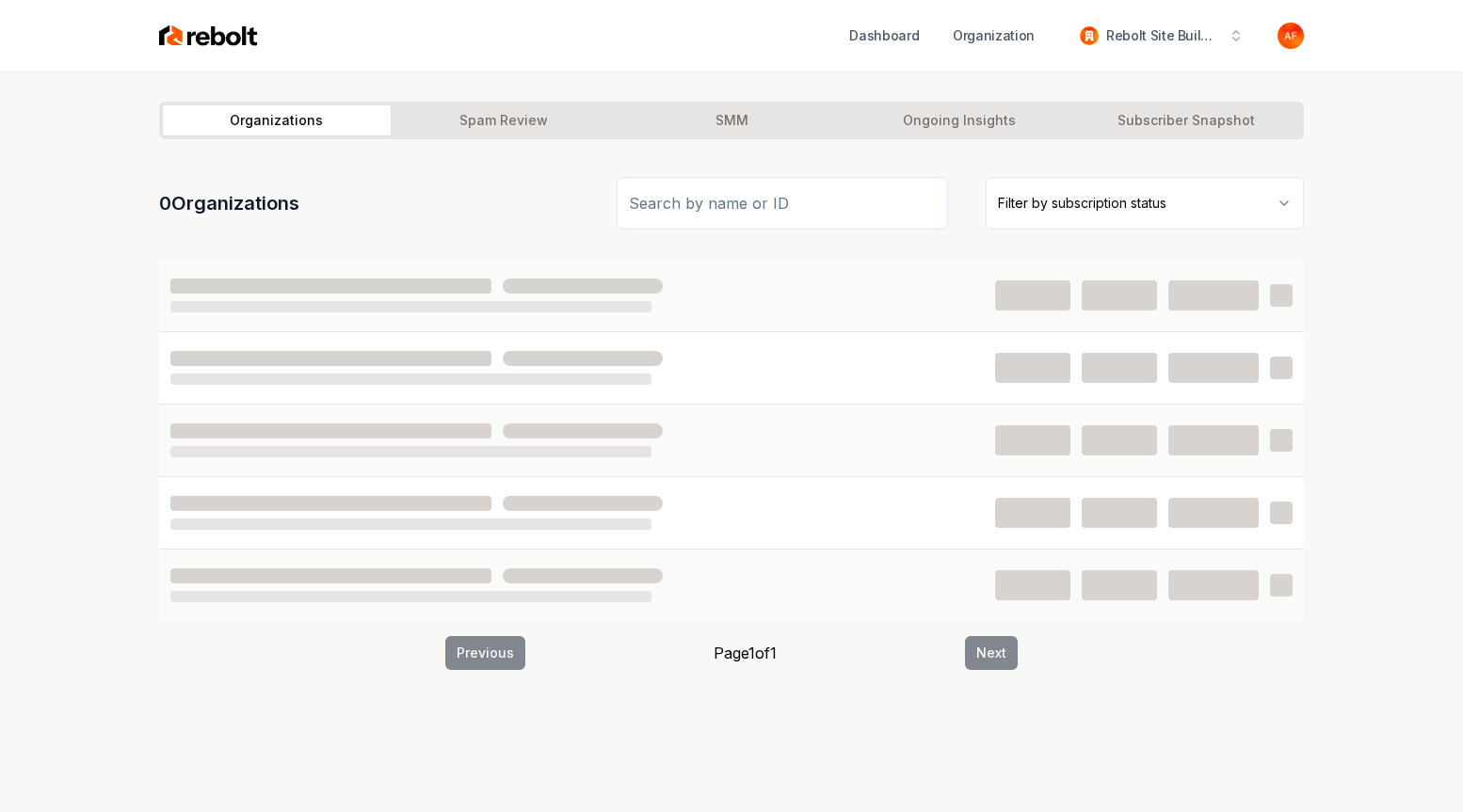 click at bounding box center (782, 203) 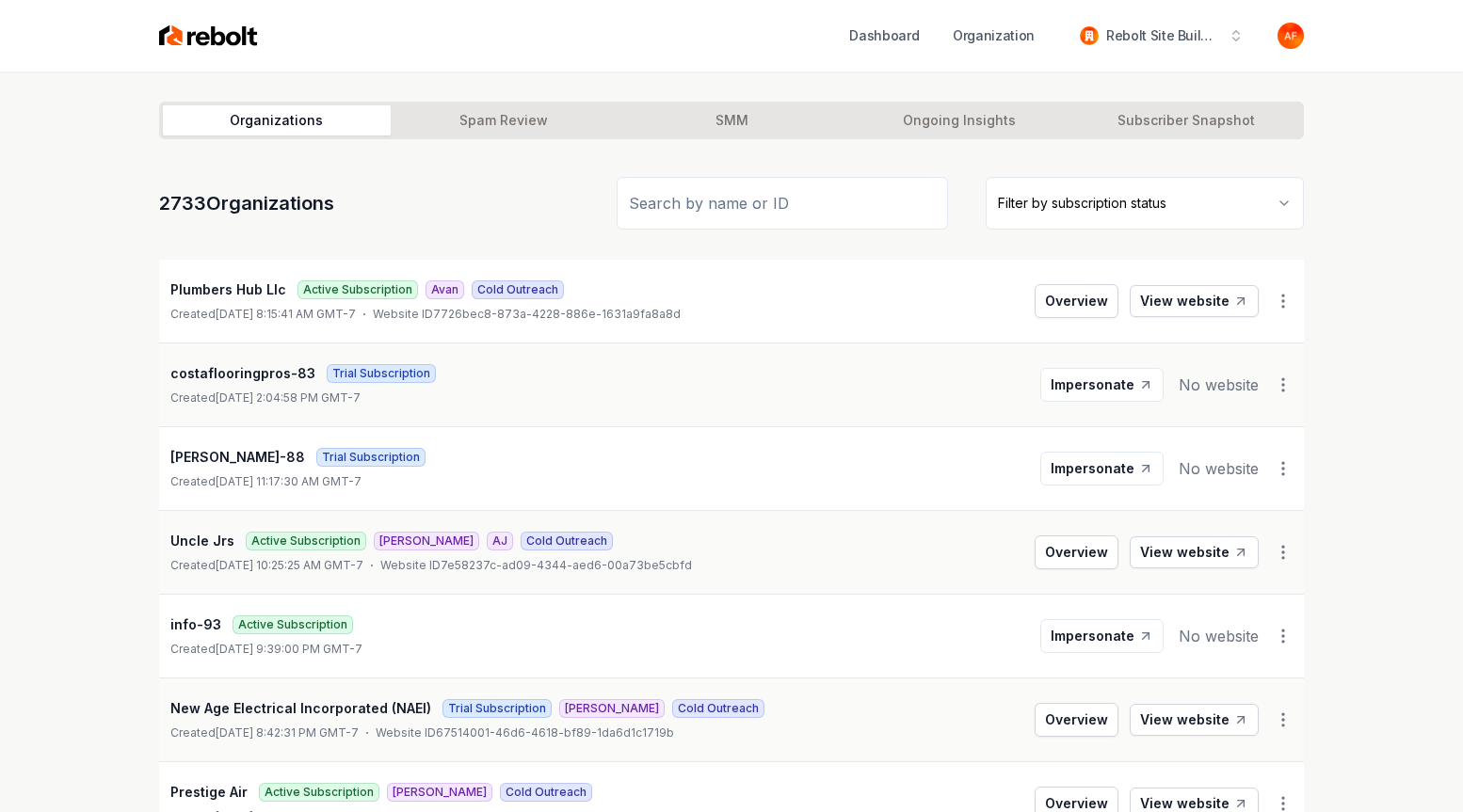 click at bounding box center (208, 36) 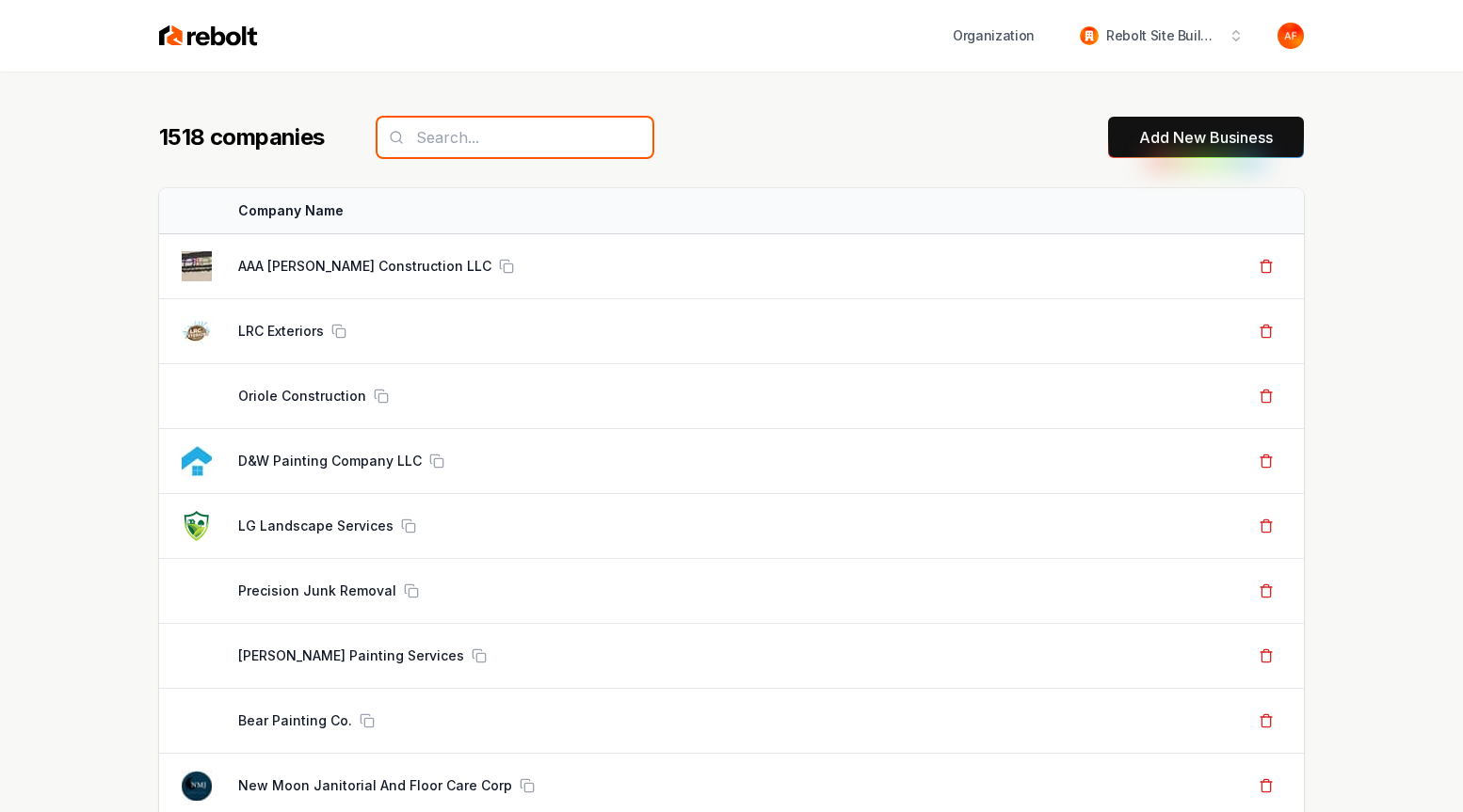 click at bounding box center [515, 137] 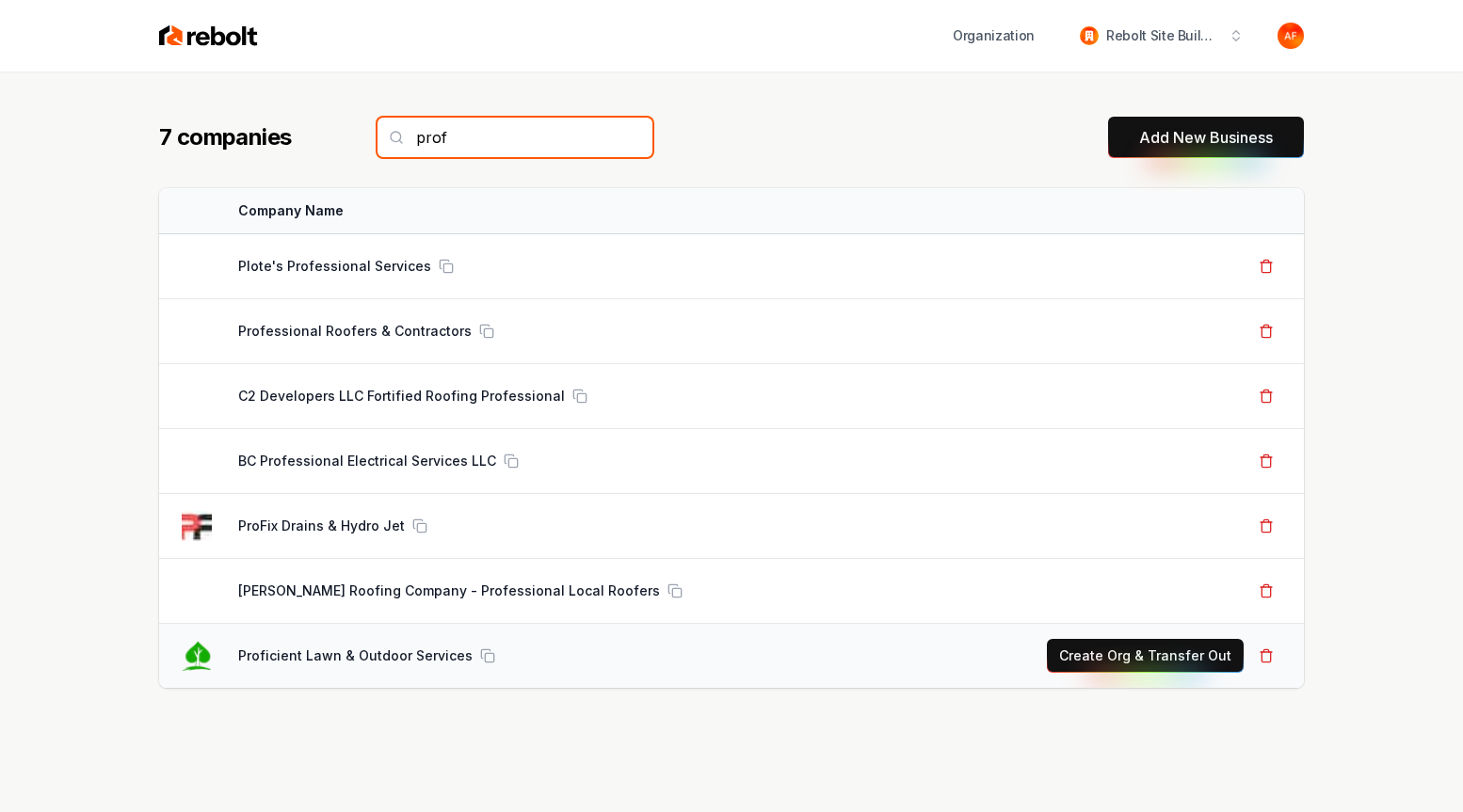 type on "prof" 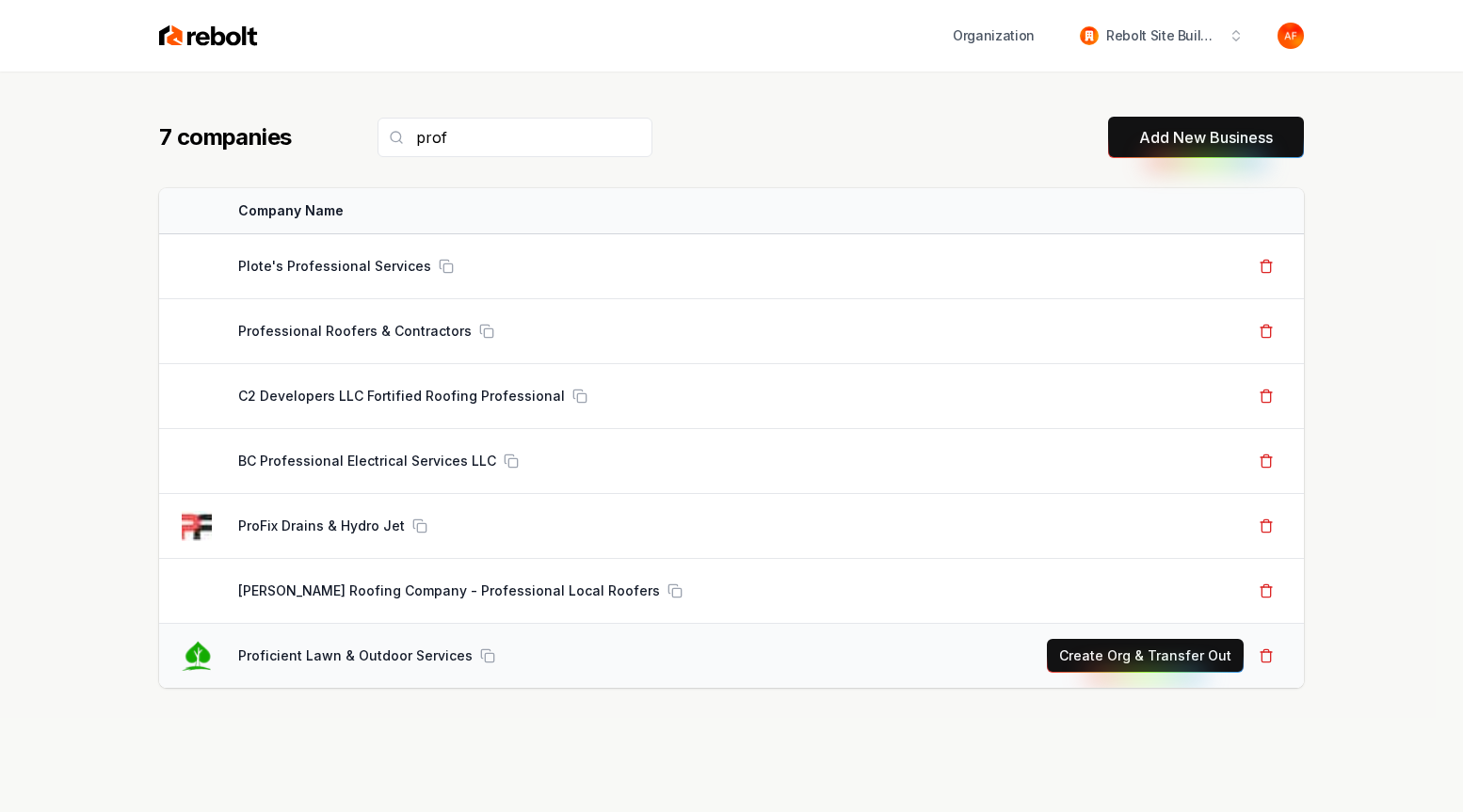 click on "Create Org & Transfer Out" at bounding box center (1145, 656) 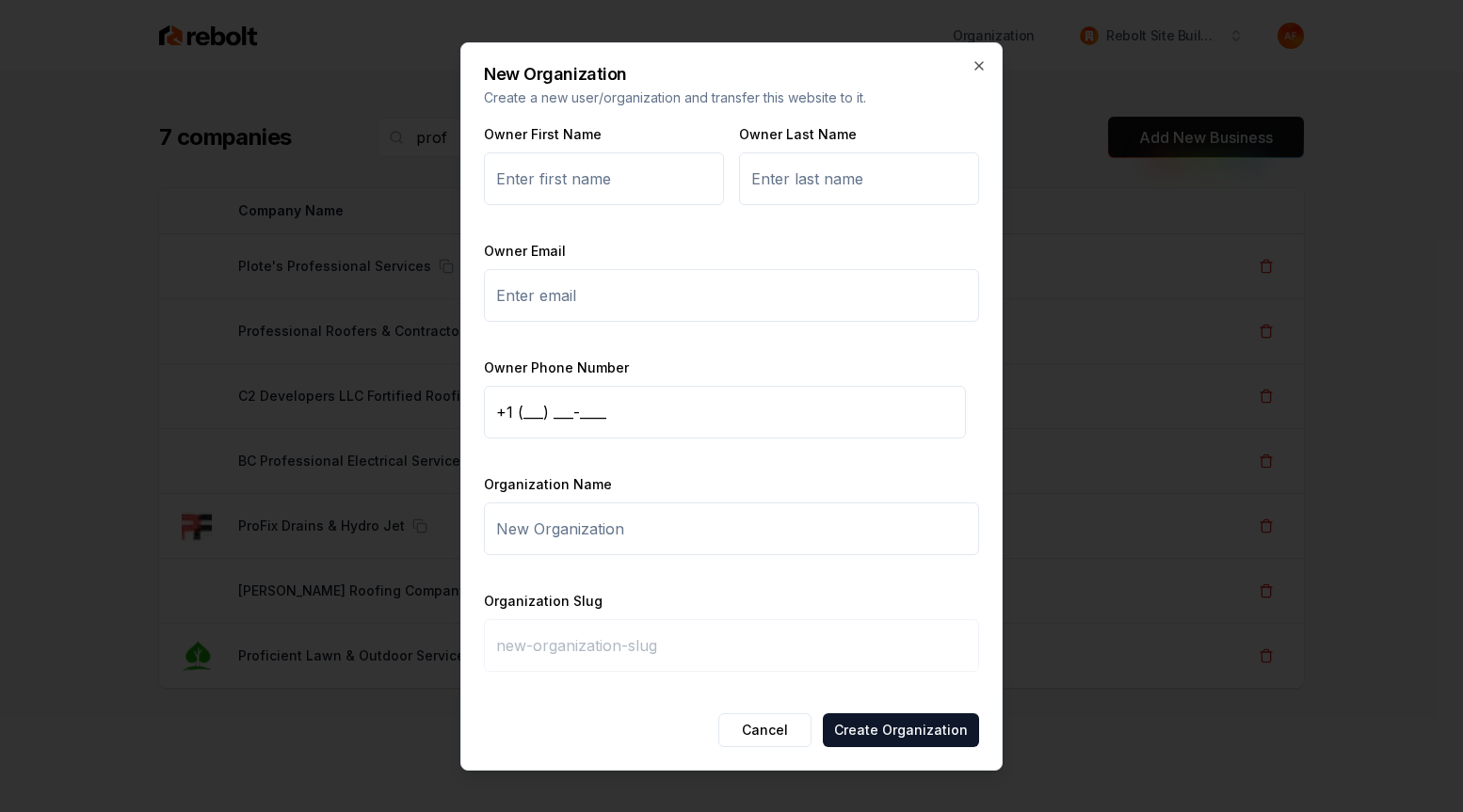 click on "Owner First Name" at bounding box center [603, 179] 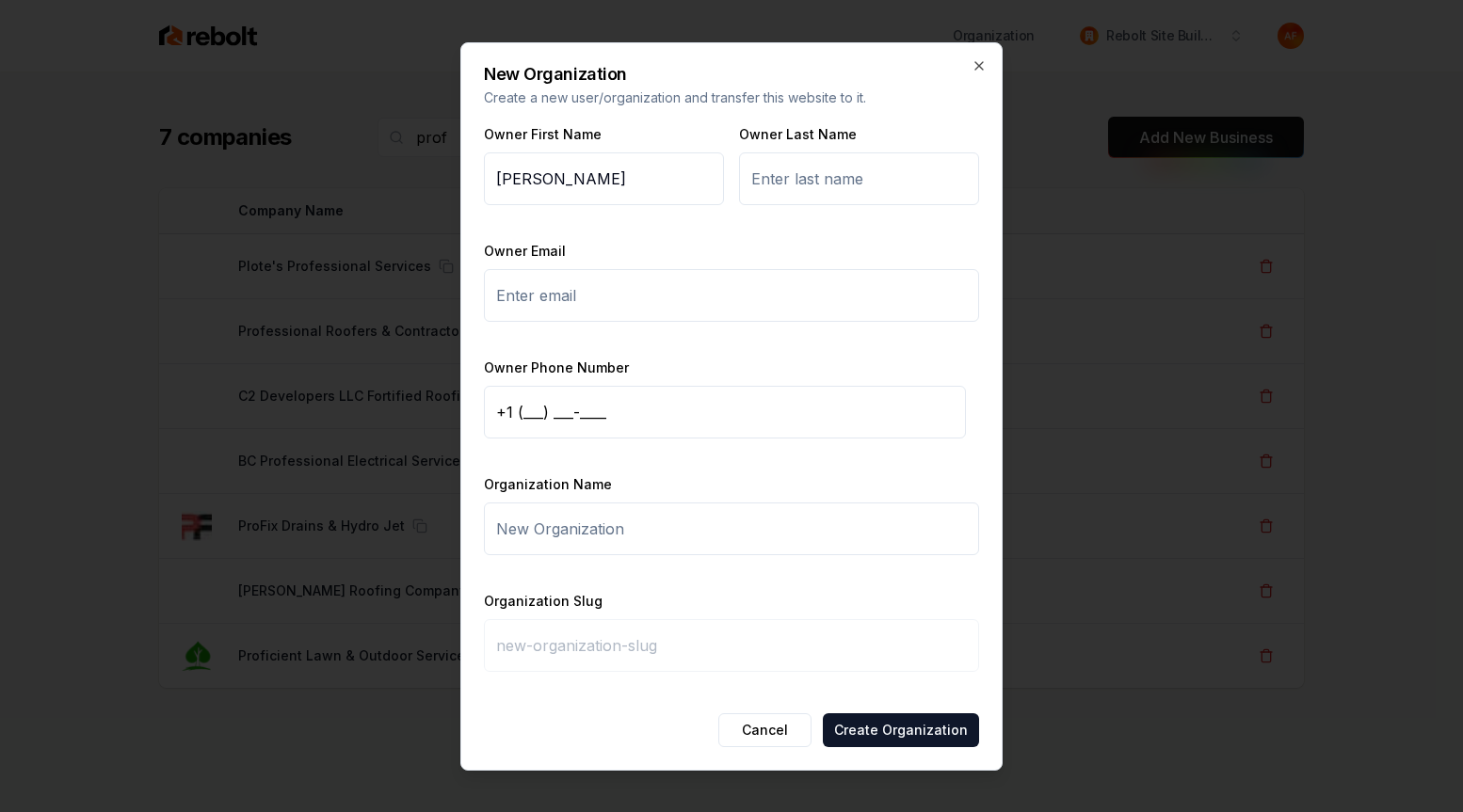 type on "Stephen" 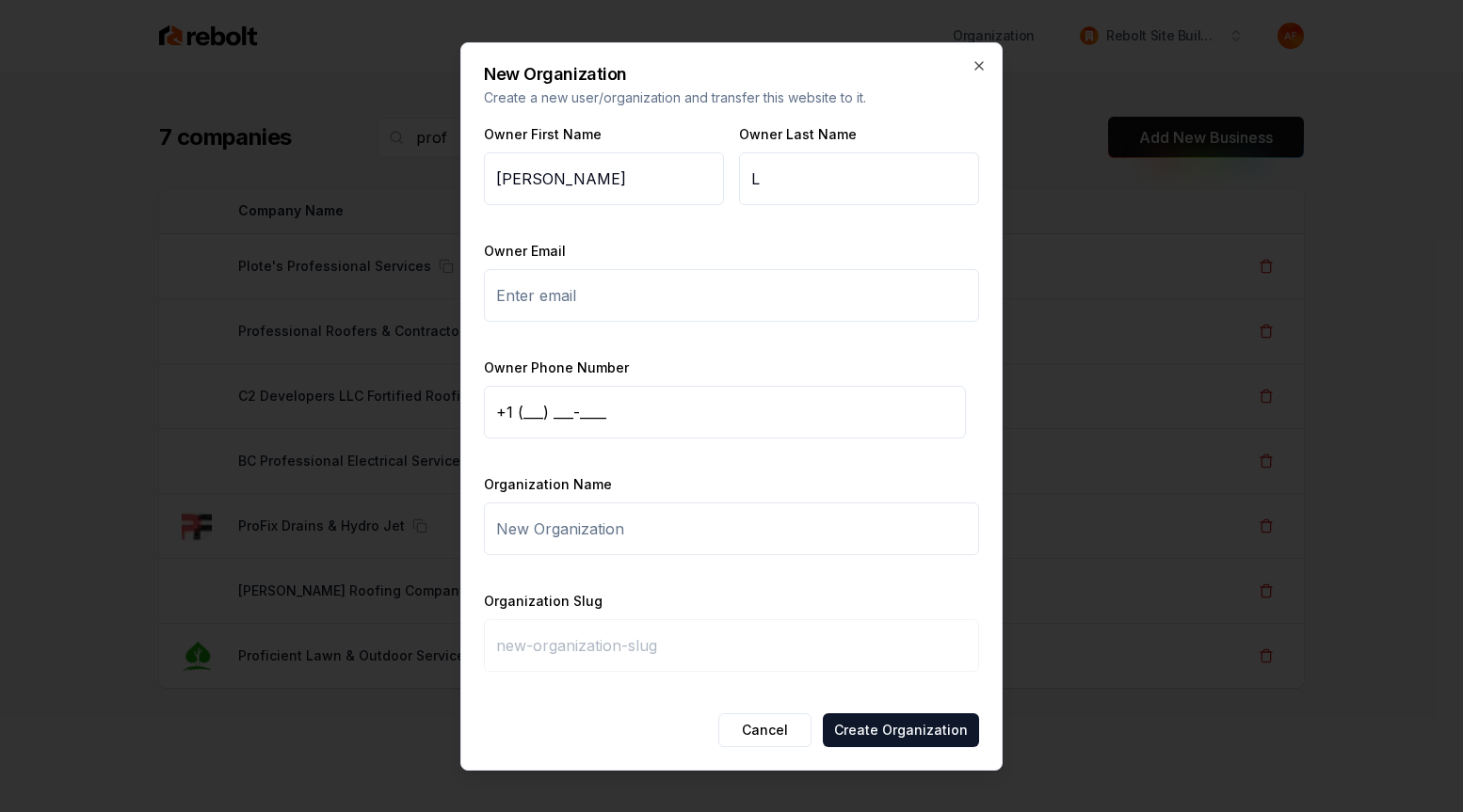 type on "L" 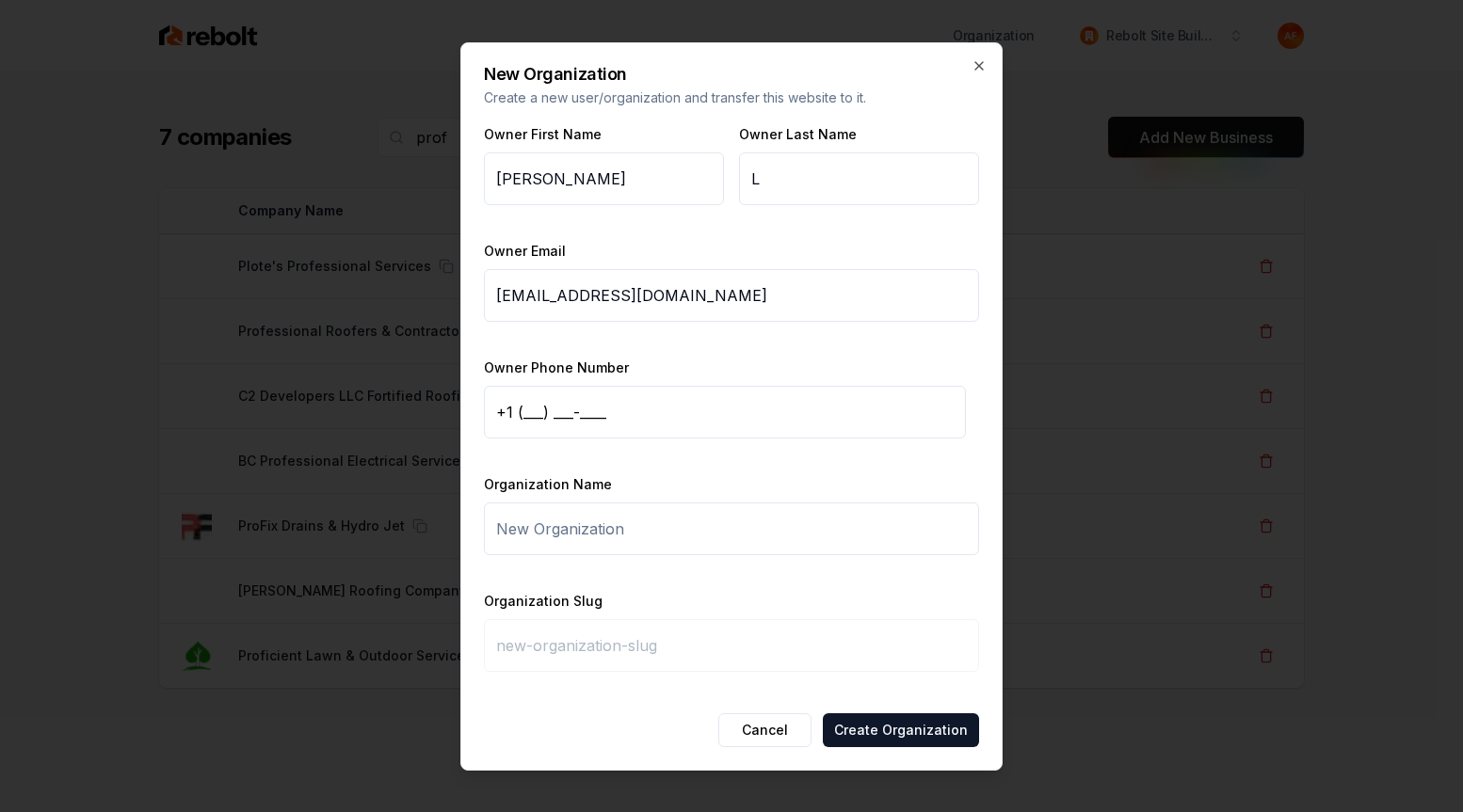 type on "proficientlawn365@gmail.com" 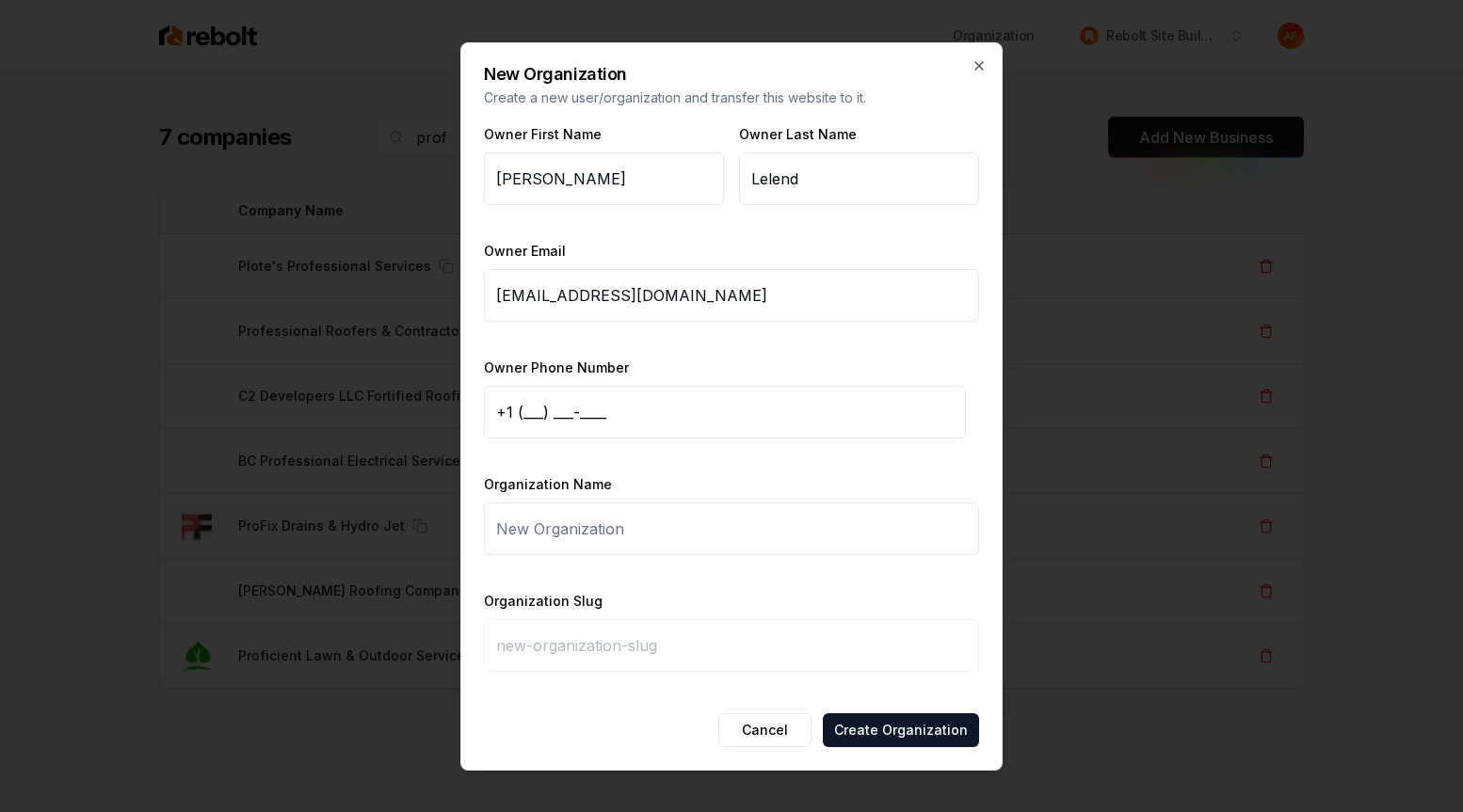 click on "+1 (___) ___-____" at bounding box center (725, 412) 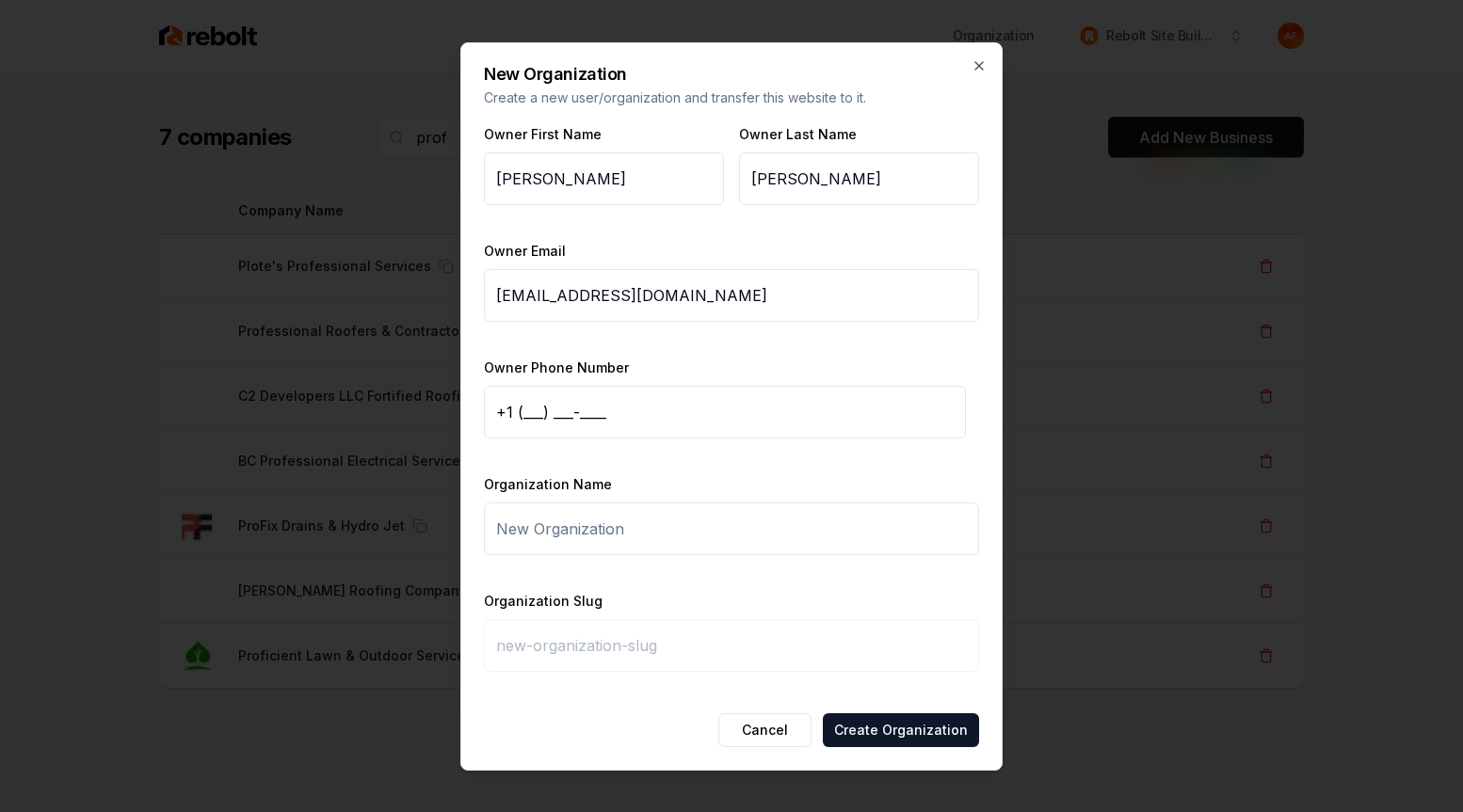 type on "Leland" 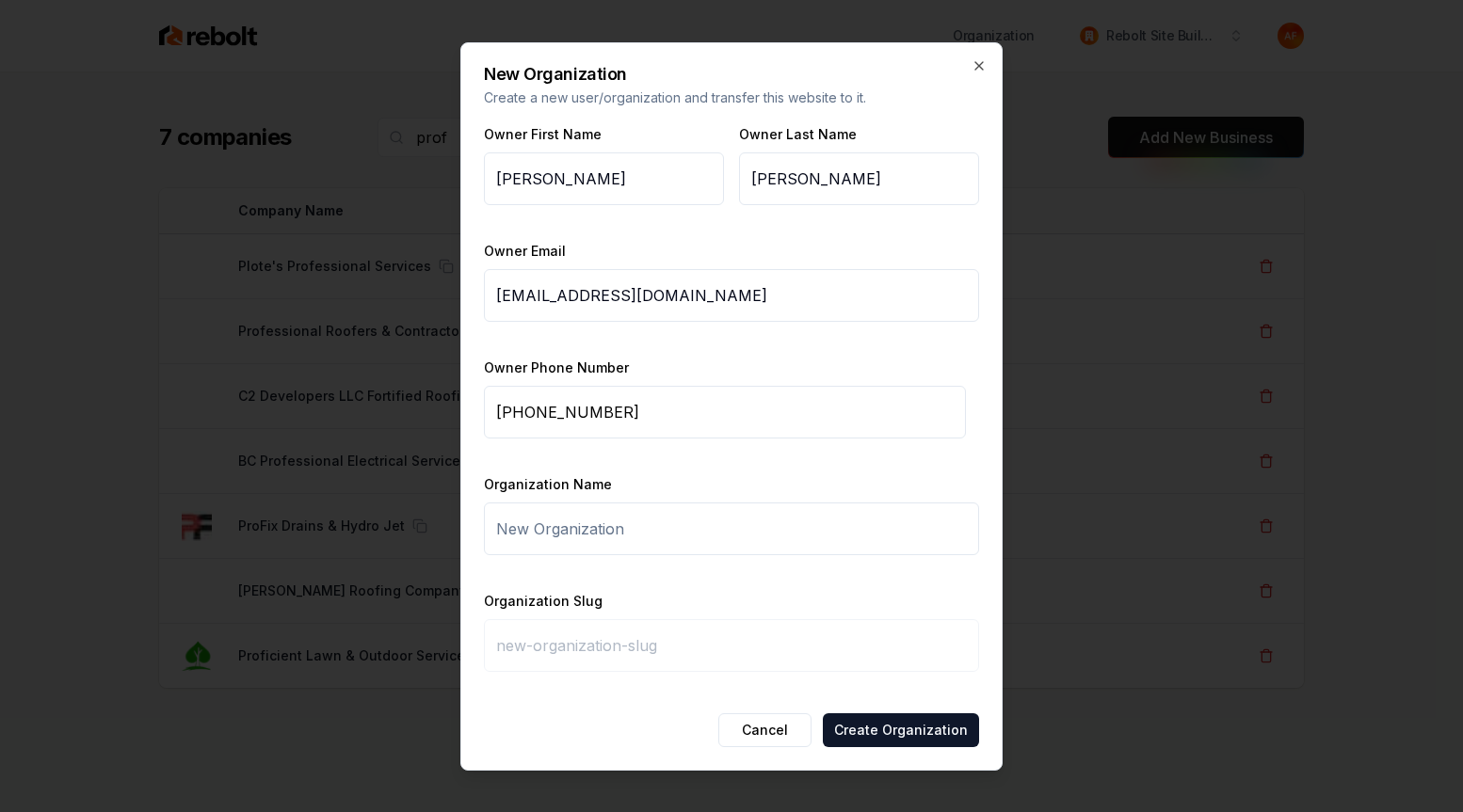 click on "+1 (850) 782-2987" at bounding box center [725, 412] 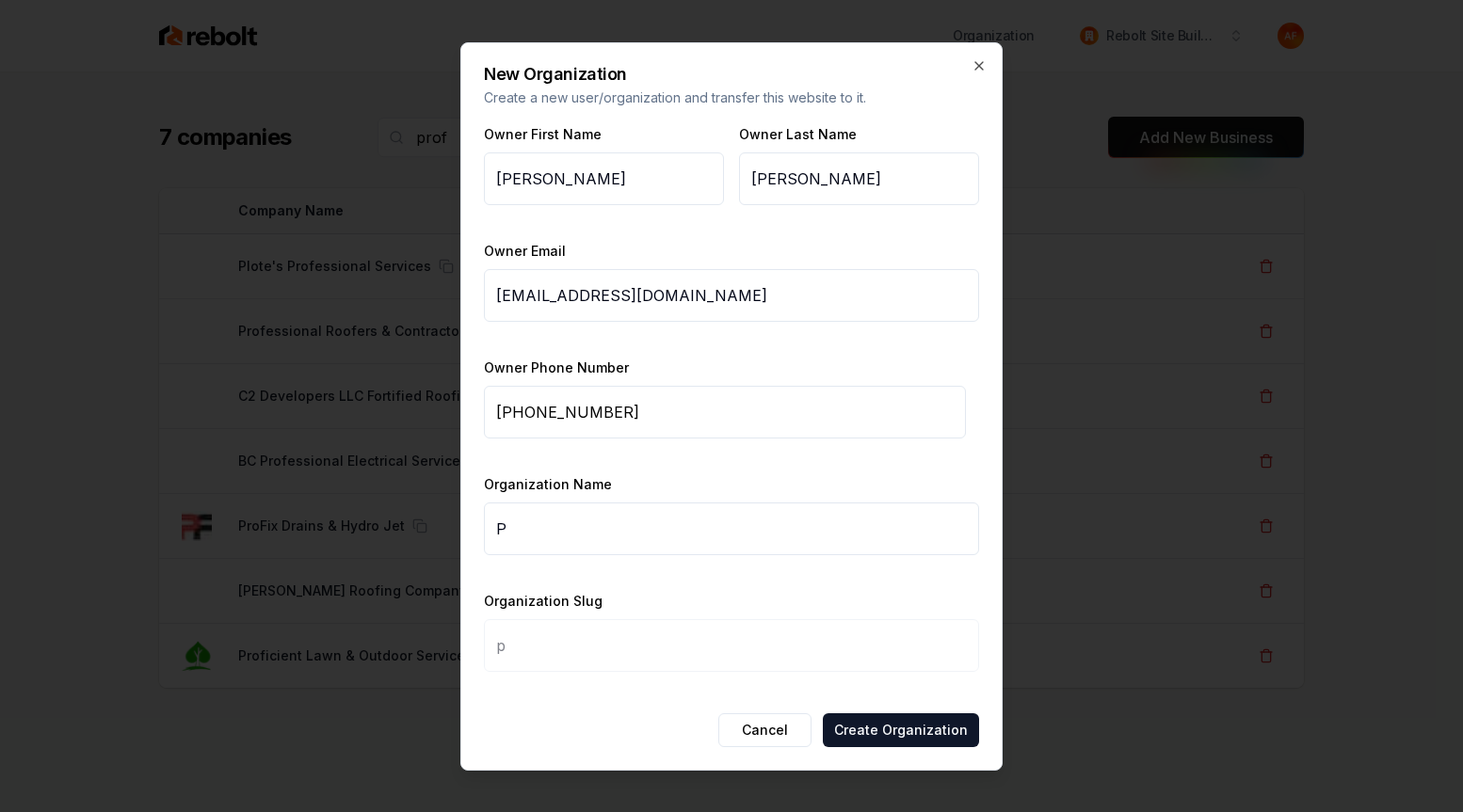 type on "Pr" 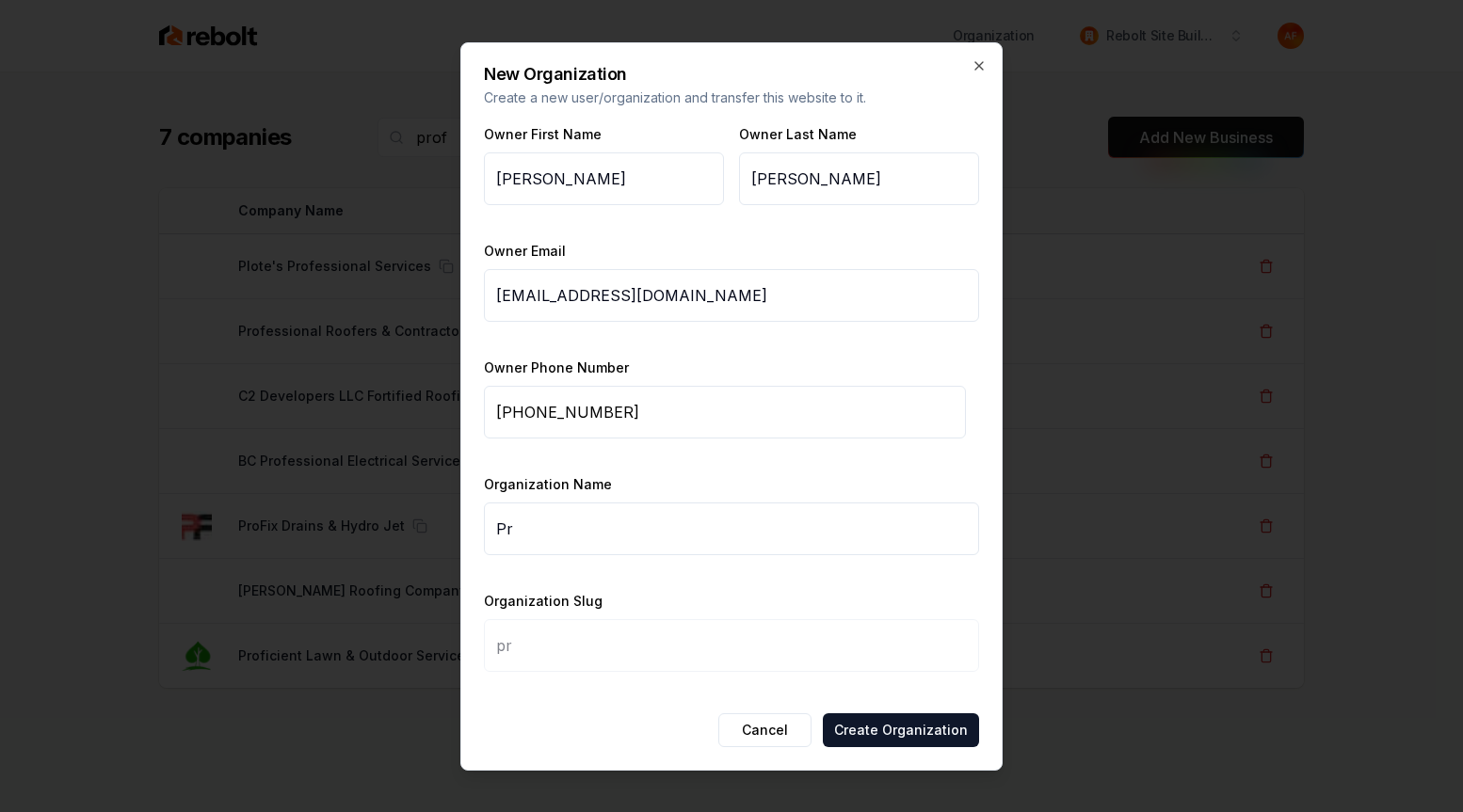 type on "Pro" 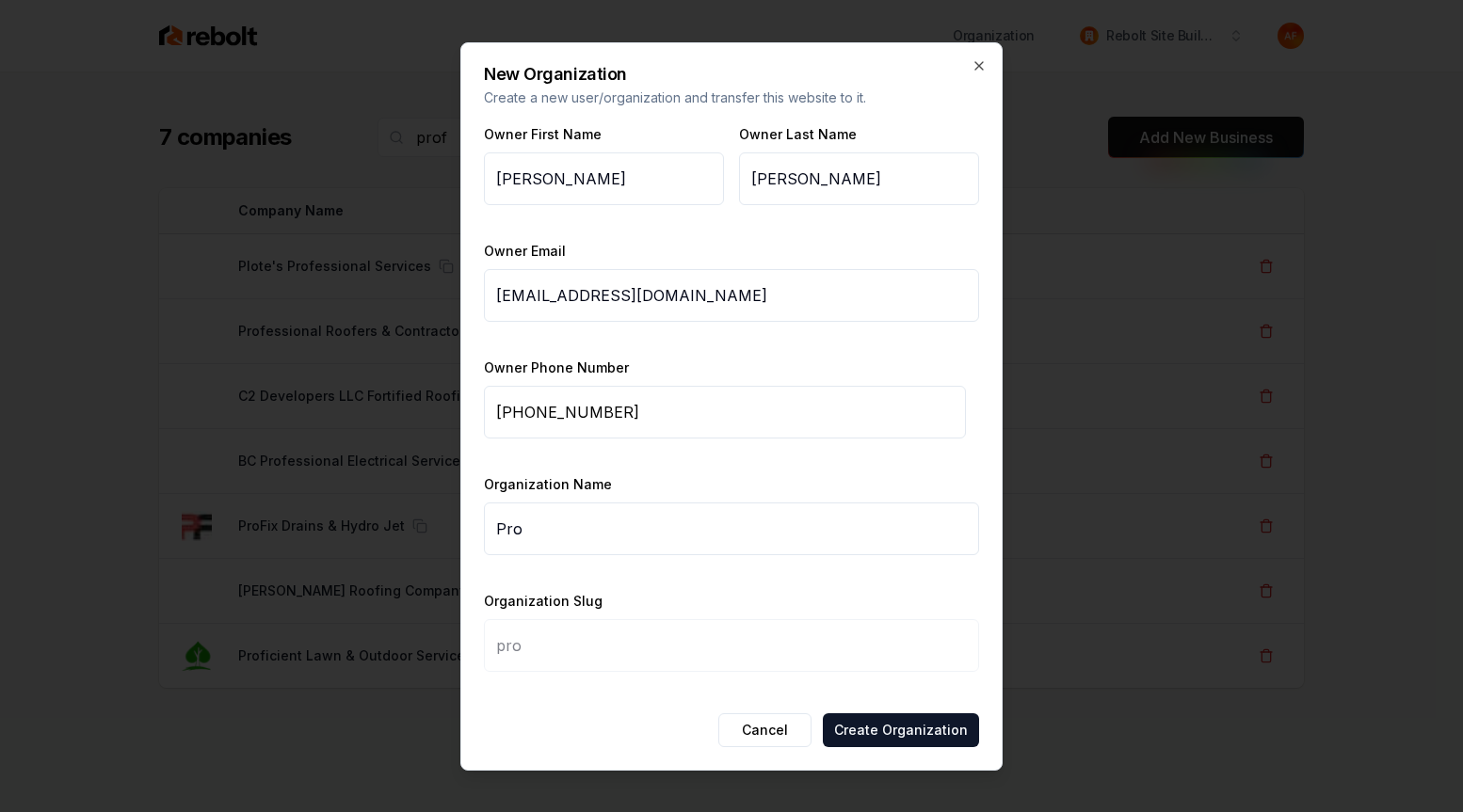 type on "Proc" 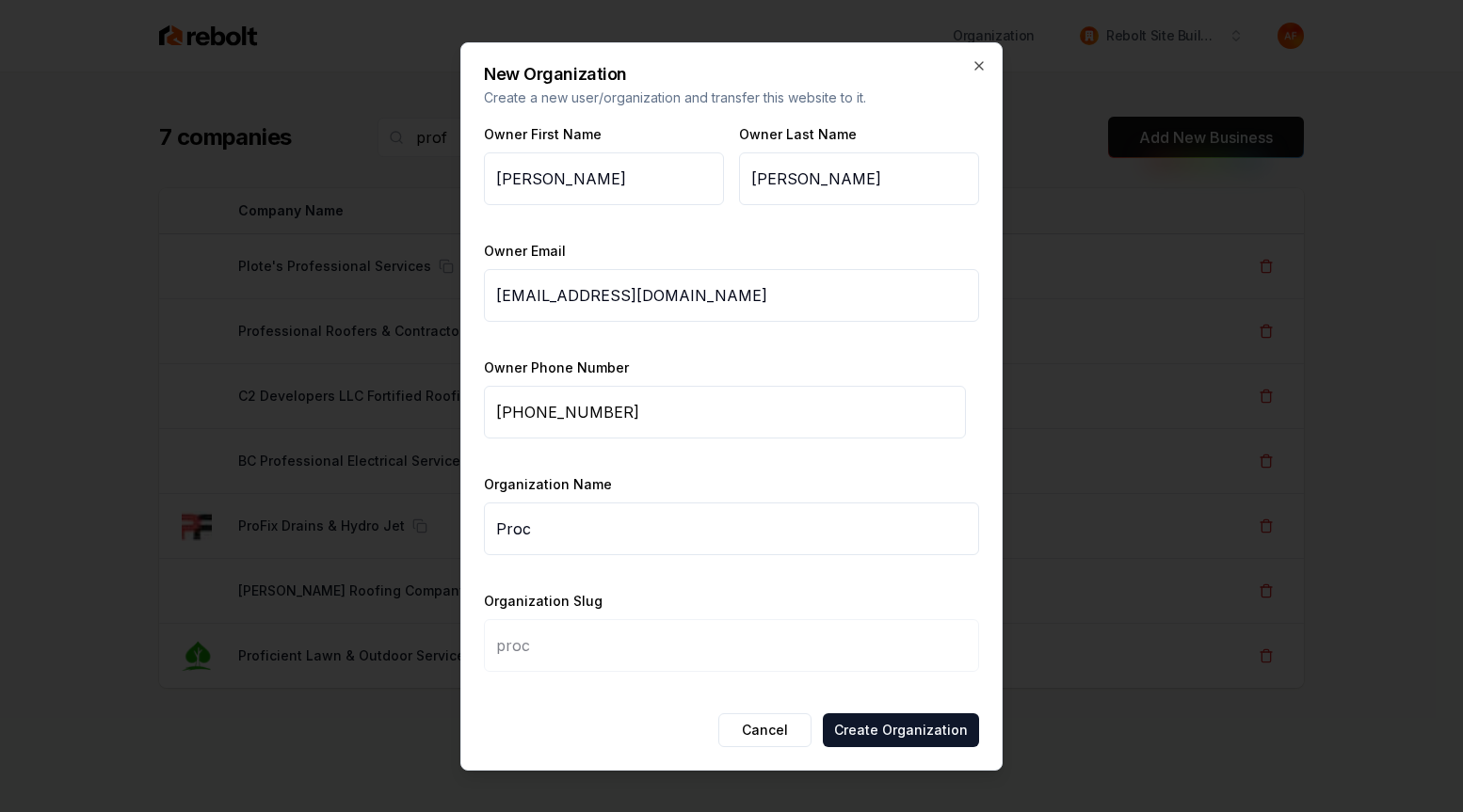 type on "Proci" 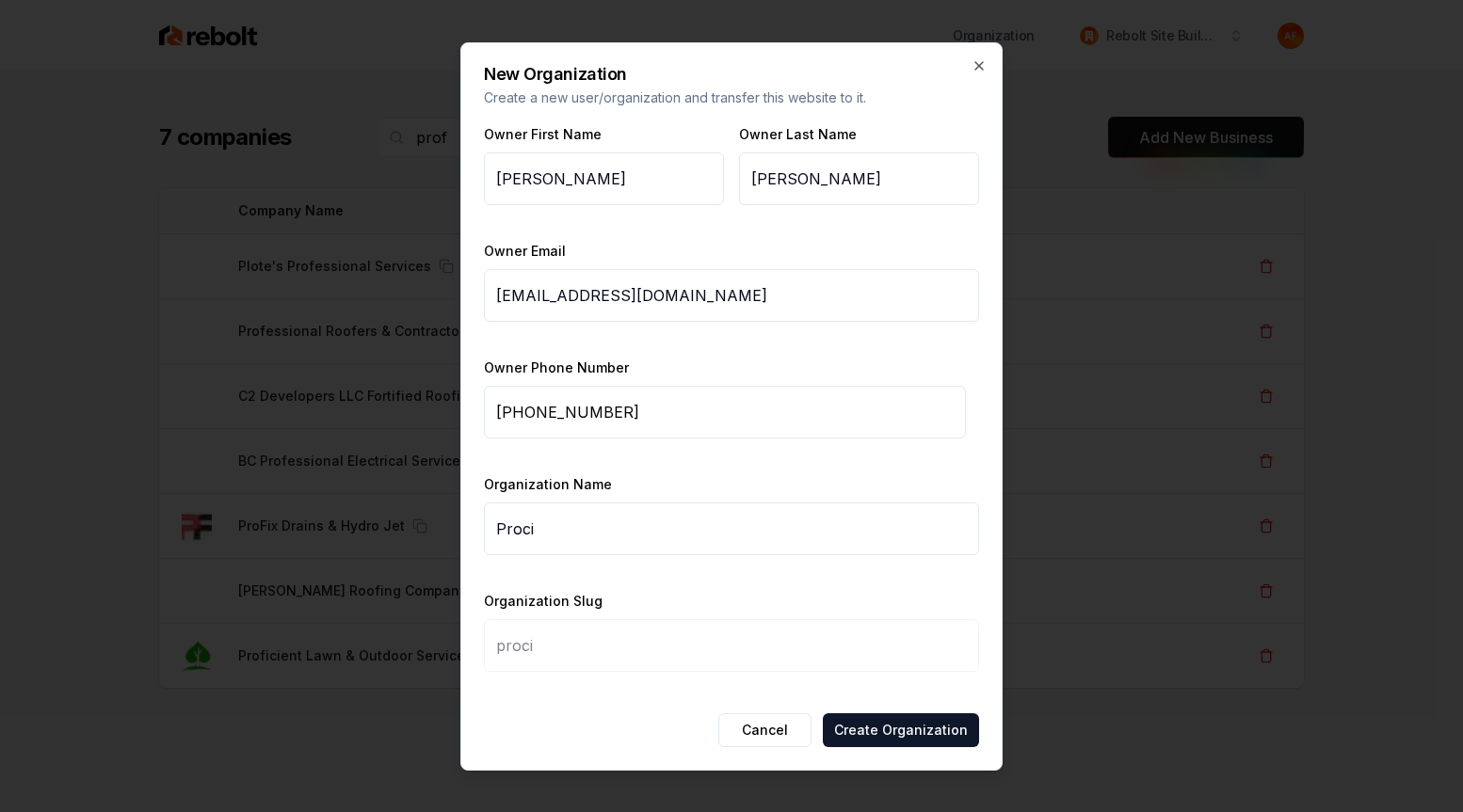 type on "Procie" 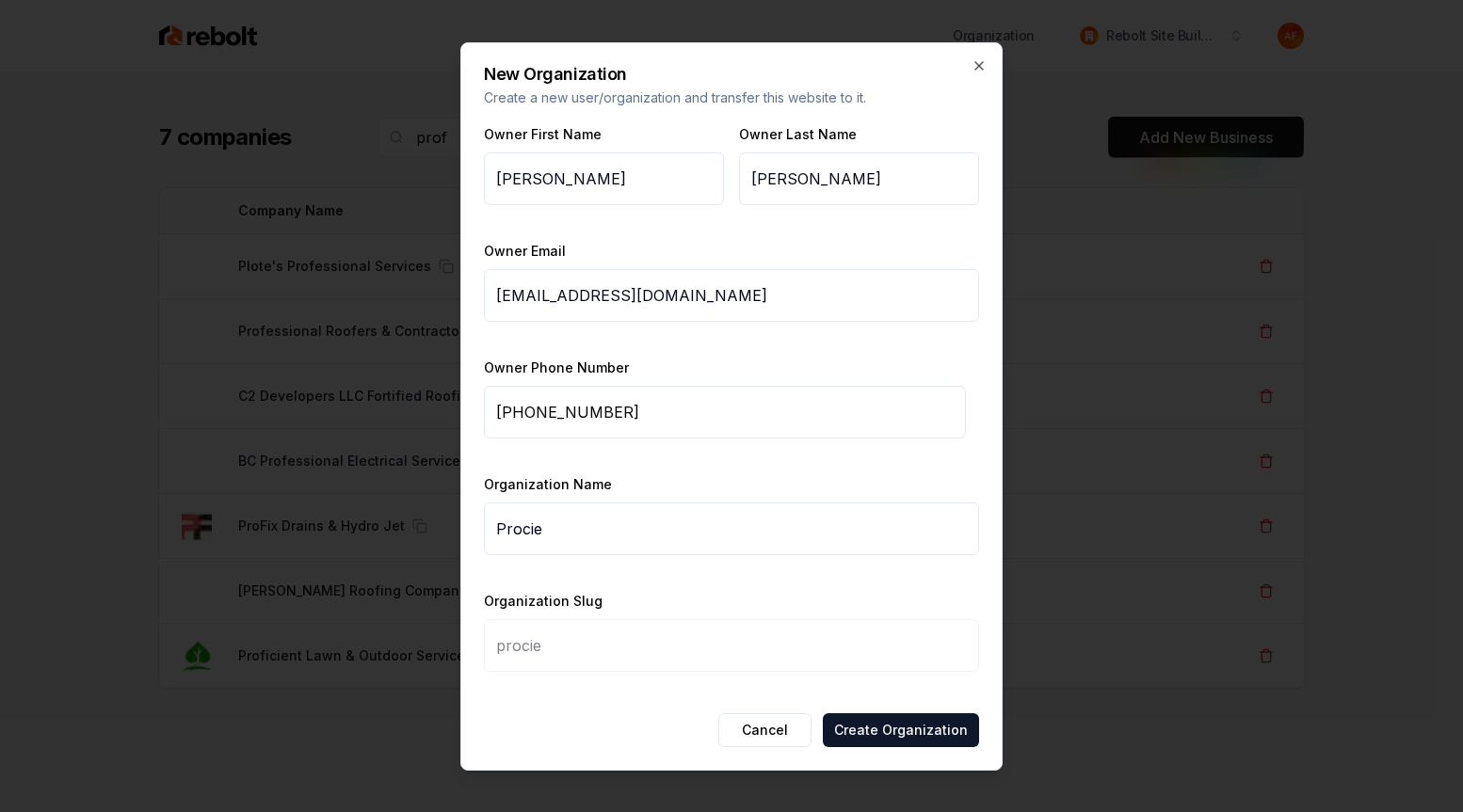 type on "Procien" 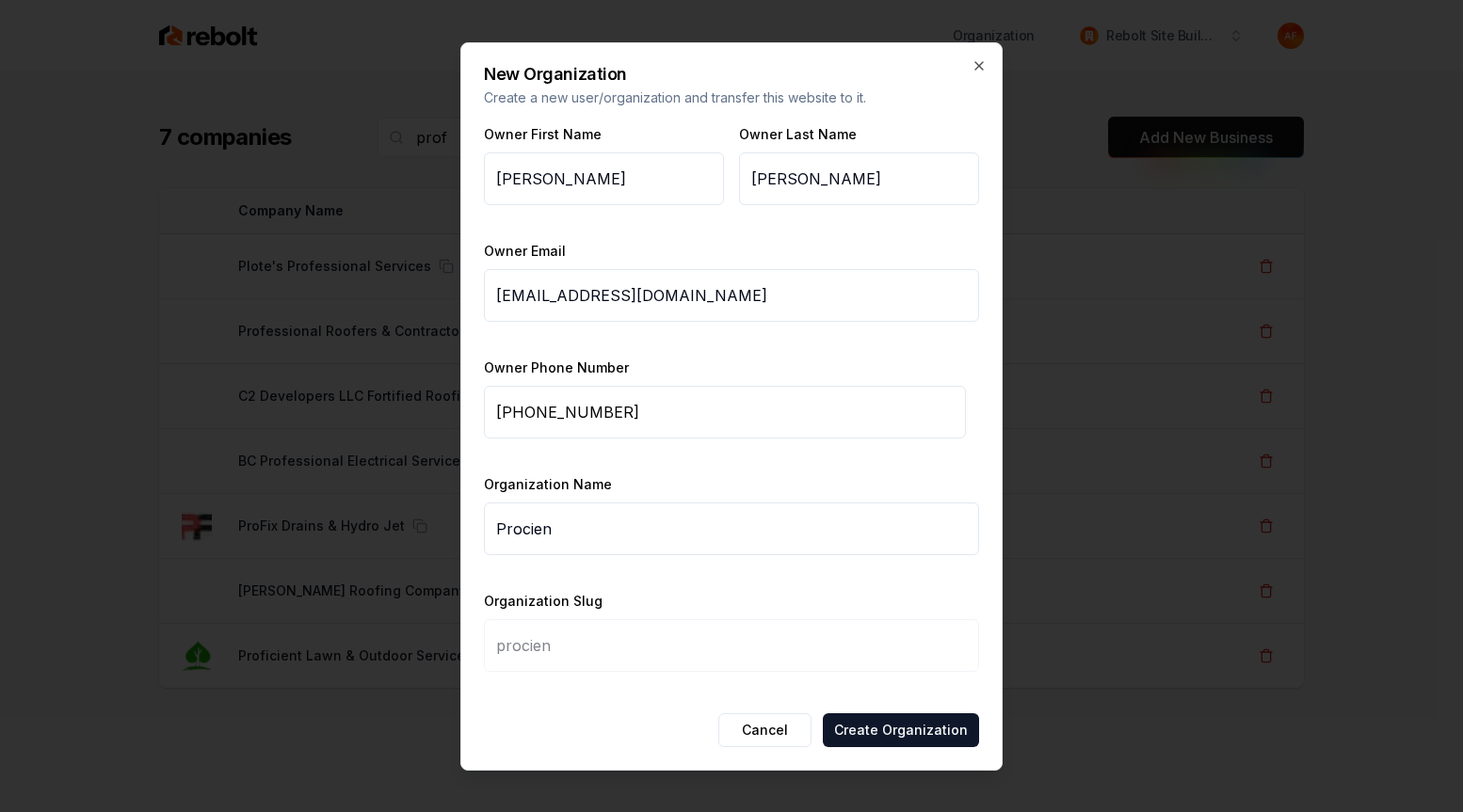 type on "Procient" 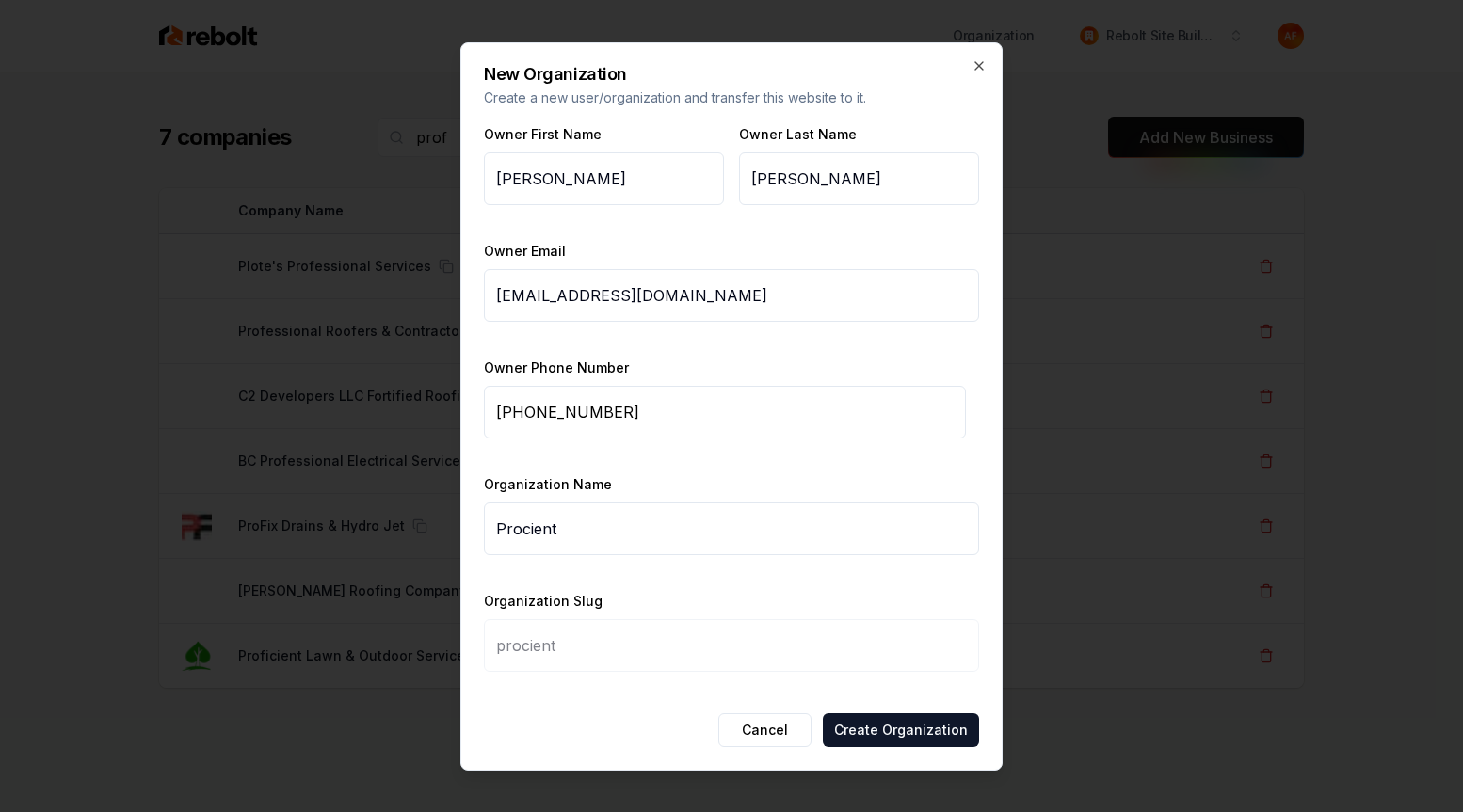 type on "Procient L" 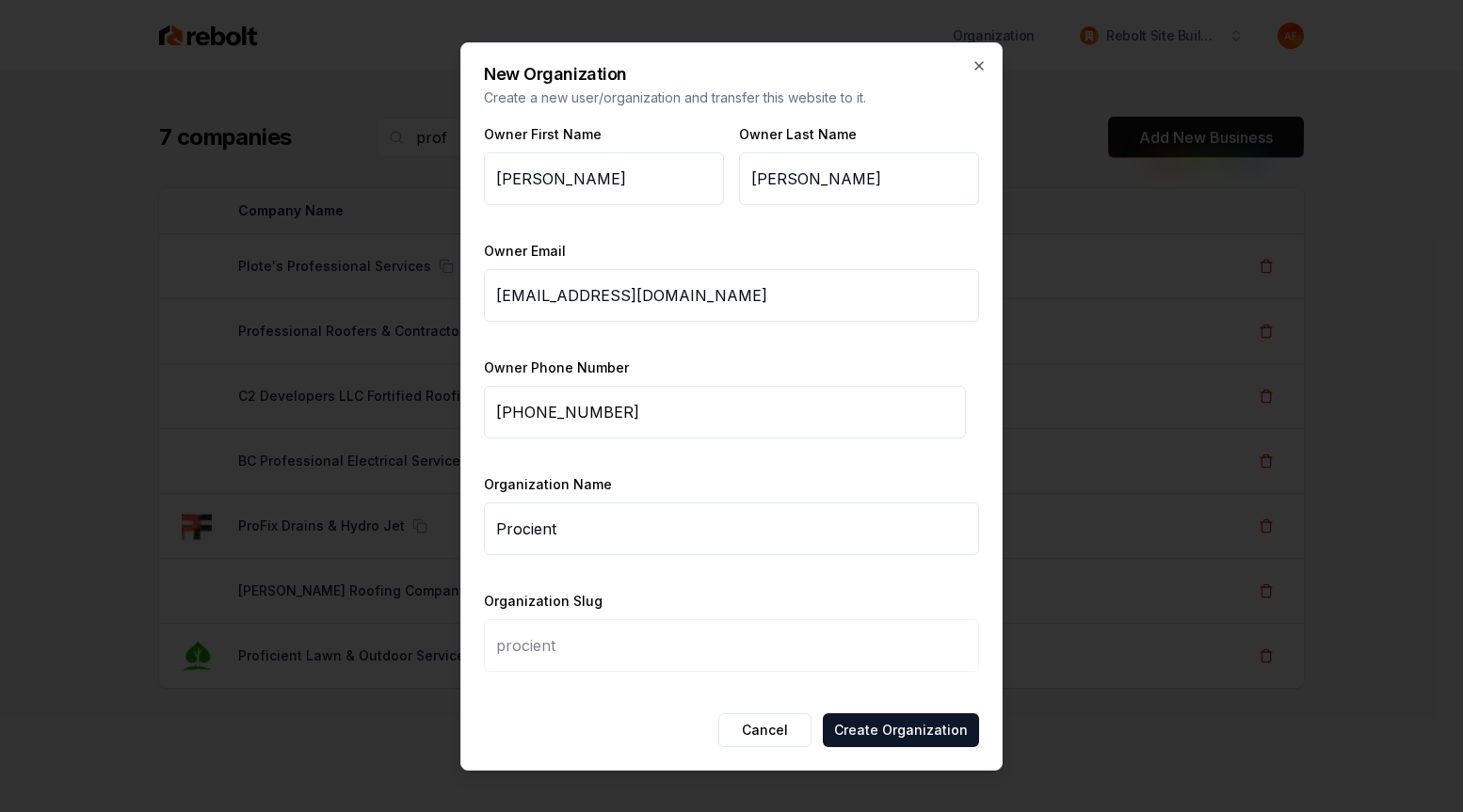 type on "procient-l" 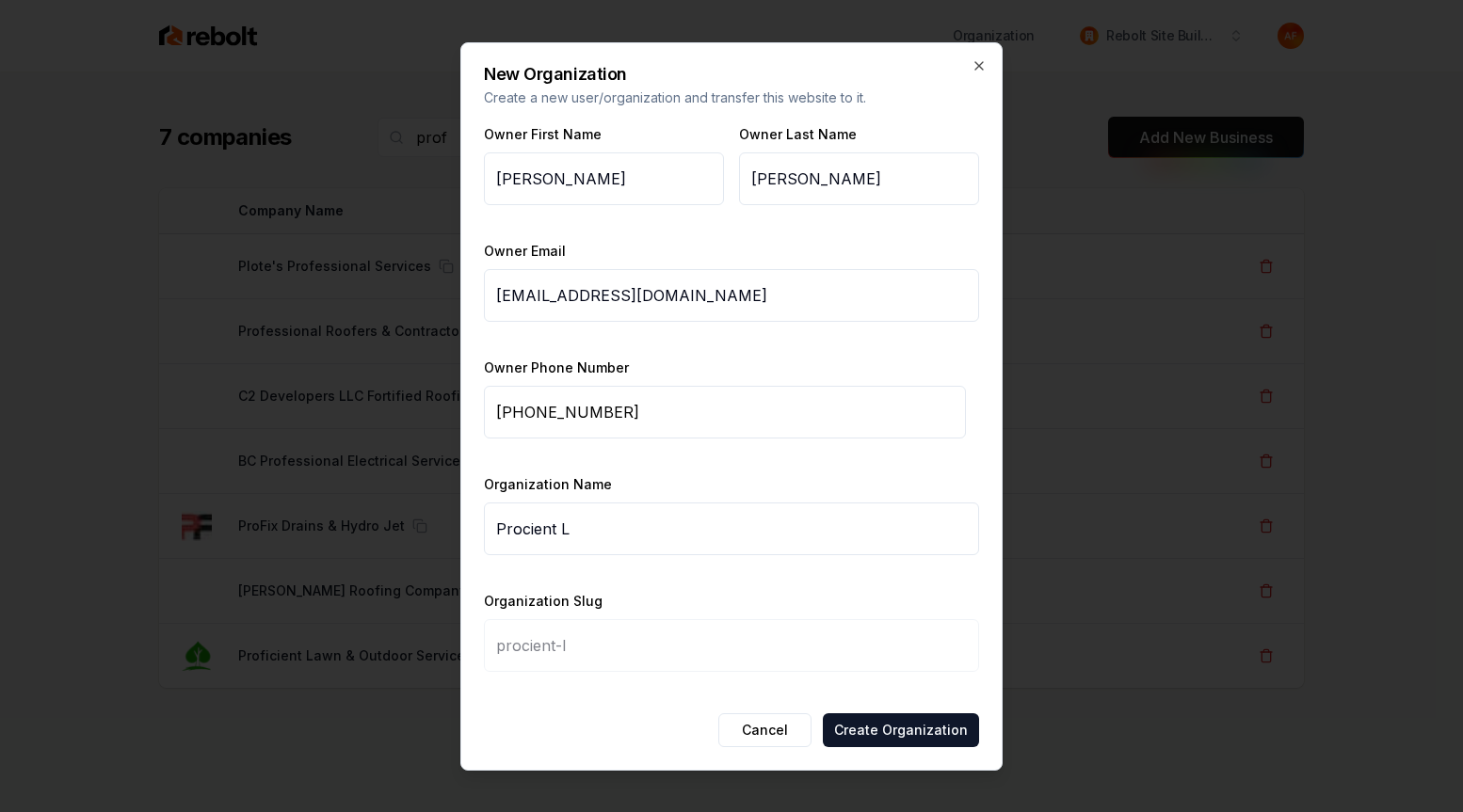 type on "Procient LA" 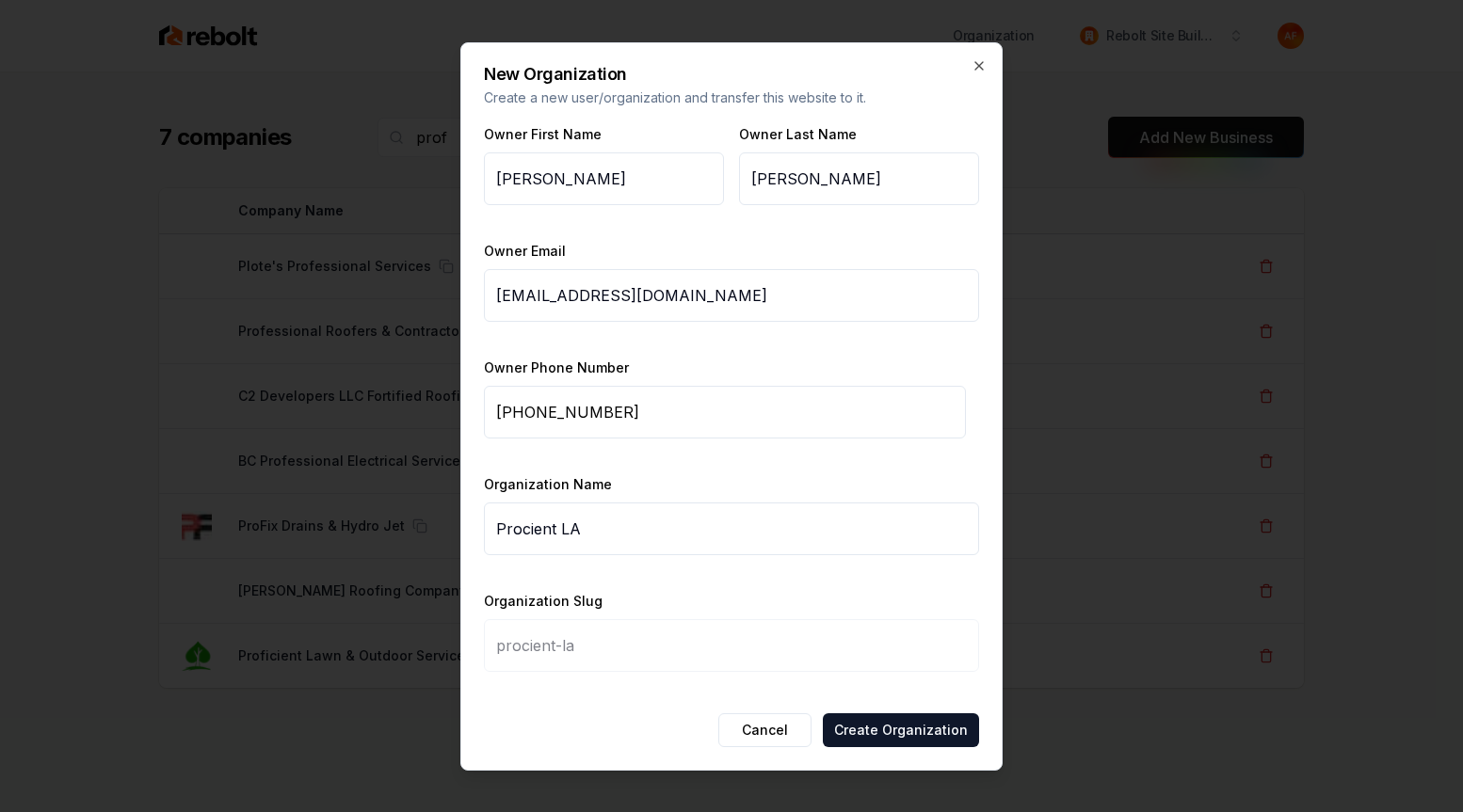 type on "Procient LAw" 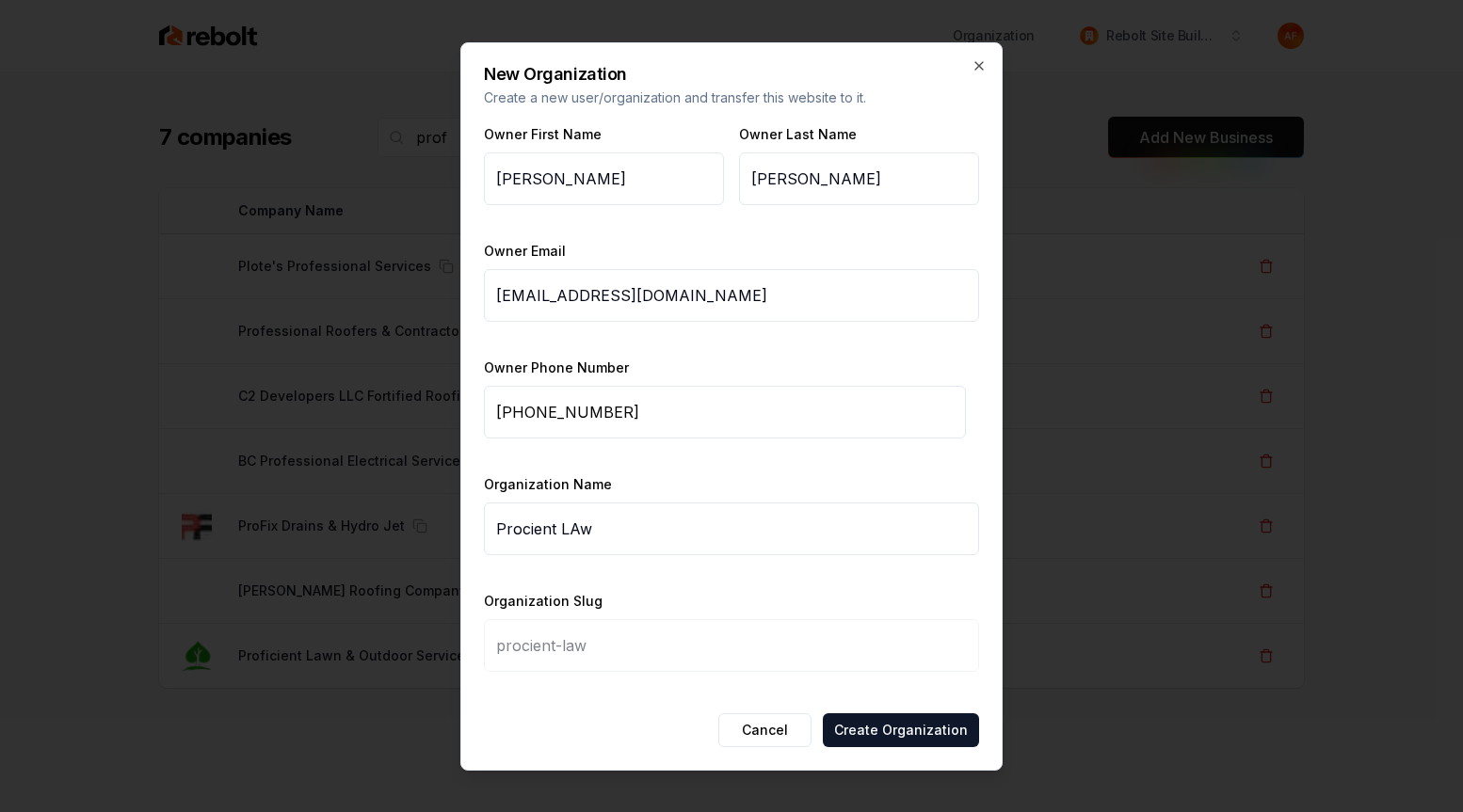 type on "Procient LAwn" 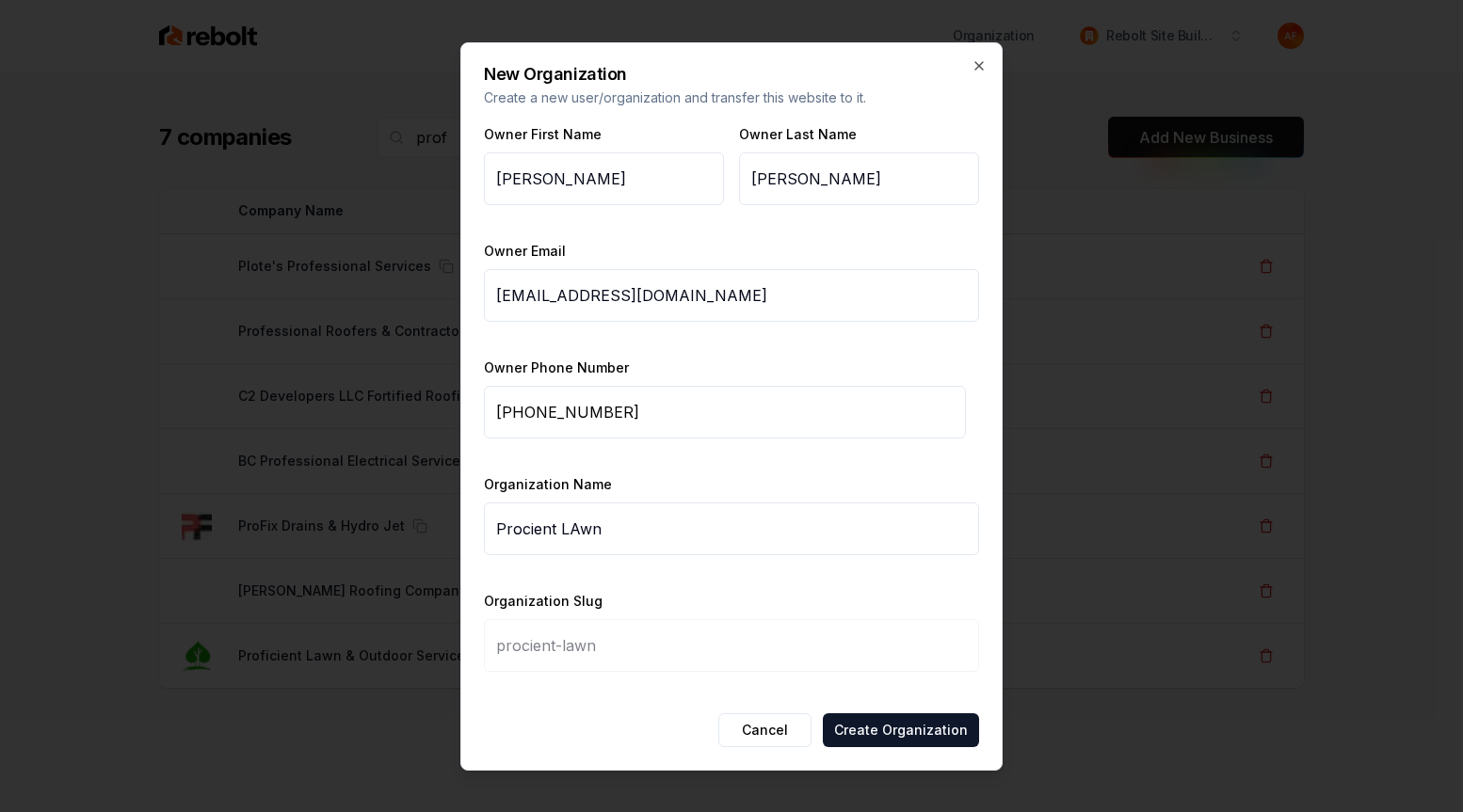 click on "Procient LAwn" at bounding box center (732, 529) 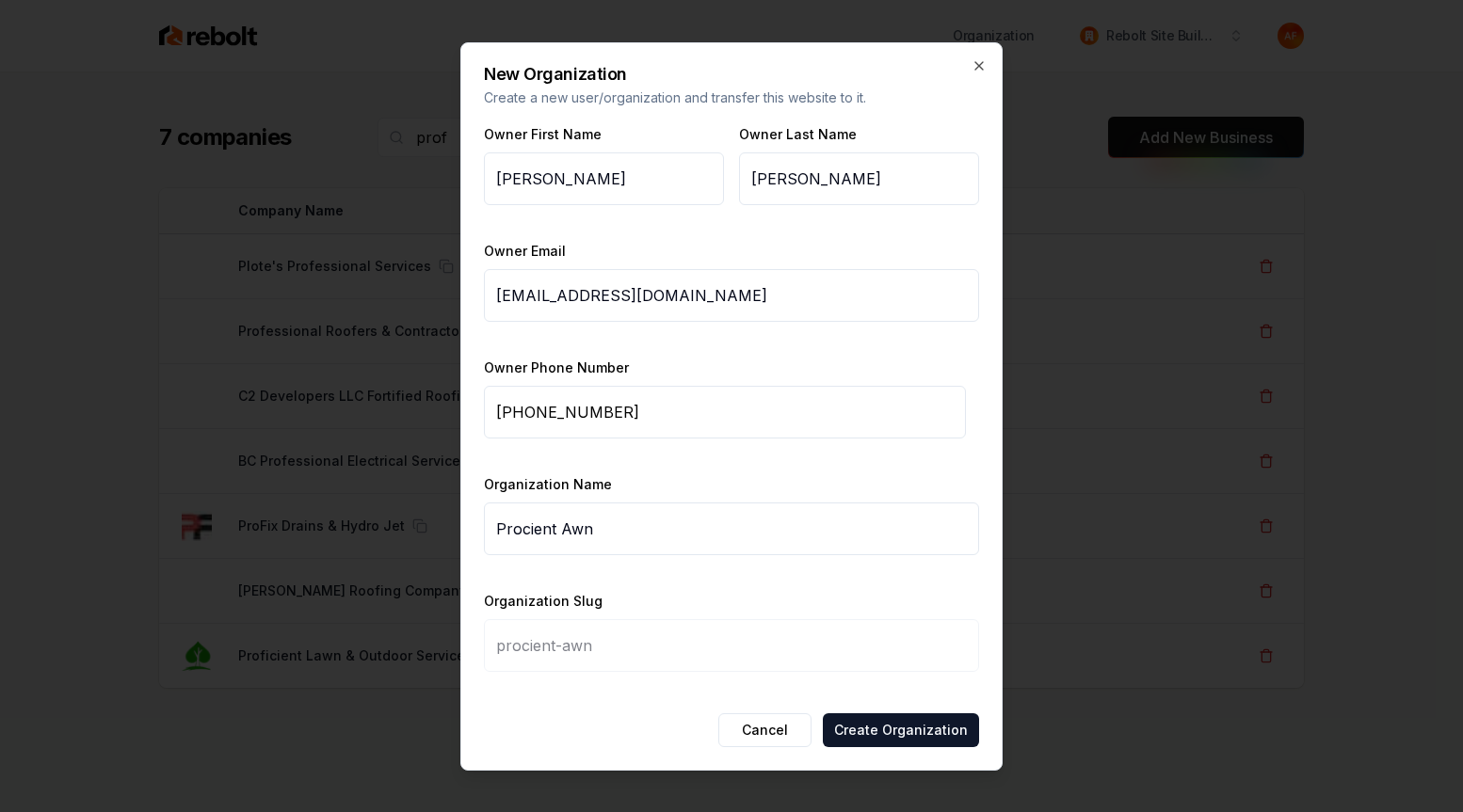 type on "Procient aAwn" 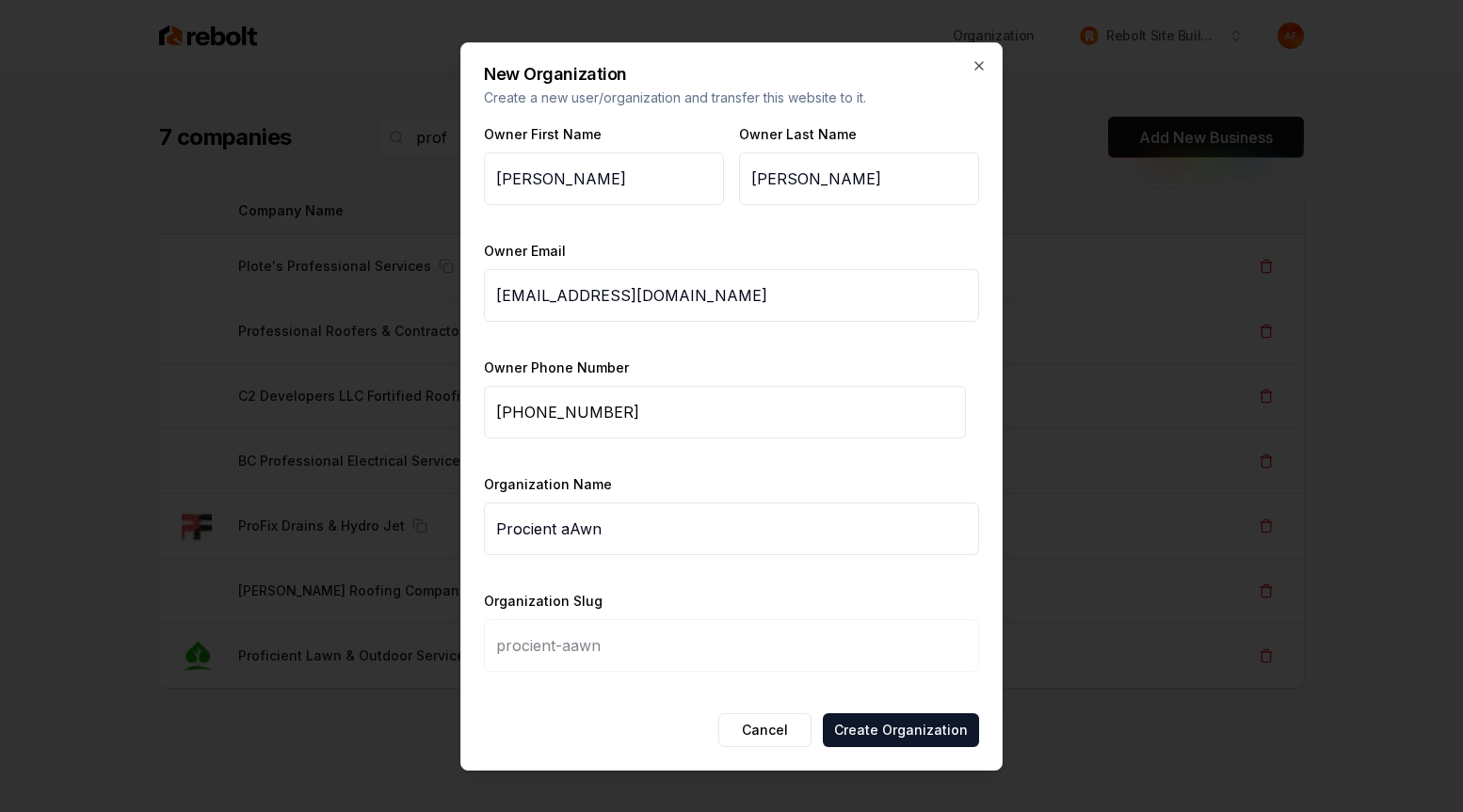 type on "Procient Awn" 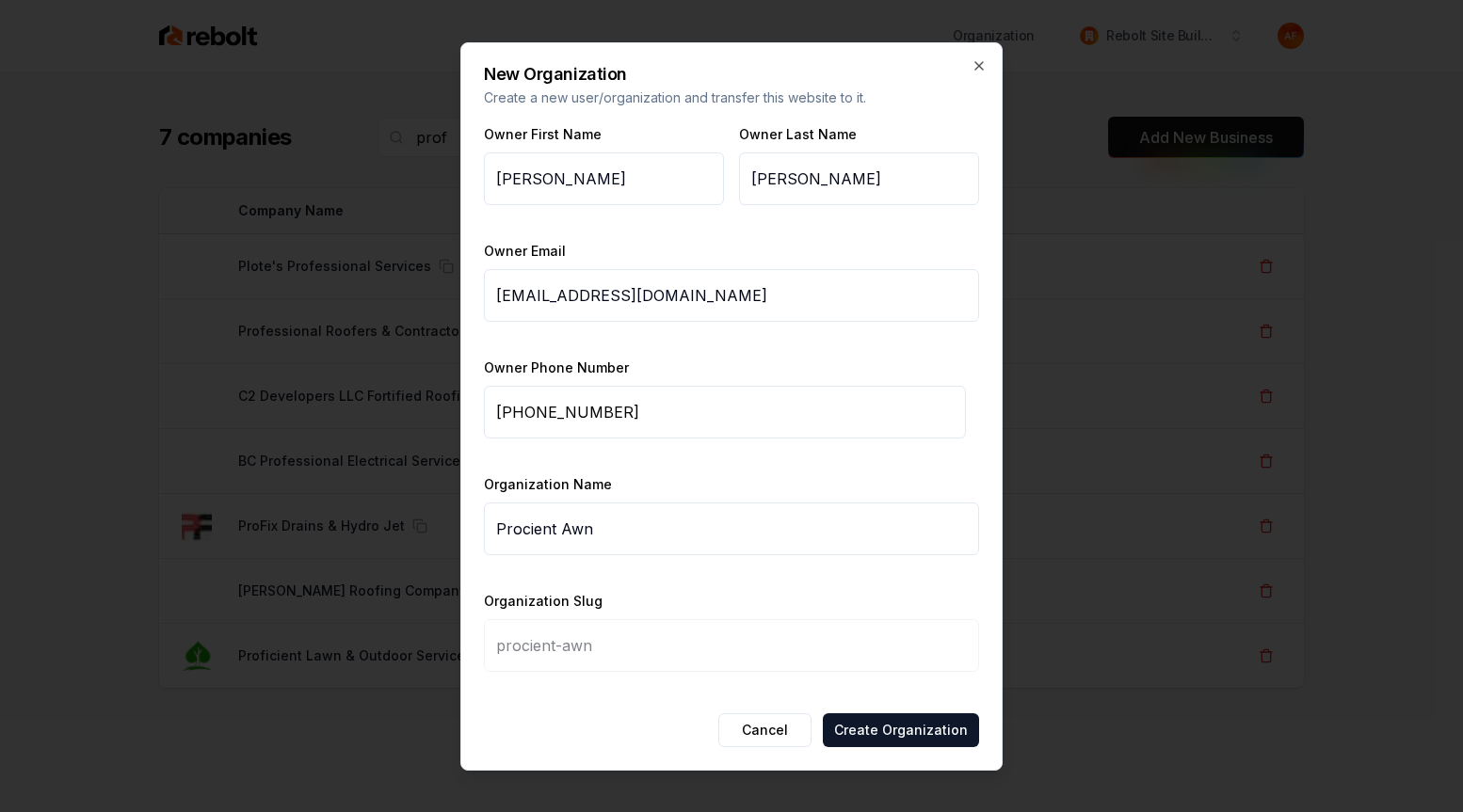 type on "Procient LAwn" 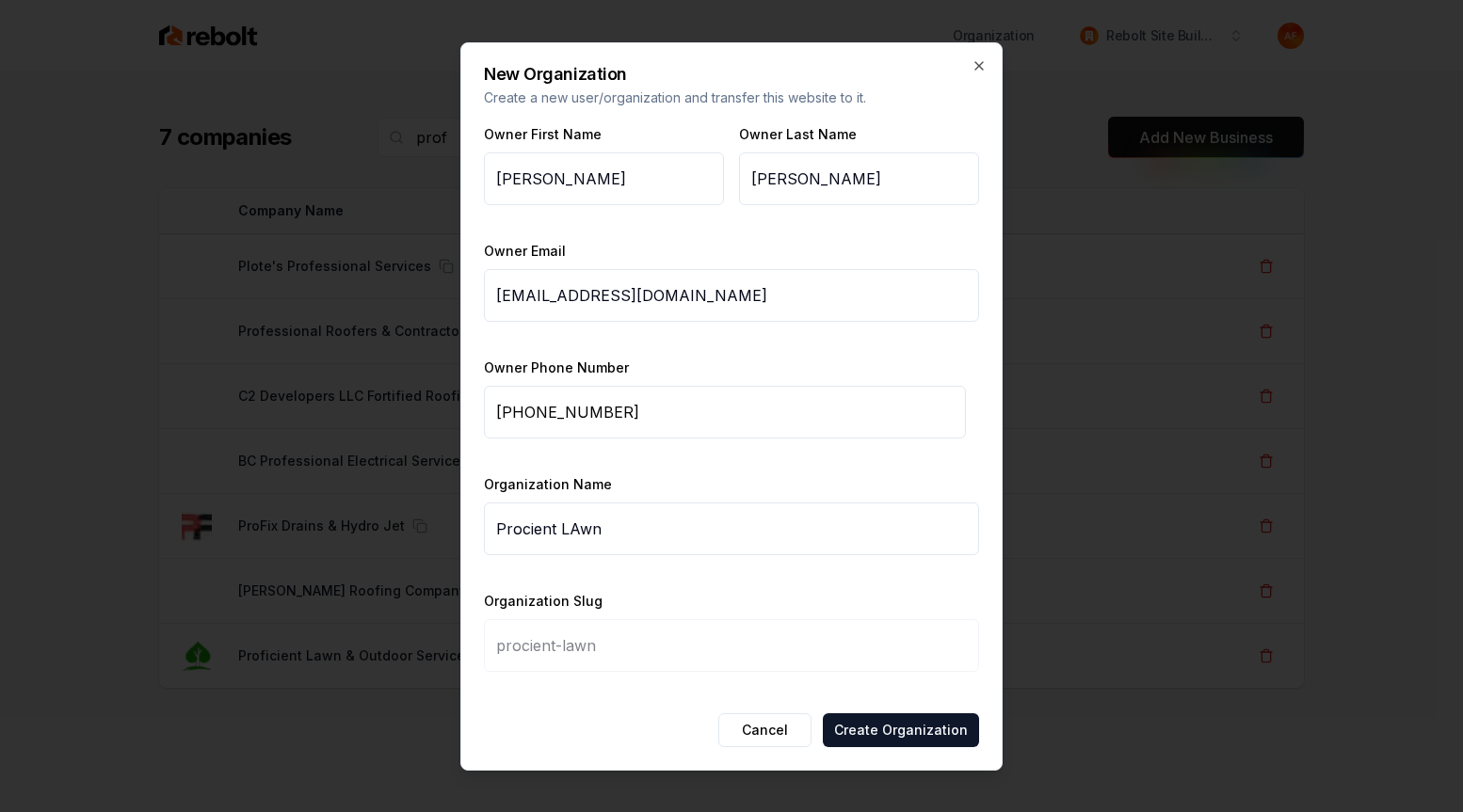 click on "Procient LAwn" at bounding box center [732, 529] 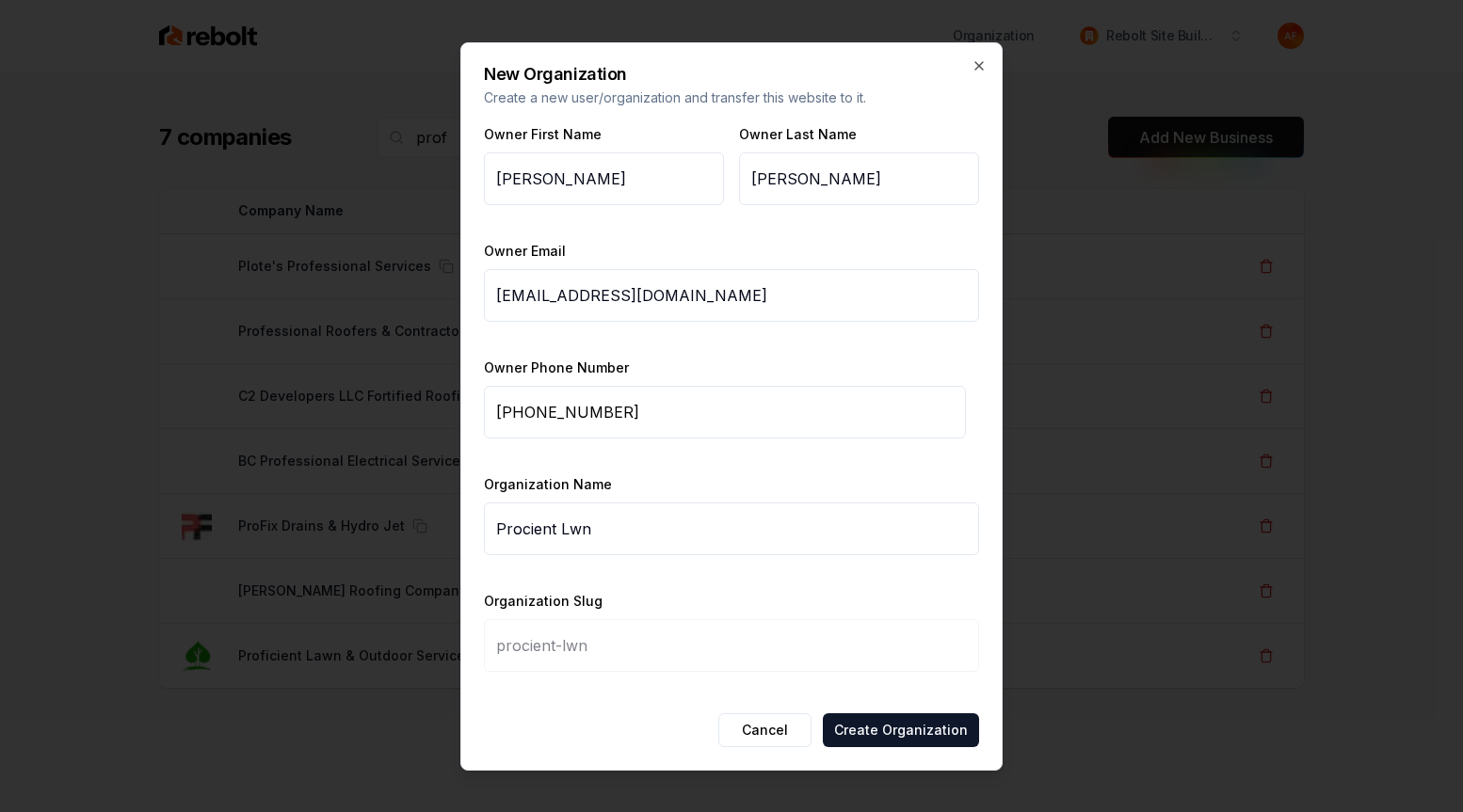 type on "Procient Lawn" 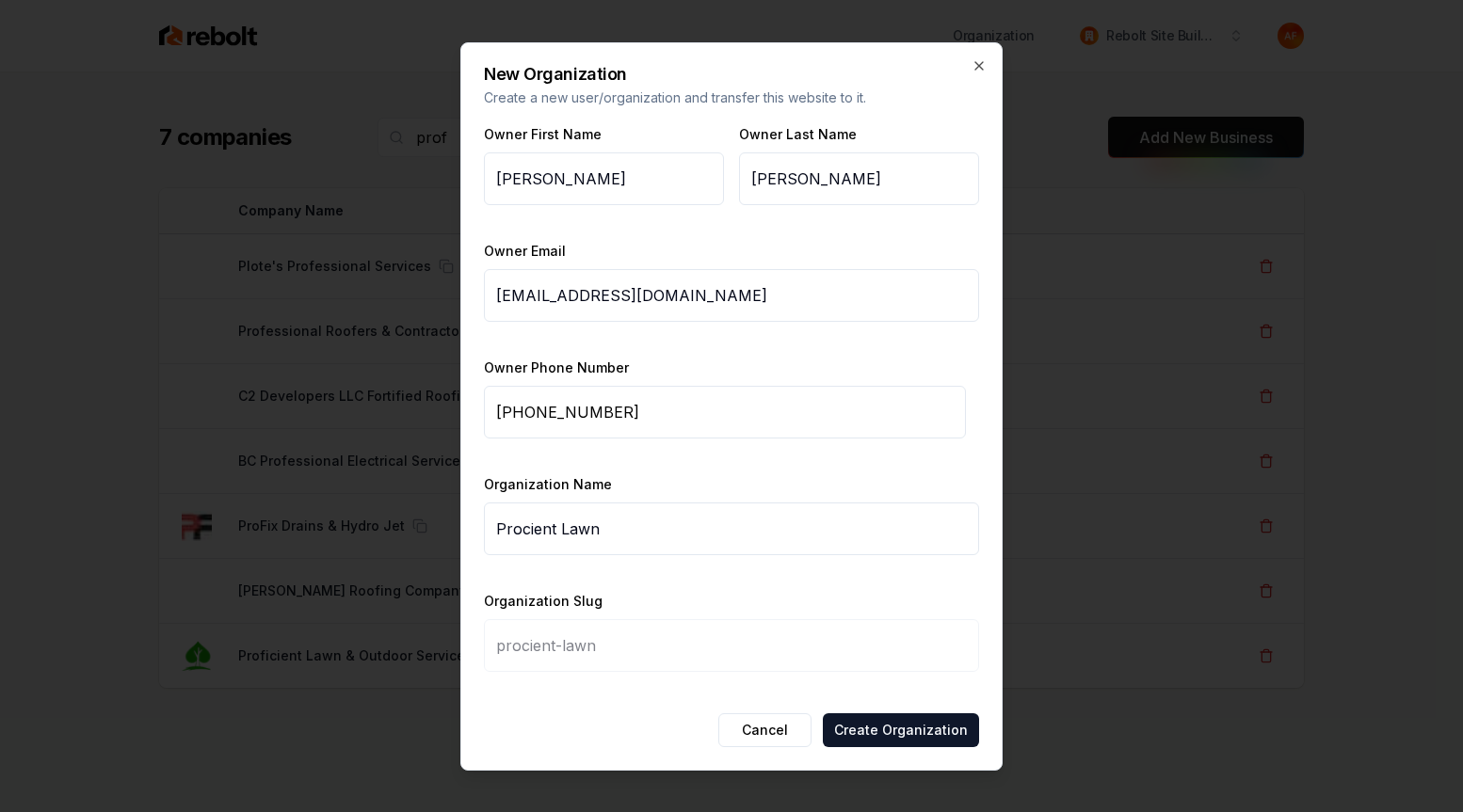 type on "Proficient Lawn" 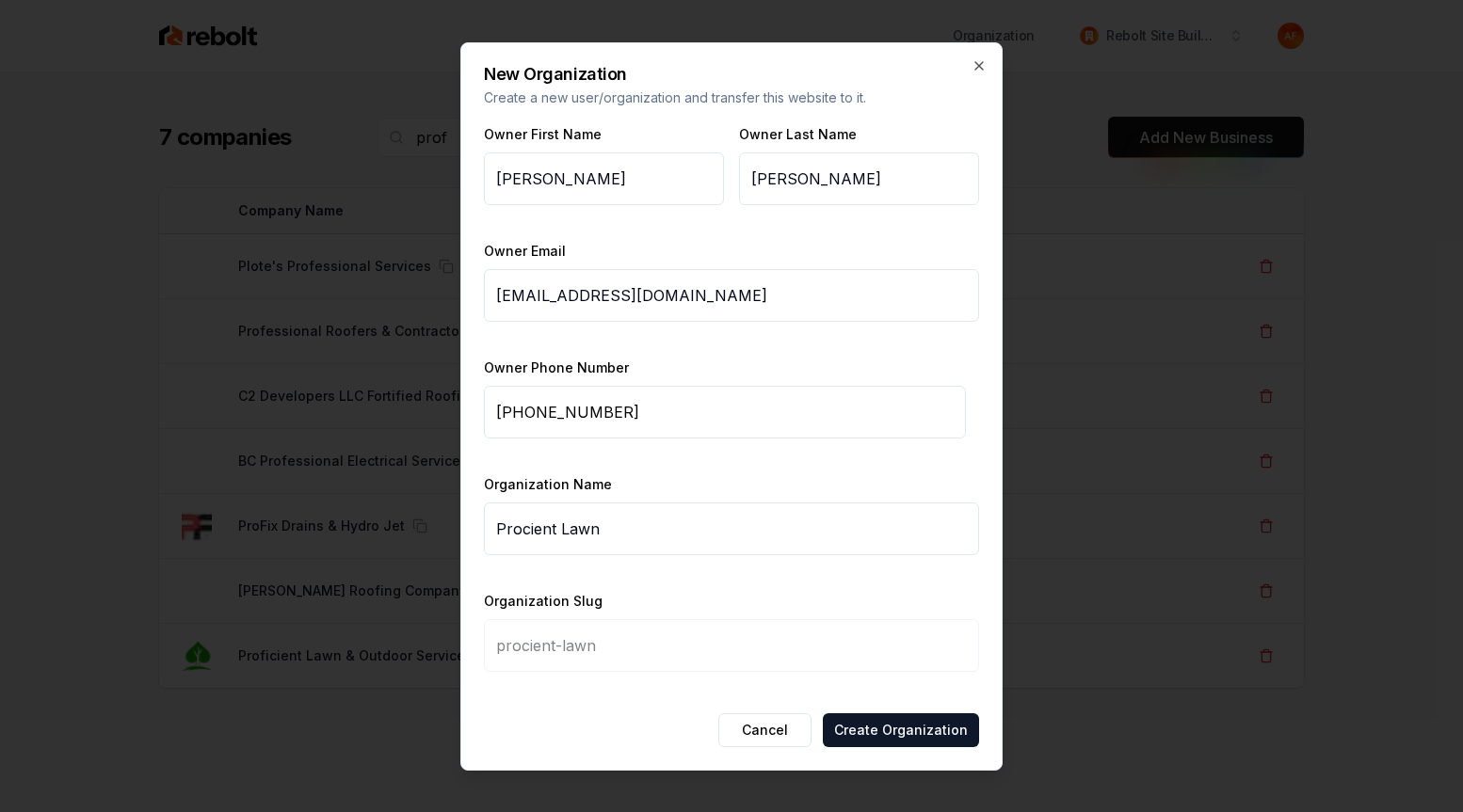 type on "proficient-lawn" 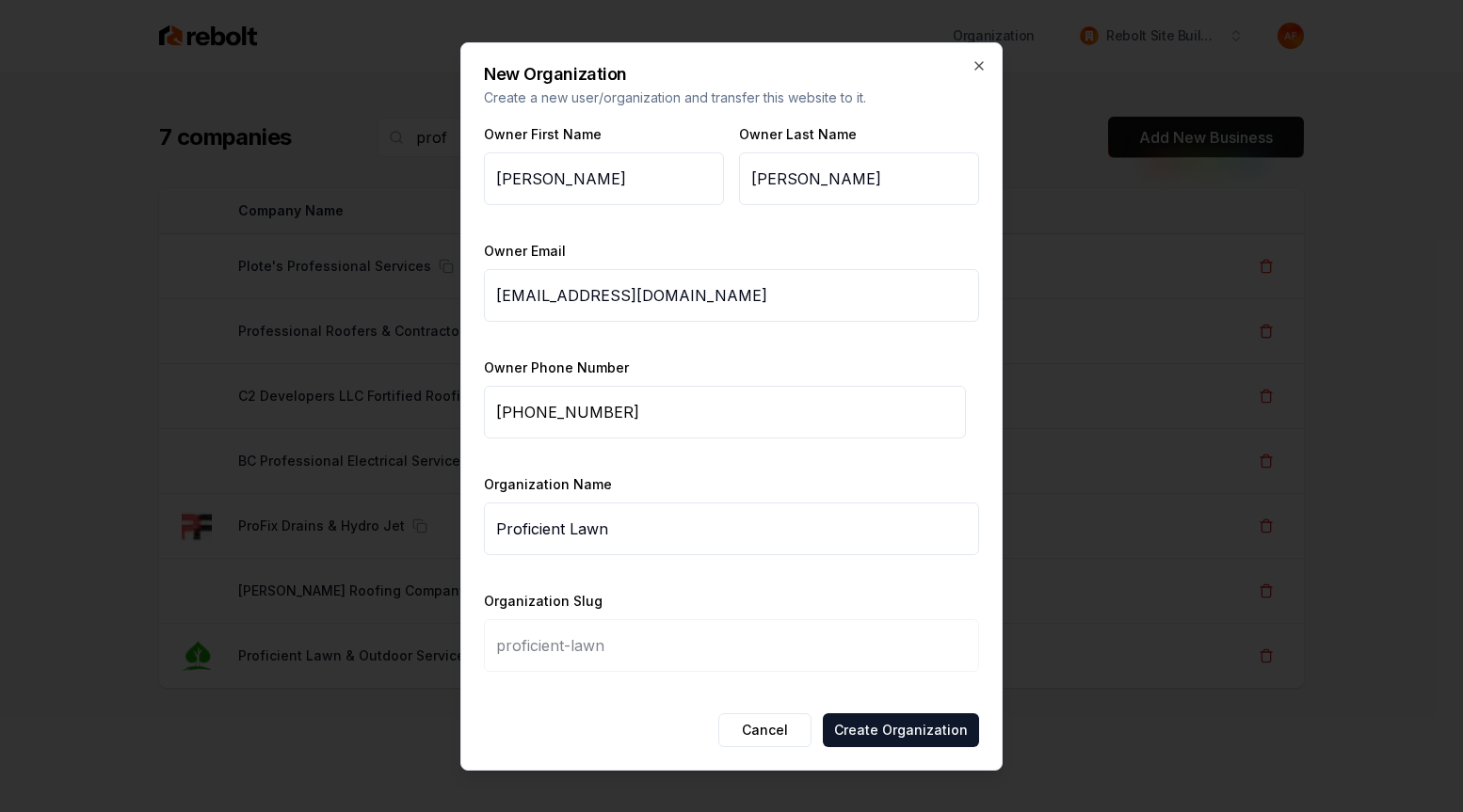 click on "Proficient Lawn" at bounding box center [732, 529] 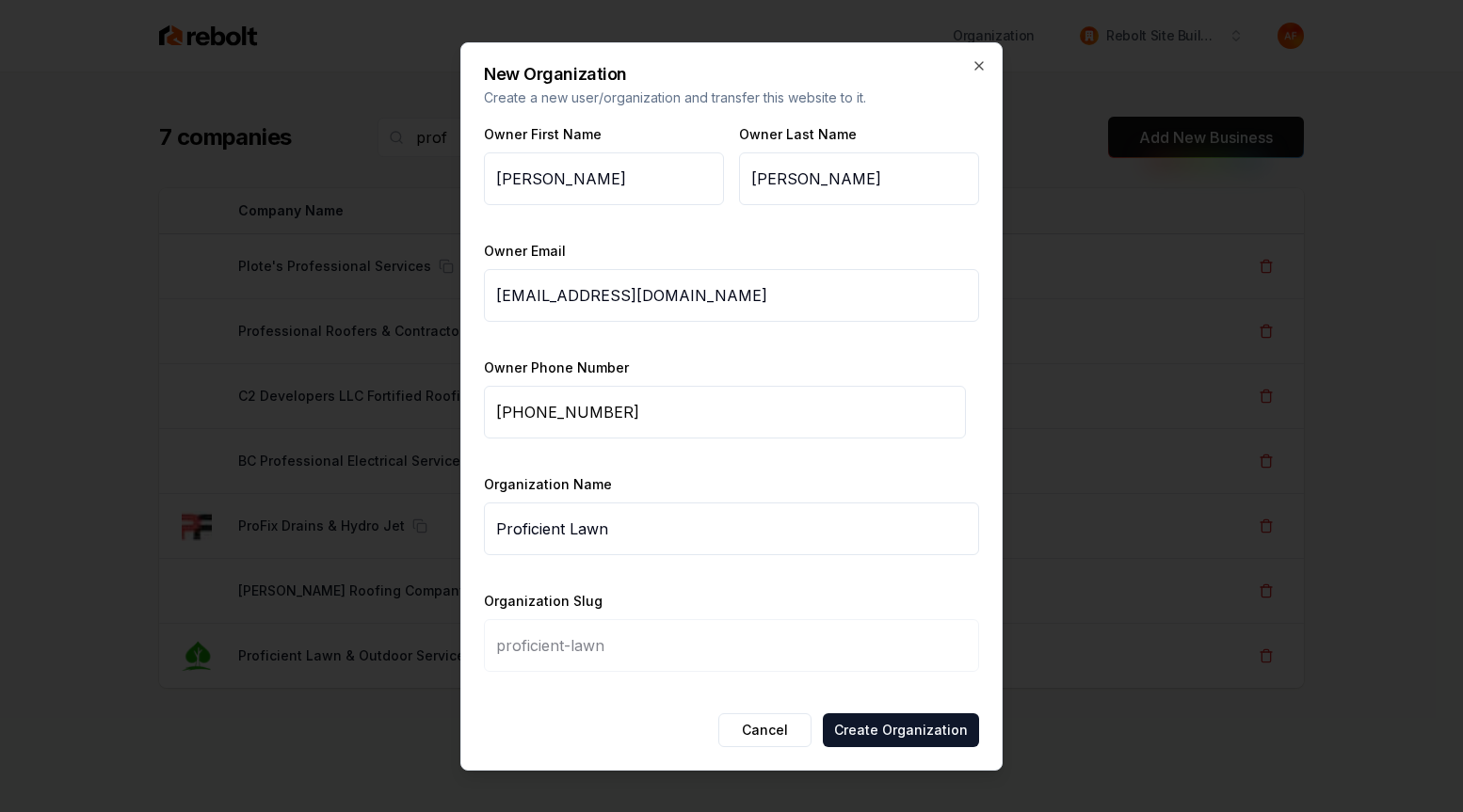 type on "Proficient Lawn &" 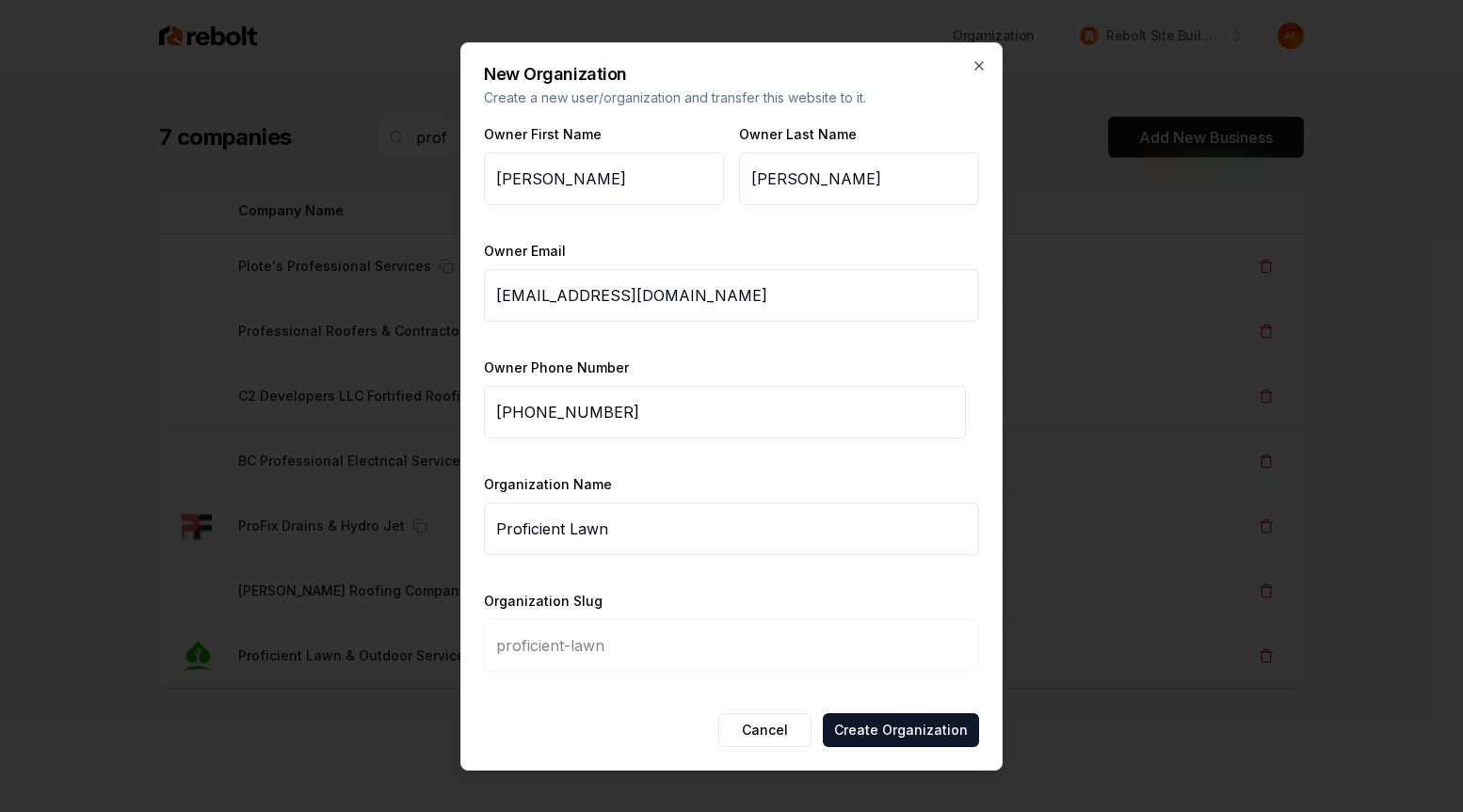 type on "proficient-lawn-" 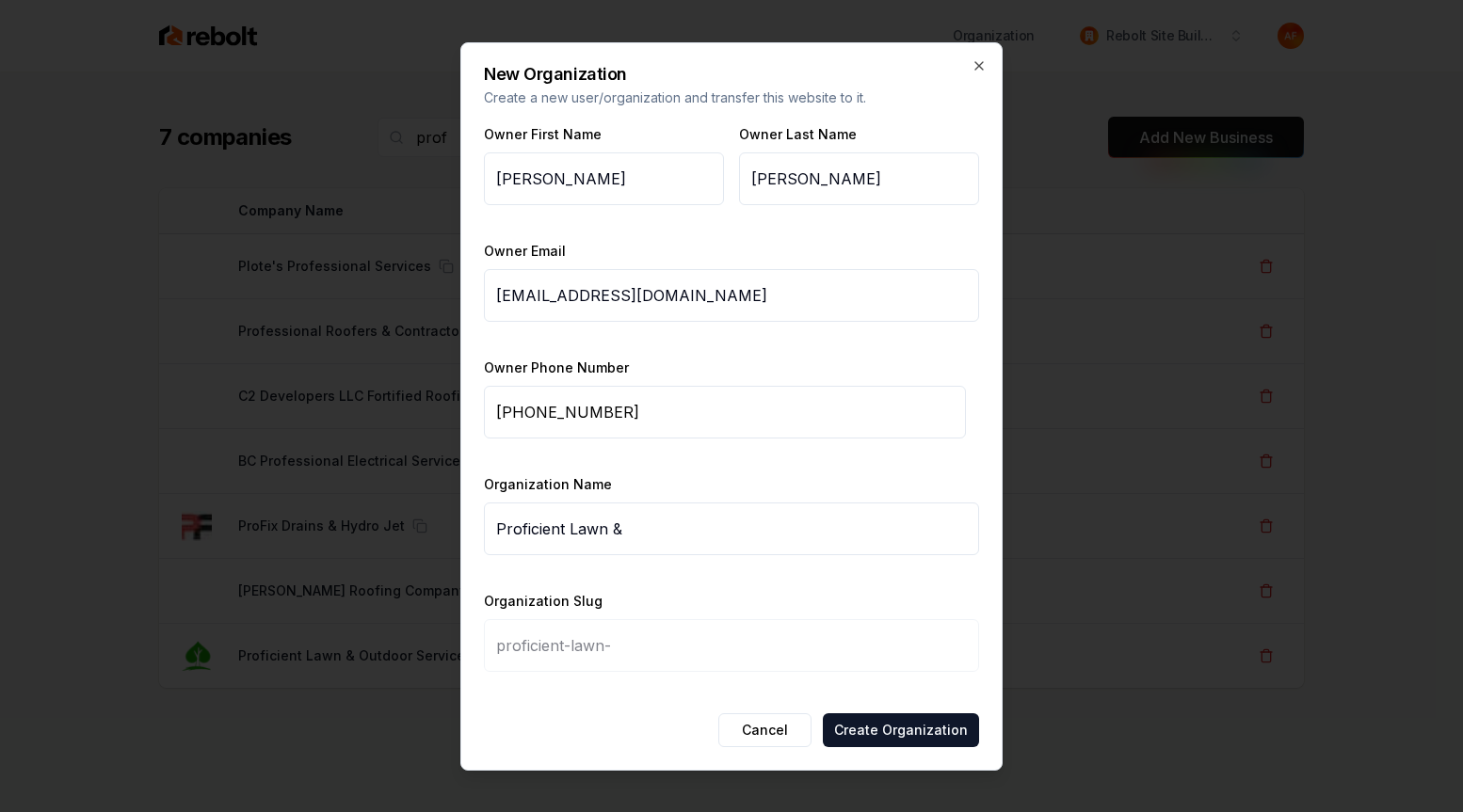type on "Proficient Lawn & O" 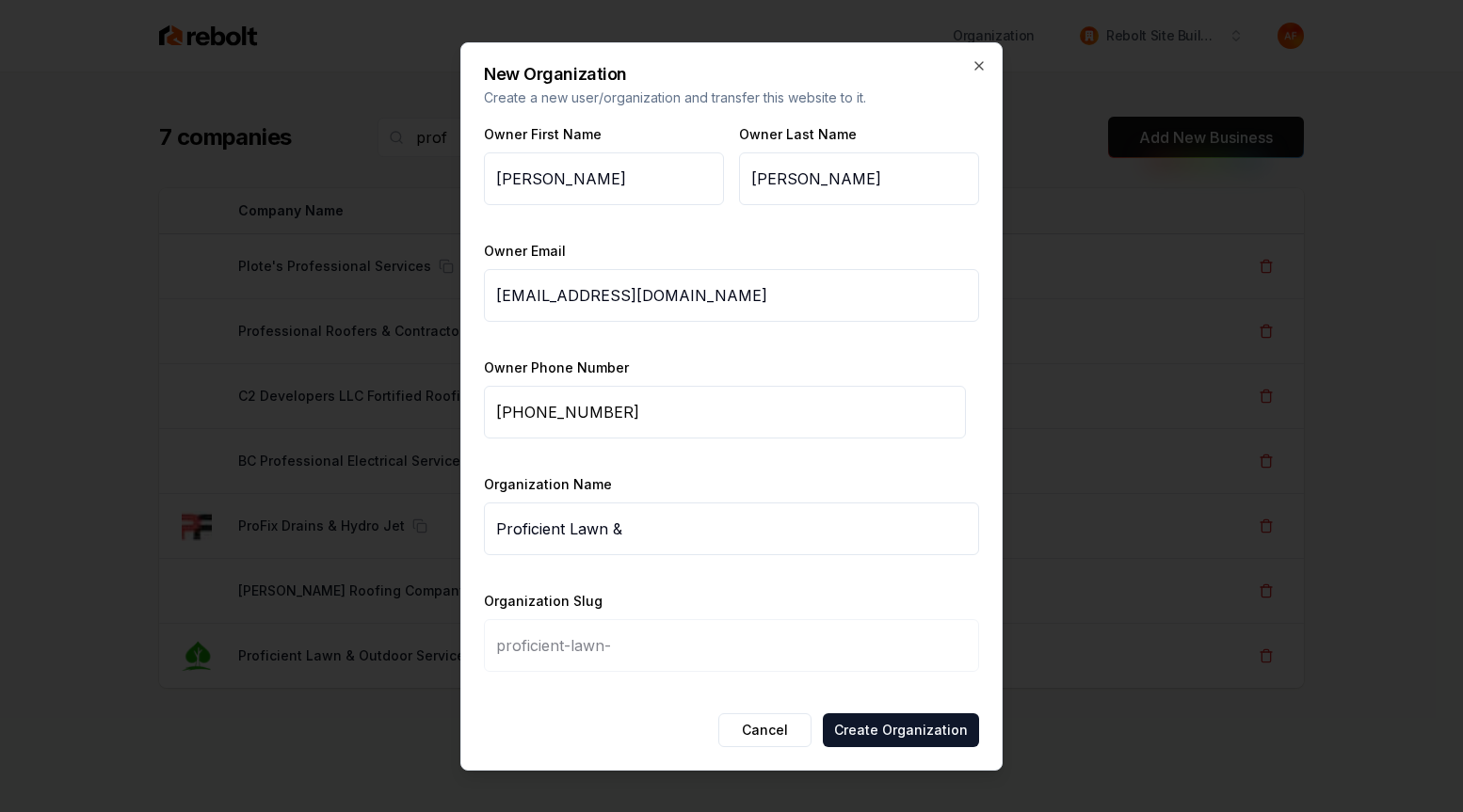 type on "proficient-lawn-o" 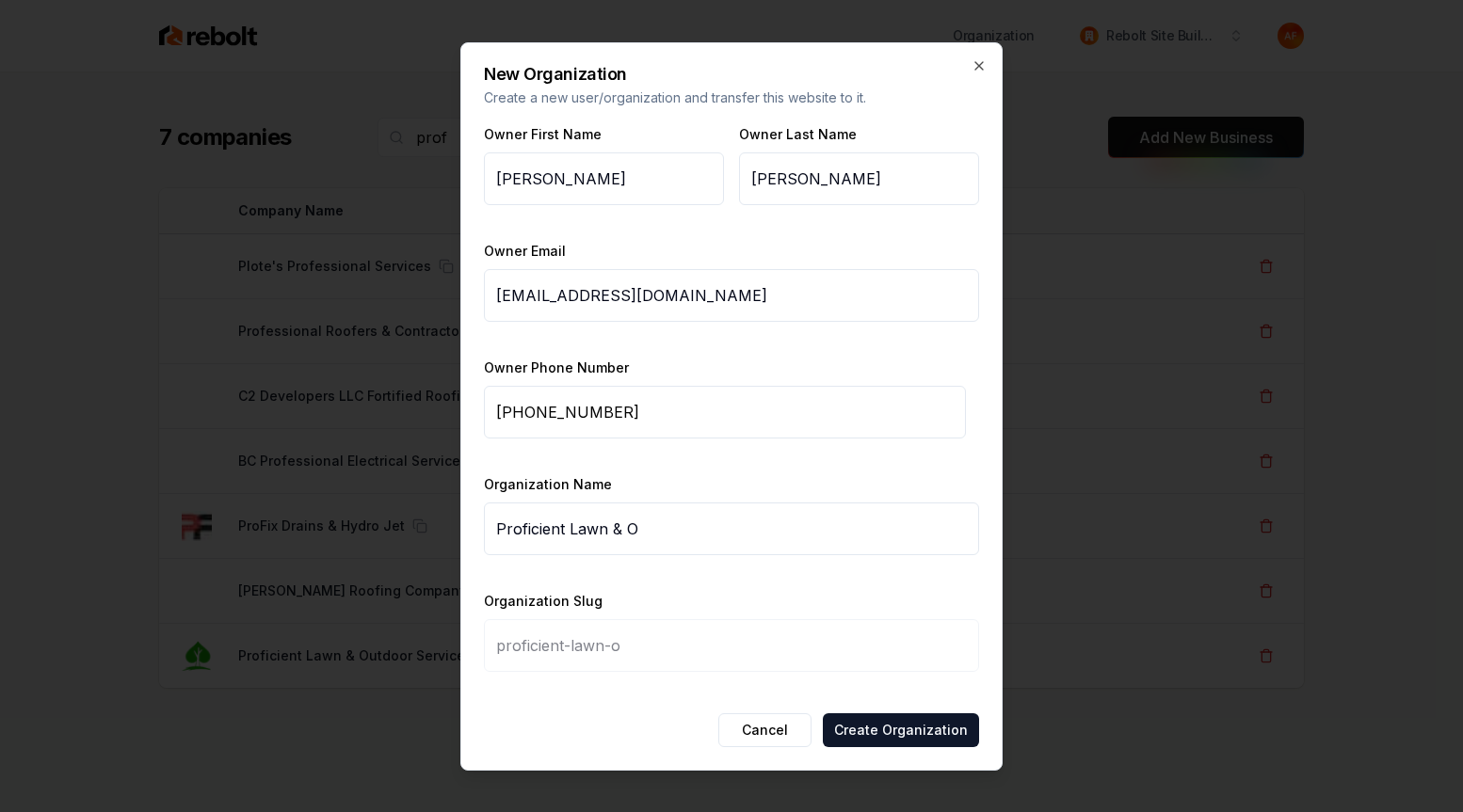 type on "Proficient Lawn & Ou" 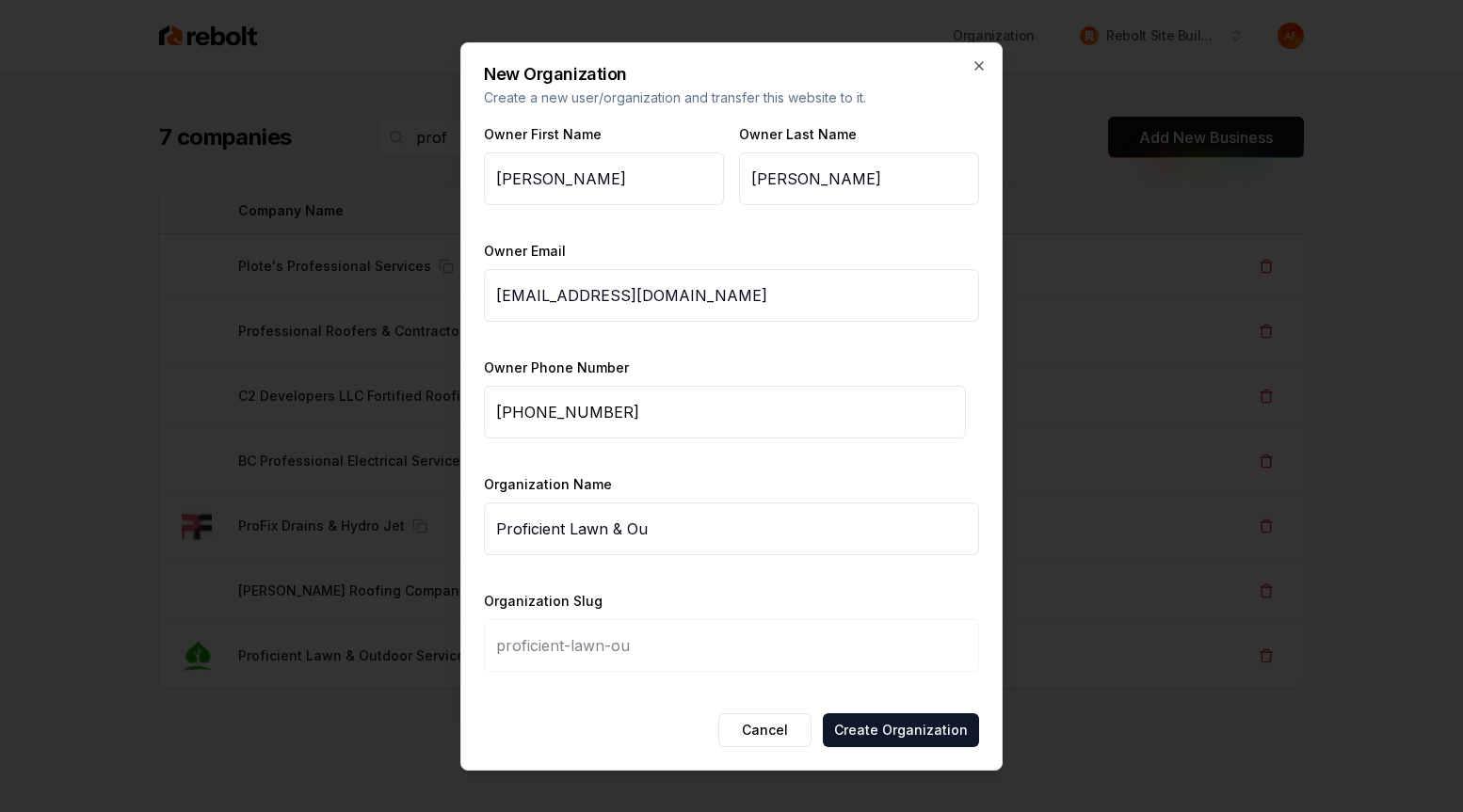 type on "Proficient Lawn & Out" 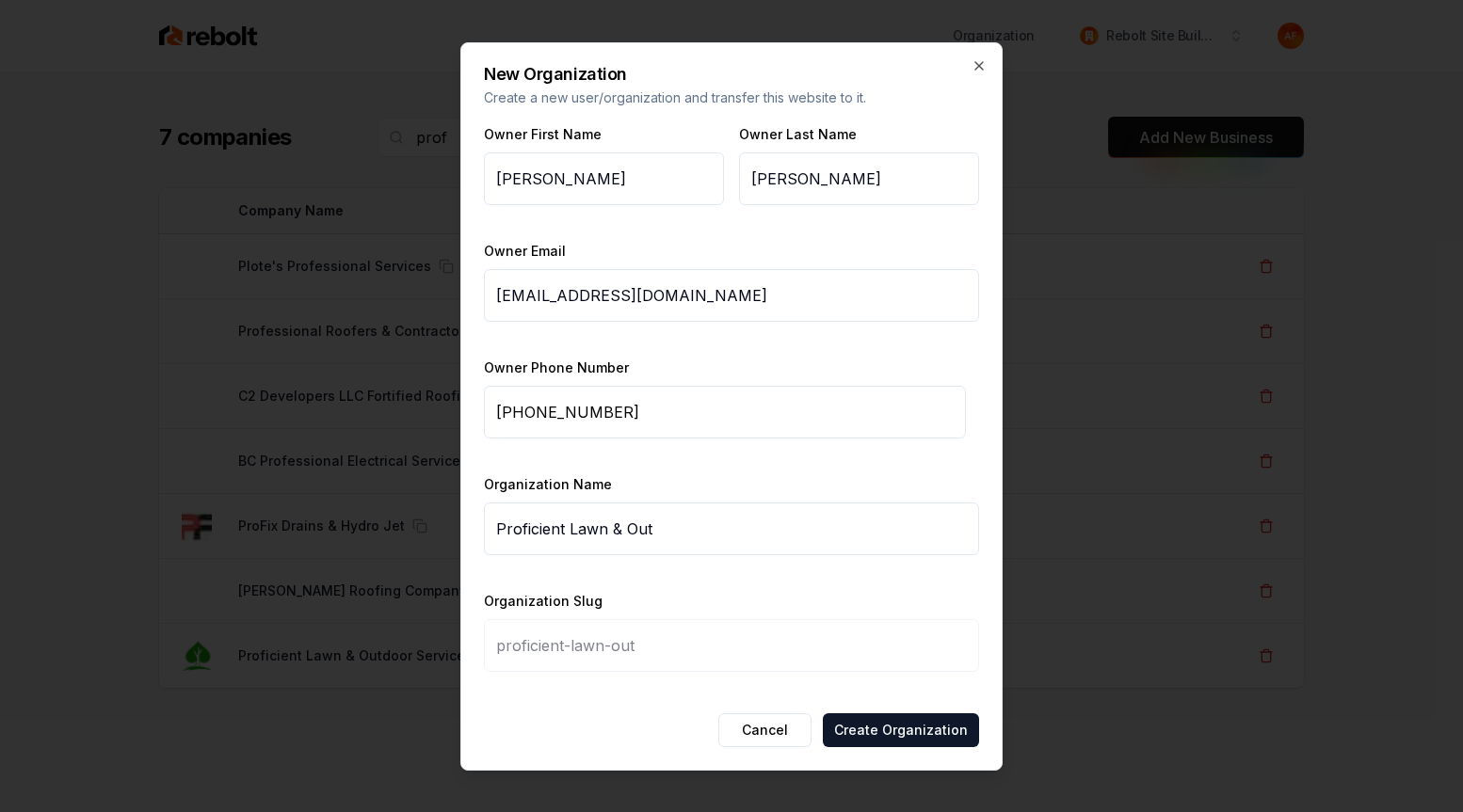 type on "Proficient Lawn & Outd" 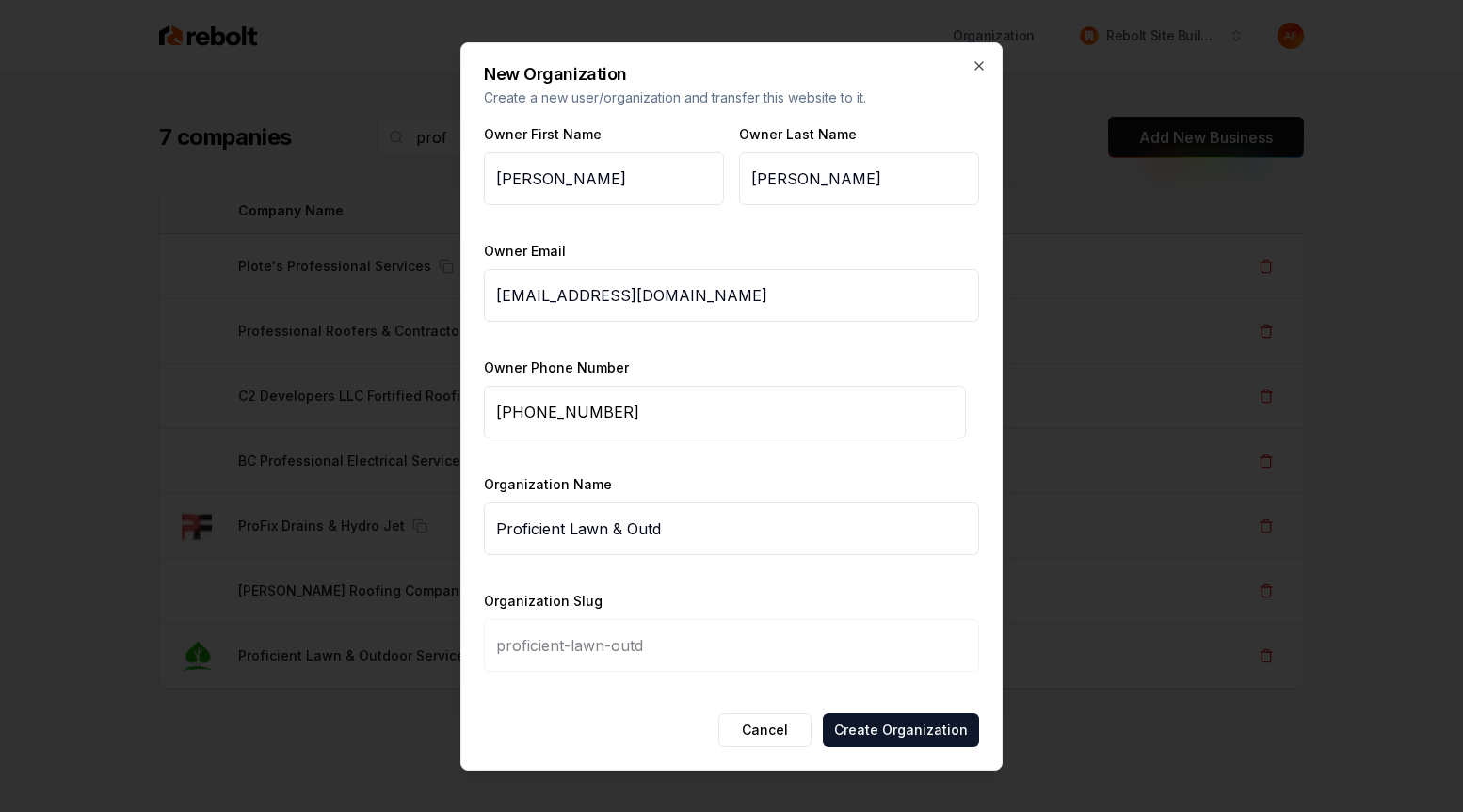 type on "Proficient Lawn & Outdo" 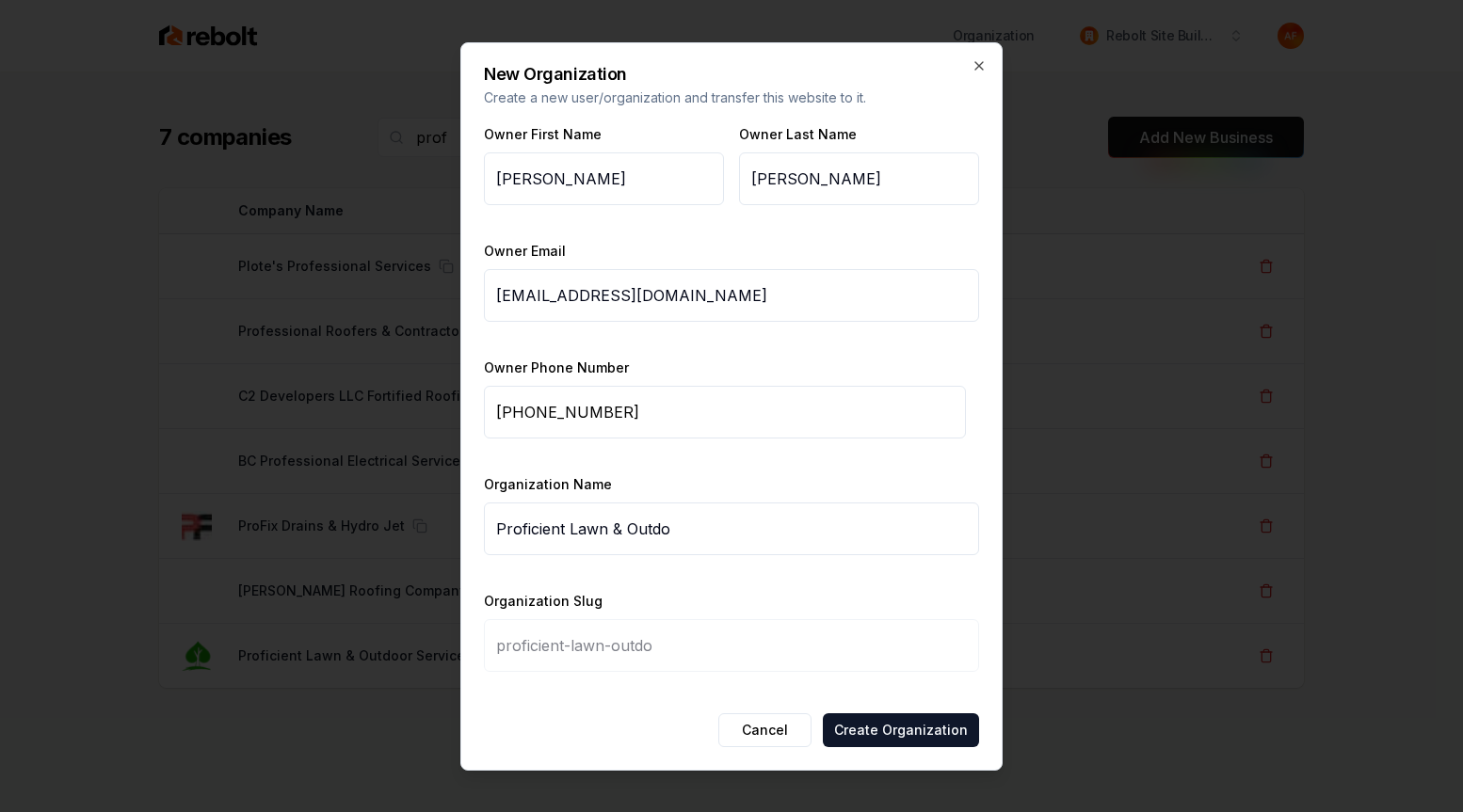 type on "Proficient Lawn & Outdoo" 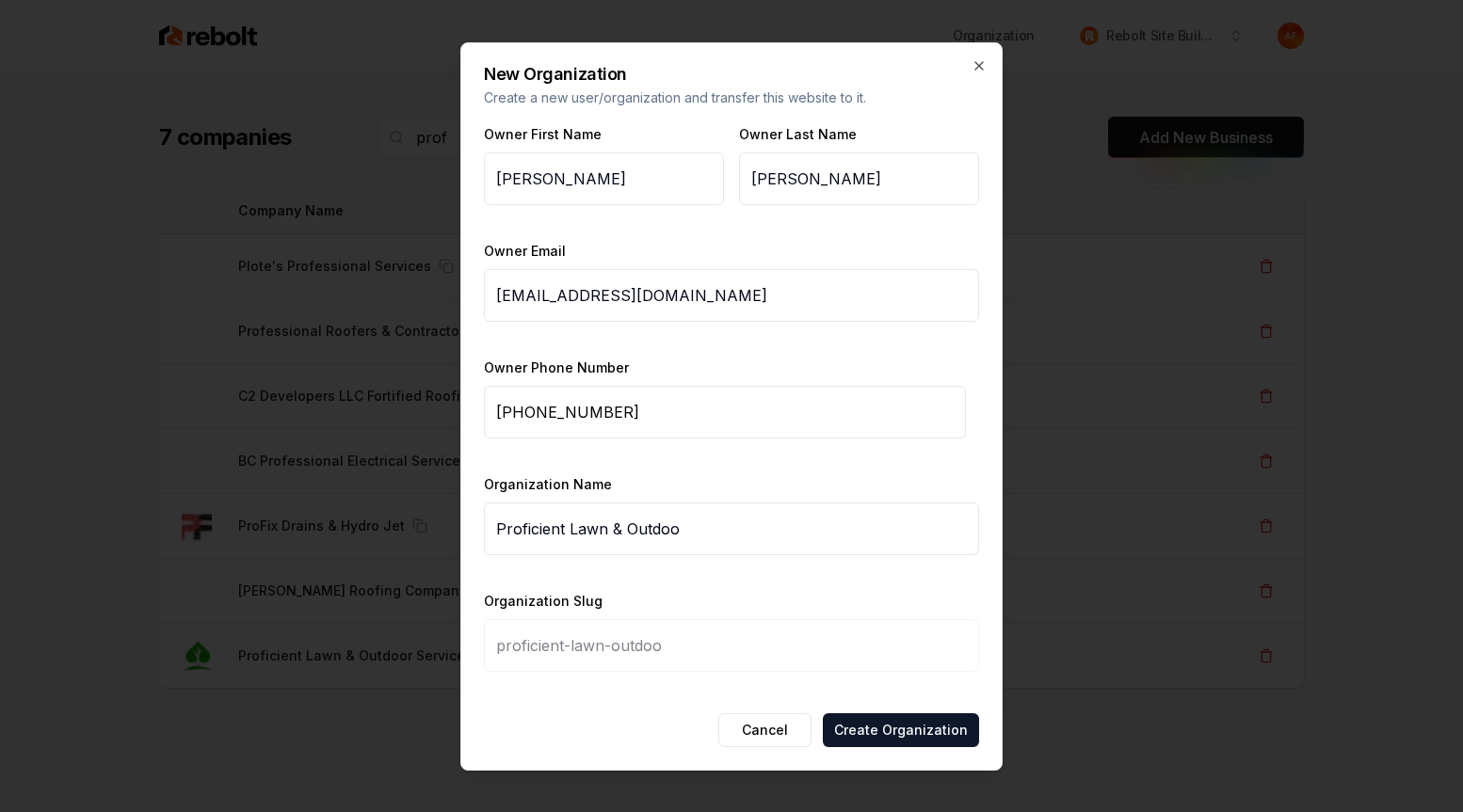 type on "Proficient Lawn & Outdoor" 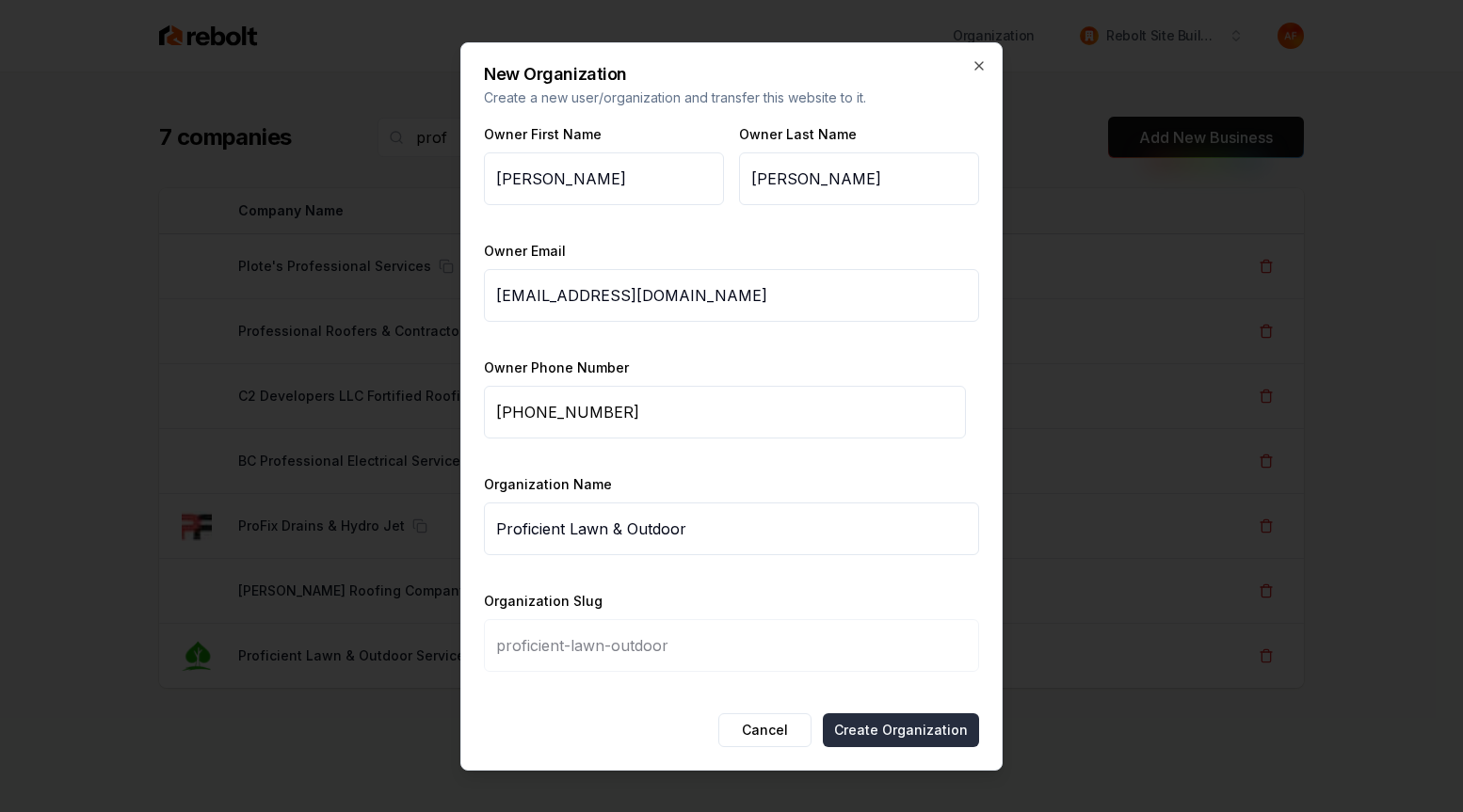 type on "Proficient Lawn & Outdoor" 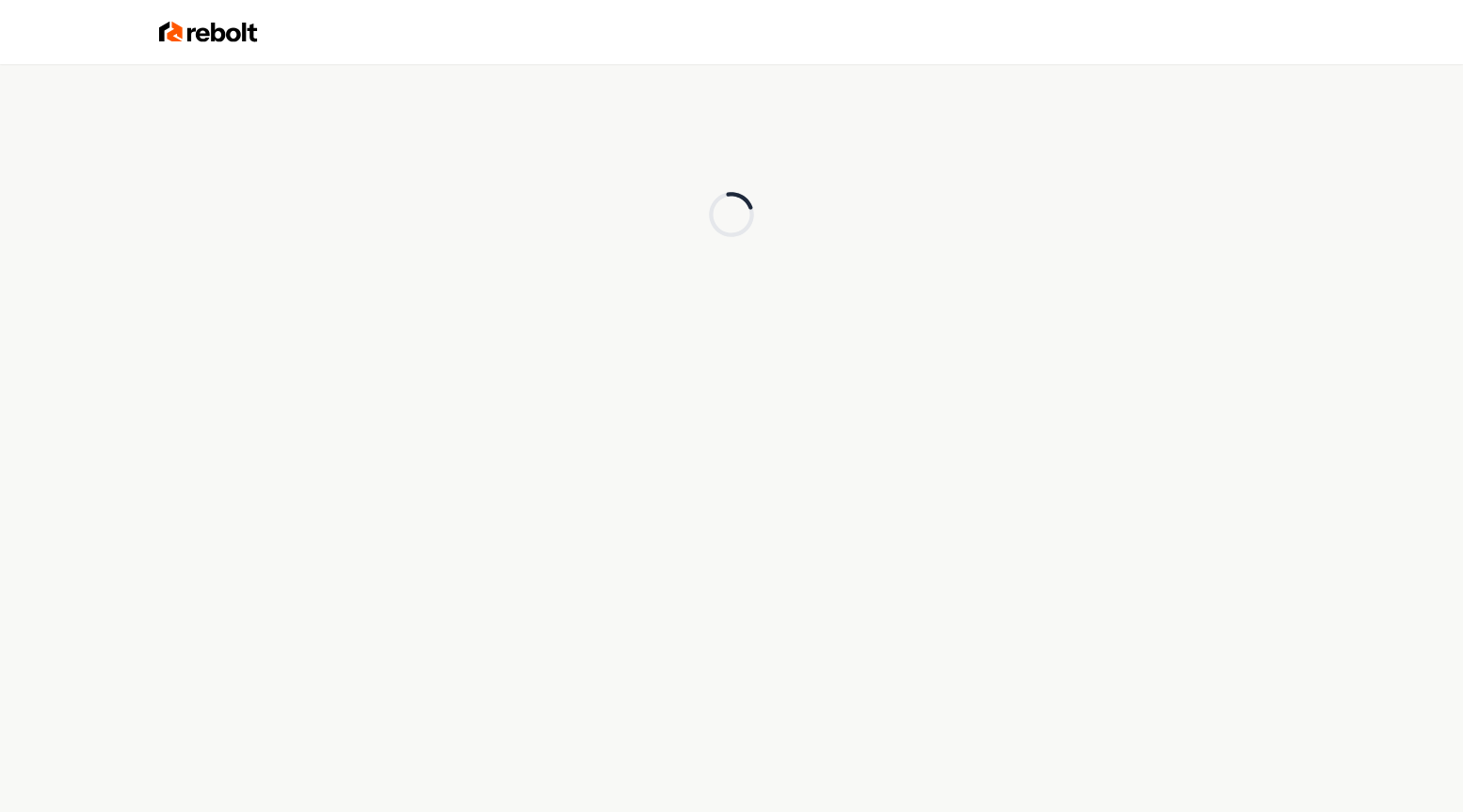 scroll, scrollTop: 0, scrollLeft: 0, axis: both 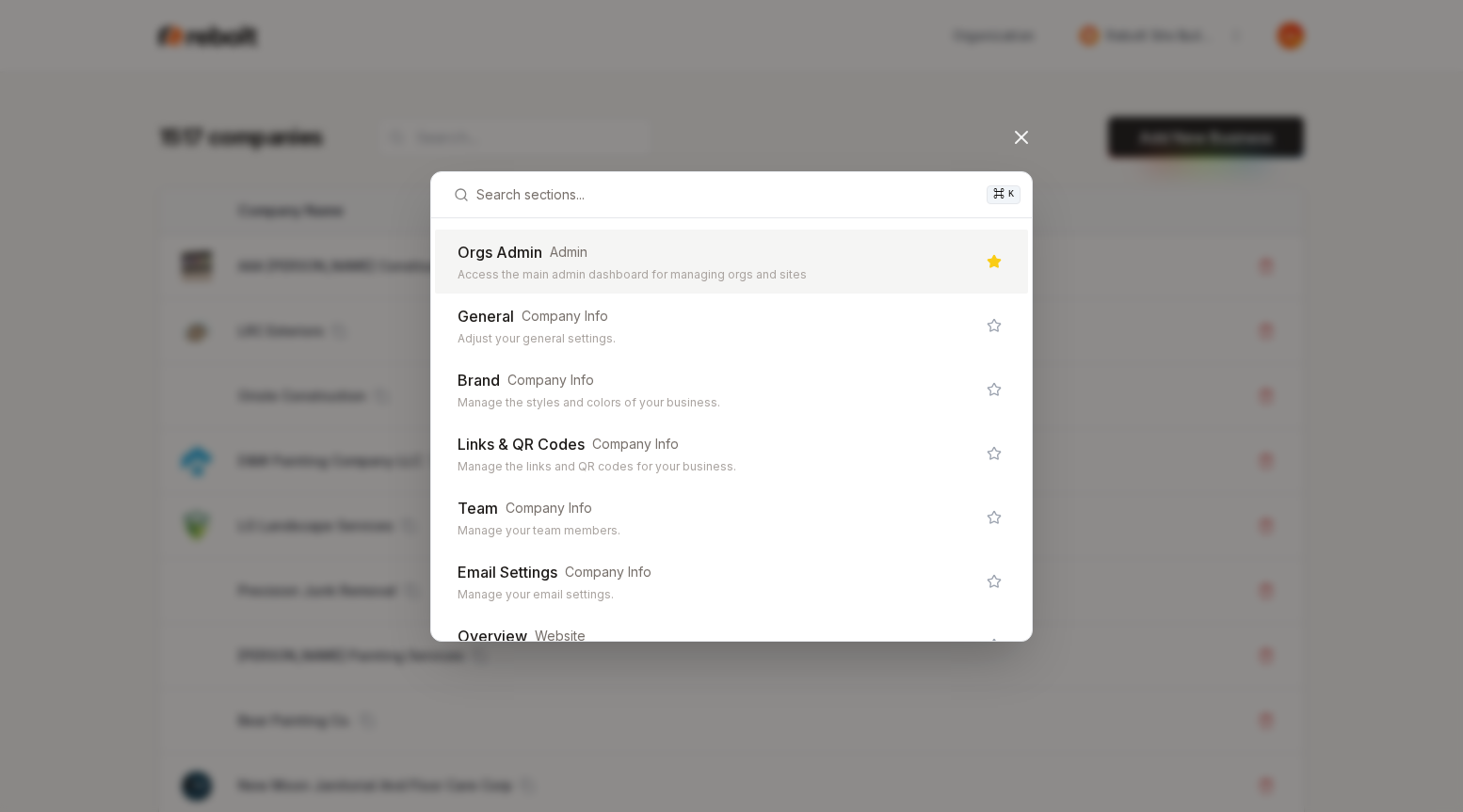 click on "Orgs Admin" at bounding box center [500, 252] 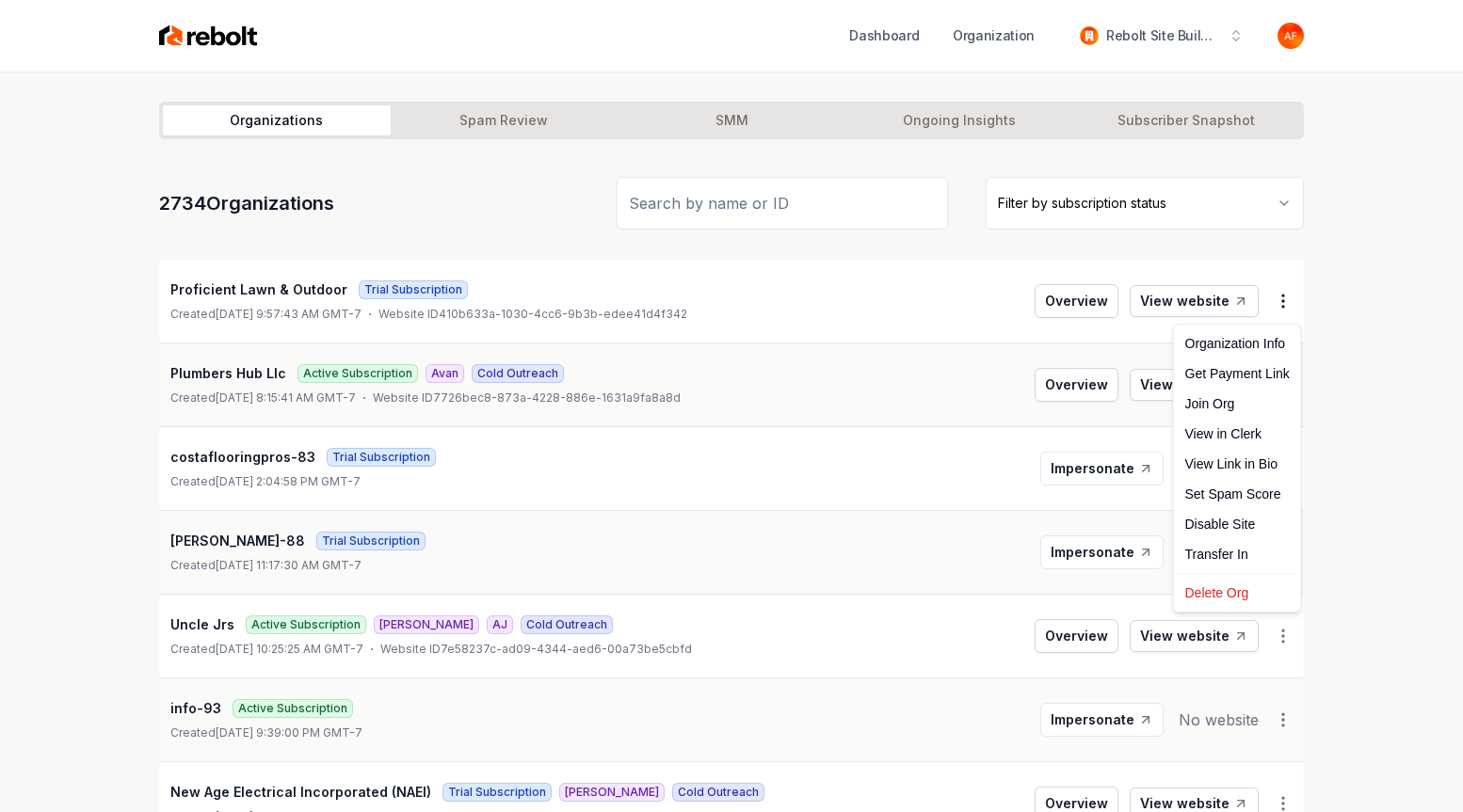 click on "Dashboard Organization Rebolt Site Builder Organizations Spam Review SMM Ongoing Insights Subscriber Snapshot 2734  Organizations Filter by subscription status Proficient Lawn & Outdoor Trial Subscription Created  July 6, 2025, 9:57:43 AM GMT-7   Website ID  410b633a-1030-4cc6-9b3b-edee41d4f342 Overview View website Plumbers Hub Llc Active Subscription Avan Cold Outreach Created  July 5, 2025, 8:15:41 AM GMT-7   Website ID  7726bec8-873a-4228-886e-1631a9fa8a8d Overview View website costaflooringpros-83 Trial Subscription Created  July 4, 2025, 2:04:58 PM GMT-7 Impersonate No website michael-88 Trial Subscription Created  July 4, 2025, 11:17:30 AM GMT-7 Impersonate No website Uncle Jrs Active Subscription James AJ Cold Outreach Created  July 4, 2025, 10:25:25 AM GMT-7   Website ID  7e58237c-ad09-4344-aed6-00a73be5cbfd Overview View website info-93 Active Subscription Created  July 3, 2025, 9:39:00 PM GMT-7 Impersonate No website New Age Electrical Incorporated (NAEI) Trial Subscription Omar Cold Outreach" at bounding box center (732, 406) 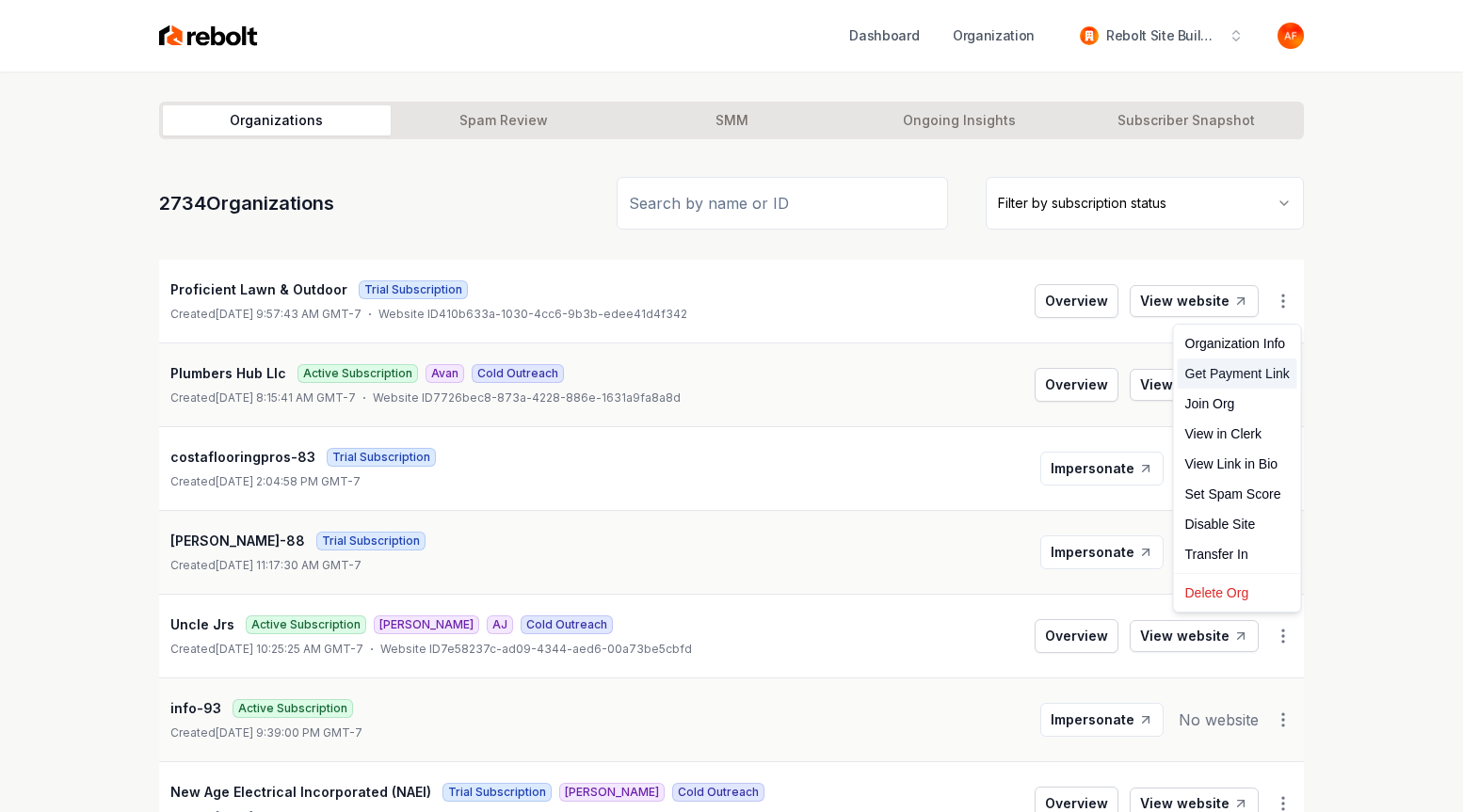 click on "Get Payment Link" at bounding box center [1237, 374] 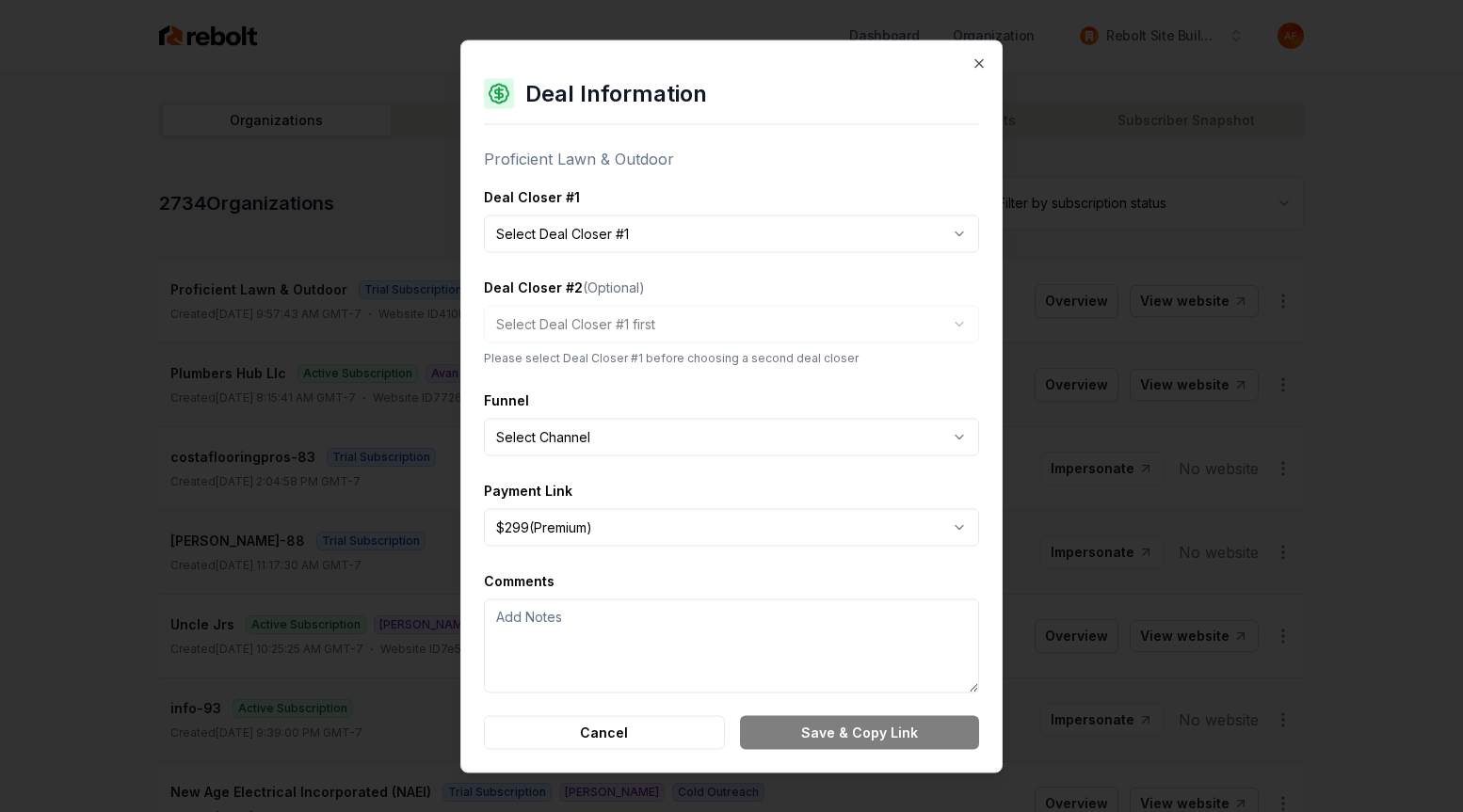 click on "Dashboard Organization Rebolt Site Builder Organizations Spam Review SMM Ongoing Insights Subscriber Snapshot 2734  Organizations Filter by subscription status Proficient Lawn & Outdoor Trial Subscription Created  July 6, 2025, 9:57:43 AM GMT-7   Website ID  410b633a-1030-4cc6-9b3b-edee41d4f342 Overview View website Plumbers Hub Llc Active Subscription Avan Cold Outreach Created  July 5, 2025, 8:15:41 AM GMT-7   Website ID  7726bec8-873a-4228-886e-1631a9fa8a8d Overview View website costaflooringpros-83 Trial Subscription Created  July 4, 2025, 2:04:58 PM GMT-7 Impersonate No website michael-88 Trial Subscription Created  July 4, 2025, 11:17:30 AM GMT-7 Impersonate No website Uncle Jrs Active Subscription James AJ Cold Outreach Created  July 4, 2025, 10:25:25 AM GMT-7   Website ID  7e58237c-ad09-4344-aed6-00a73be5cbfd Overview View website info-93 Active Subscription Created  July 3, 2025, 9:39:00 PM GMT-7 Impersonate No website New Age Electrical Incorporated (NAEI) Trial Subscription Omar Cold Outreach" at bounding box center (732, 406) 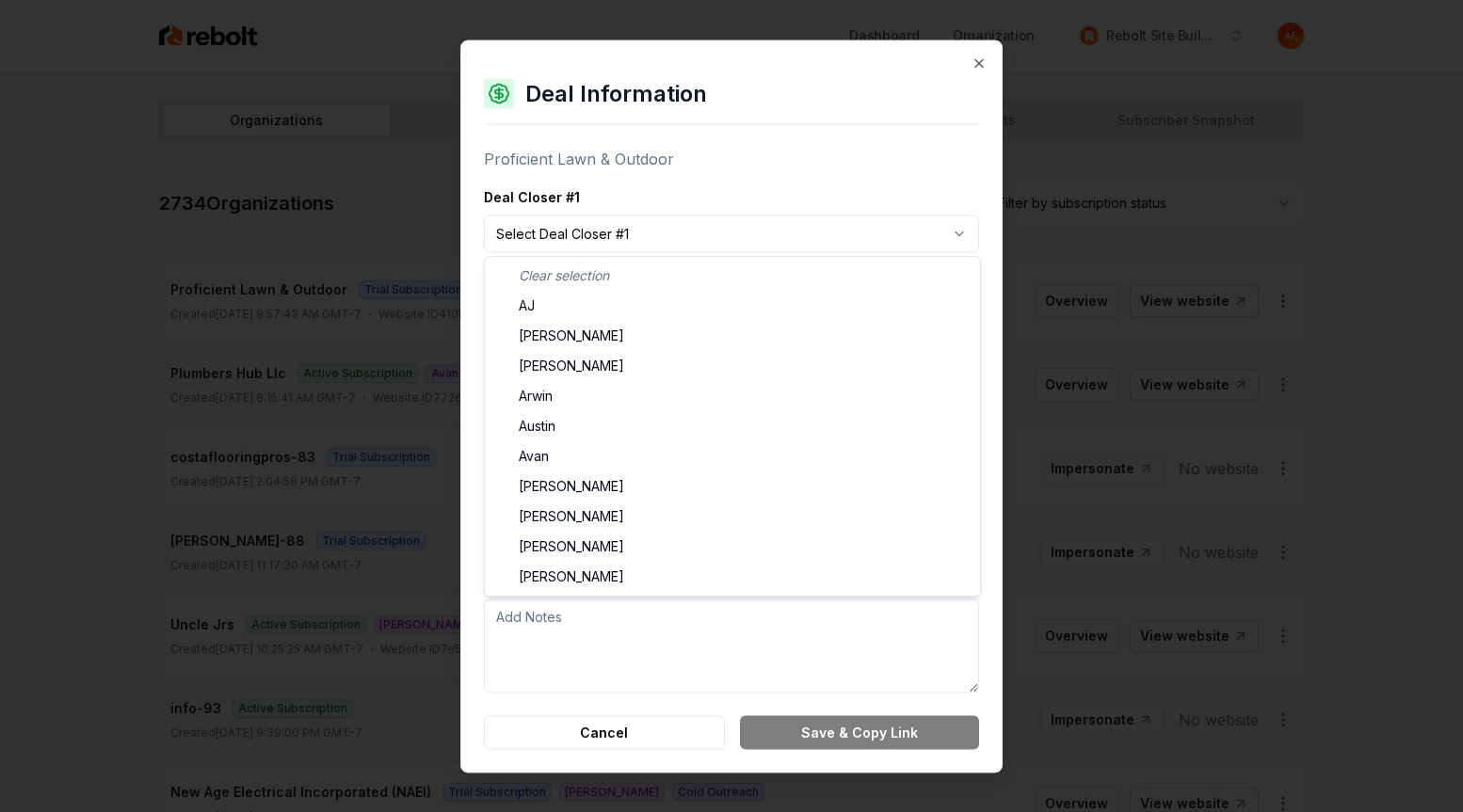 select on "**********" 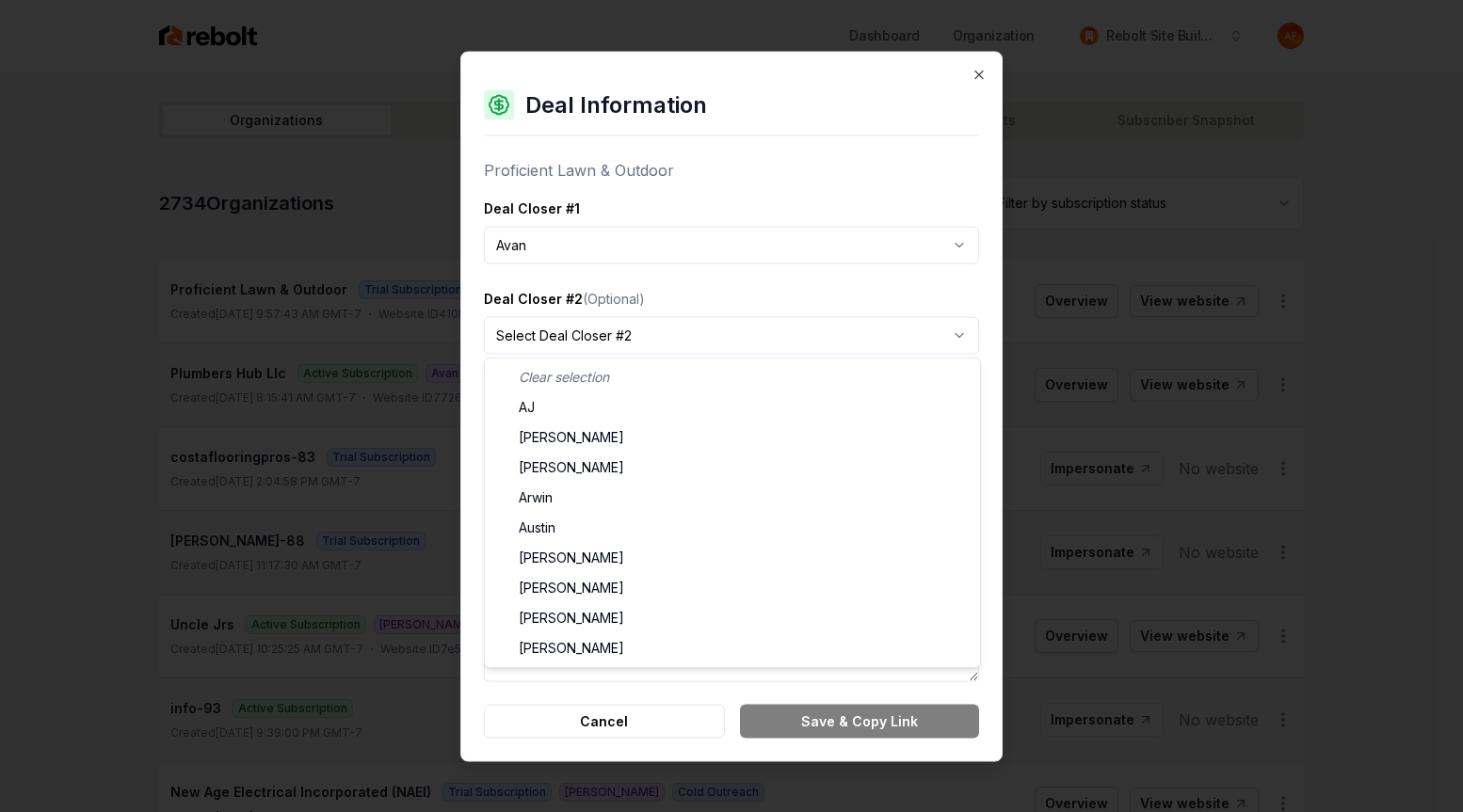 click on "Dashboard Organization Rebolt Site Builder Organizations Spam Review SMM Ongoing Insights Subscriber Snapshot 2734  Organizations Filter by subscription status Proficient Lawn & Outdoor Trial Subscription Created  July 6, 2025, 9:57:43 AM GMT-7   Website ID  410b633a-1030-4cc6-9b3b-edee41d4f342 Overview View website Plumbers Hub Llc Active Subscription Avan Cold Outreach Created  July 5, 2025, 8:15:41 AM GMT-7   Website ID  7726bec8-873a-4228-886e-1631a9fa8a8d Overview View website costaflooringpros-83 Trial Subscription Created  July 4, 2025, 2:04:58 PM GMT-7 Impersonate No website michael-88 Trial Subscription Created  July 4, 2025, 11:17:30 AM GMT-7 Impersonate No website Uncle Jrs Active Subscription James AJ Cold Outreach Created  July 4, 2025, 10:25:25 AM GMT-7   Website ID  7e58237c-ad09-4344-aed6-00a73be5cbfd Overview View website info-93 Active Subscription Created  July 3, 2025, 9:39:00 PM GMT-7 Impersonate No website New Age Electrical Incorporated (NAEI) Trial Subscription Omar Cold Outreach" at bounding box center [732, 406] 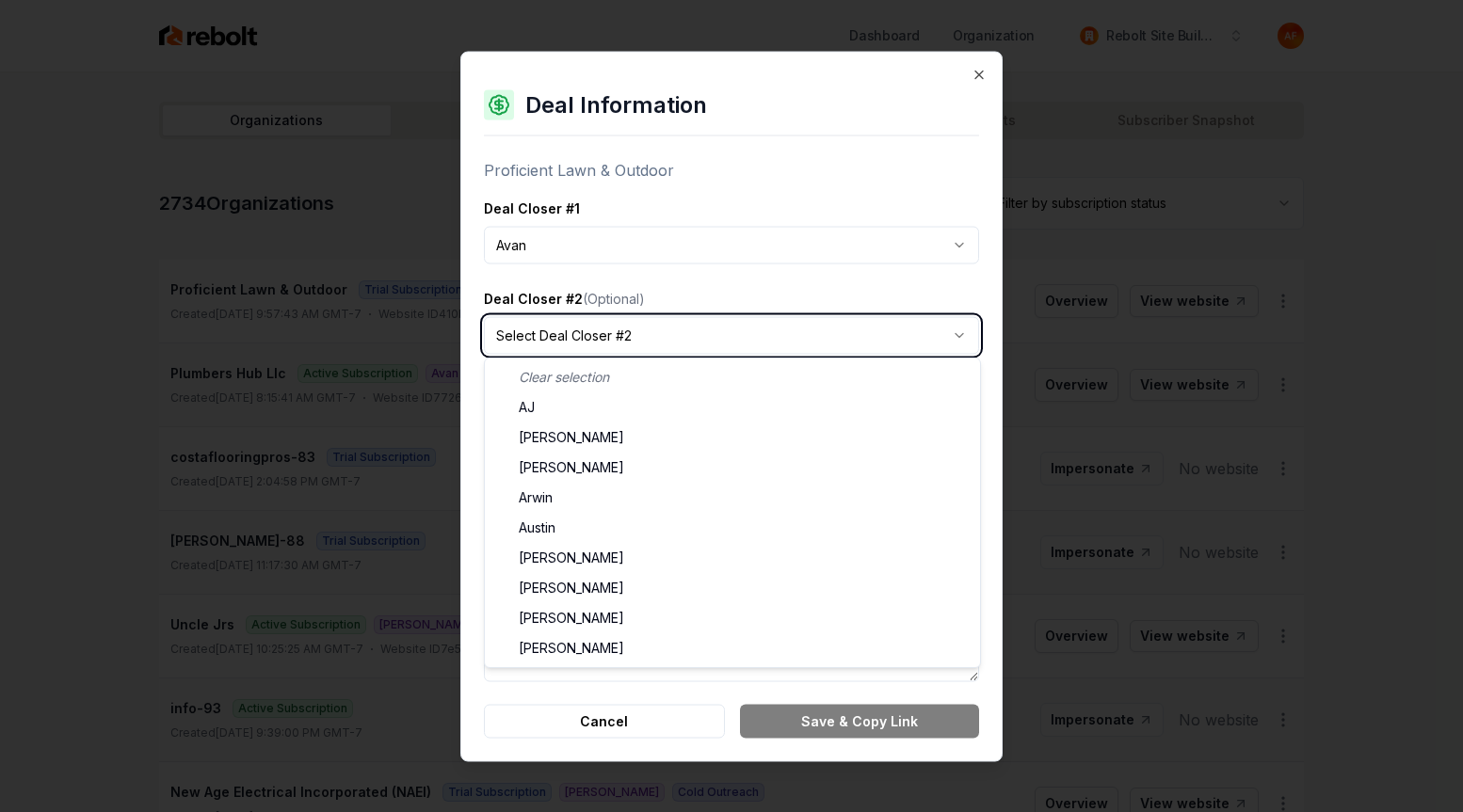 click on "Dashboard Organization Rebolt Site Builder Organizations Spam Review SMM Ongoing Insights Subscriber Snapshot 2734  Organizations Filter by subscription status Proficient Lawn & Outdoor Trial Subscription Created  July 6, 2025, 9:57:43 AM GMT-7   Website ID  410b633a-1030-4cc6-9b3b-edee41d4f342 Overview View website Plumbers Hub Llc Active Subscription Avan Cold Outreach Created  July 5, 2025, 8:15:41 AM GMT-7   Website ID  7726bec8-873a-4228-886e-1631a9fa8a8d Overview View website costaflooringpros-83 Trial Subscription Created  July 4, 2025, 2:04:58 PM GMT-7 Impersonate No website michael-88 Trial Subscription Created  July 4, 2025, 11:17:30 AM GMT-7 Impersonate No website Uncle Jrs Active Subscription James AJ Cold Outreach Created  July 4, 2025, 10:25:25 AM GMT-7   Website ID  7e58237c-ad09-4344-aed6-00a73be5cbfd Overview View website info-93 Active Subscription Created  July 3, 2025, 9:39:00 PM GMT-7 Impersonate No website New Age Electrical Incorporated (NAEI) Trial Subscription Omar Cold Outreach" at bounding box center [732, 406] 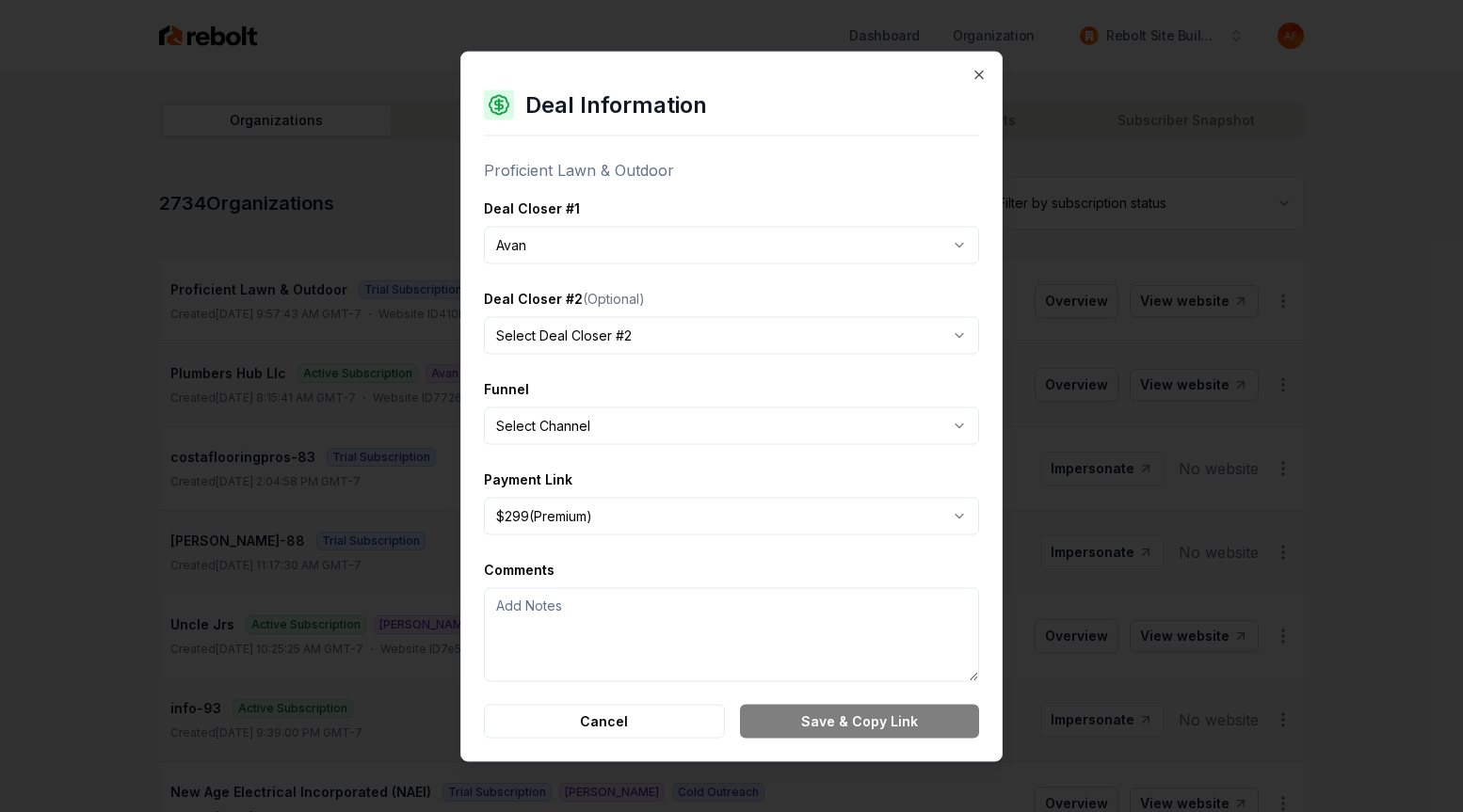 click on "Dashboard Organization Rebolt Site Builder Organizations Spam Review SMM Ongoing Insights Subscriber Snapshot 2734  Organizations Filter by subscription status Proficient Lawn & Outdoor Trial Subscription Created  July 6, 2025, 9:57:43 AM GMT-7   Website ID  410b633a-1030-4cc6-9b3b-edee41d4f342 Overview View website Plumbers Hub Llc Active Subscription Avan Cold Outreach Created  July 5, 2025, 8:15:41 AM GMT-7   Website ID  7726bec8-873a-4228-886e-1631a9fa8a8d Overview View website costaflooringpros-83 Trial Subscription Created  July 4, 2025, 2:04:58 PM GMT-7 Impersonate No website michael-88 Trial Subscription Created  July 4, 2025, 11:17:30 AM GMT-7 Impersonate No website Uncle Jrs Active Subscription James AJ Cold Outreach Created  July 4, 2025, 10:25:25 AM GMT-7   Website ID  7e58237c-ad09-4344-aed6-00a73be5cbfd Overview View website info-93 Active Subscription Created  July 3, 2025, 9:39:00 PM GMT-7 Impersonate No website New Age Electrical Incorporated (NAEI) Trial Subscription Omar Cold Outreach" at bounding box center [732, 406] 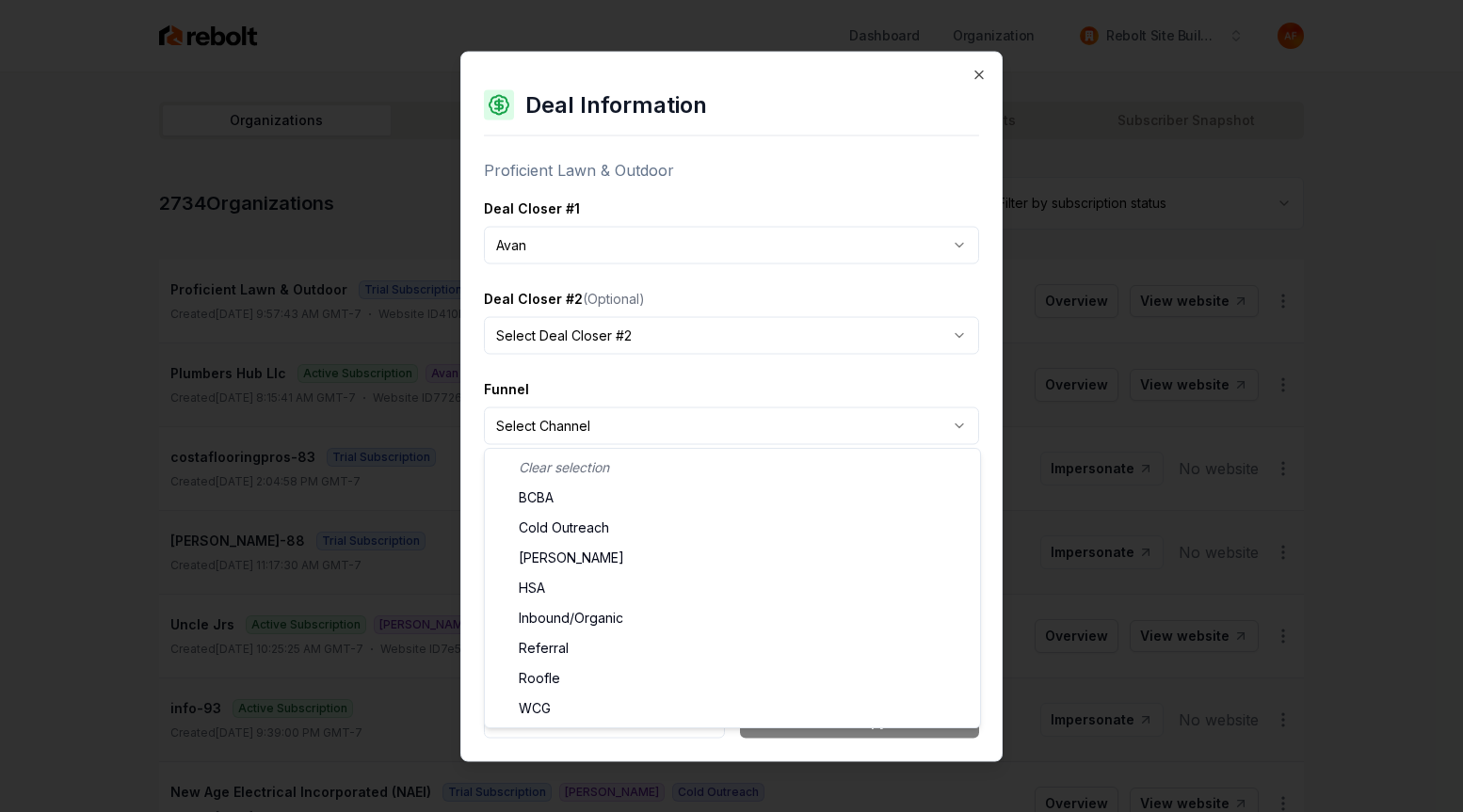 select on "**********" 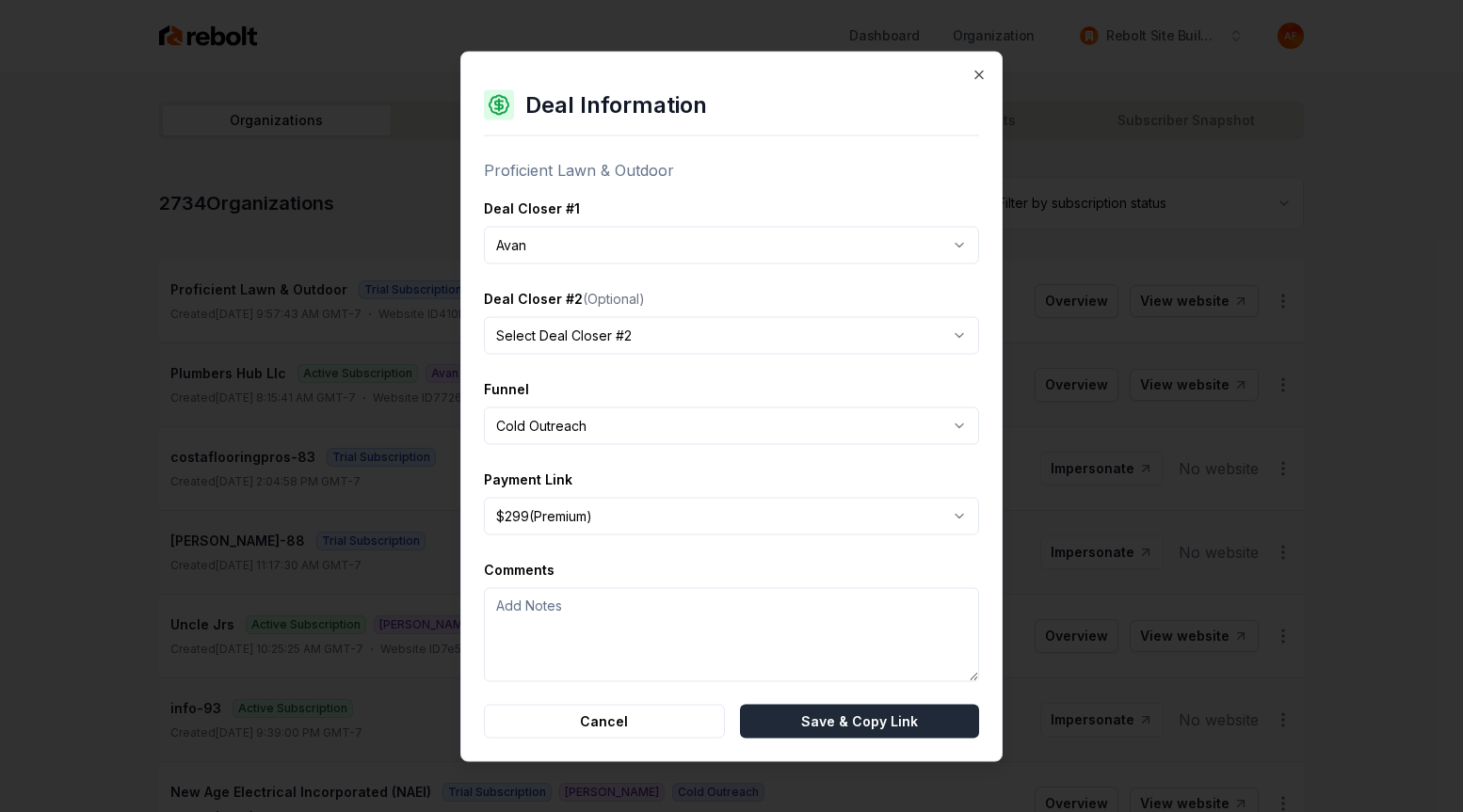 click on "Save & Copy Link" at bounding box center [860, 721] 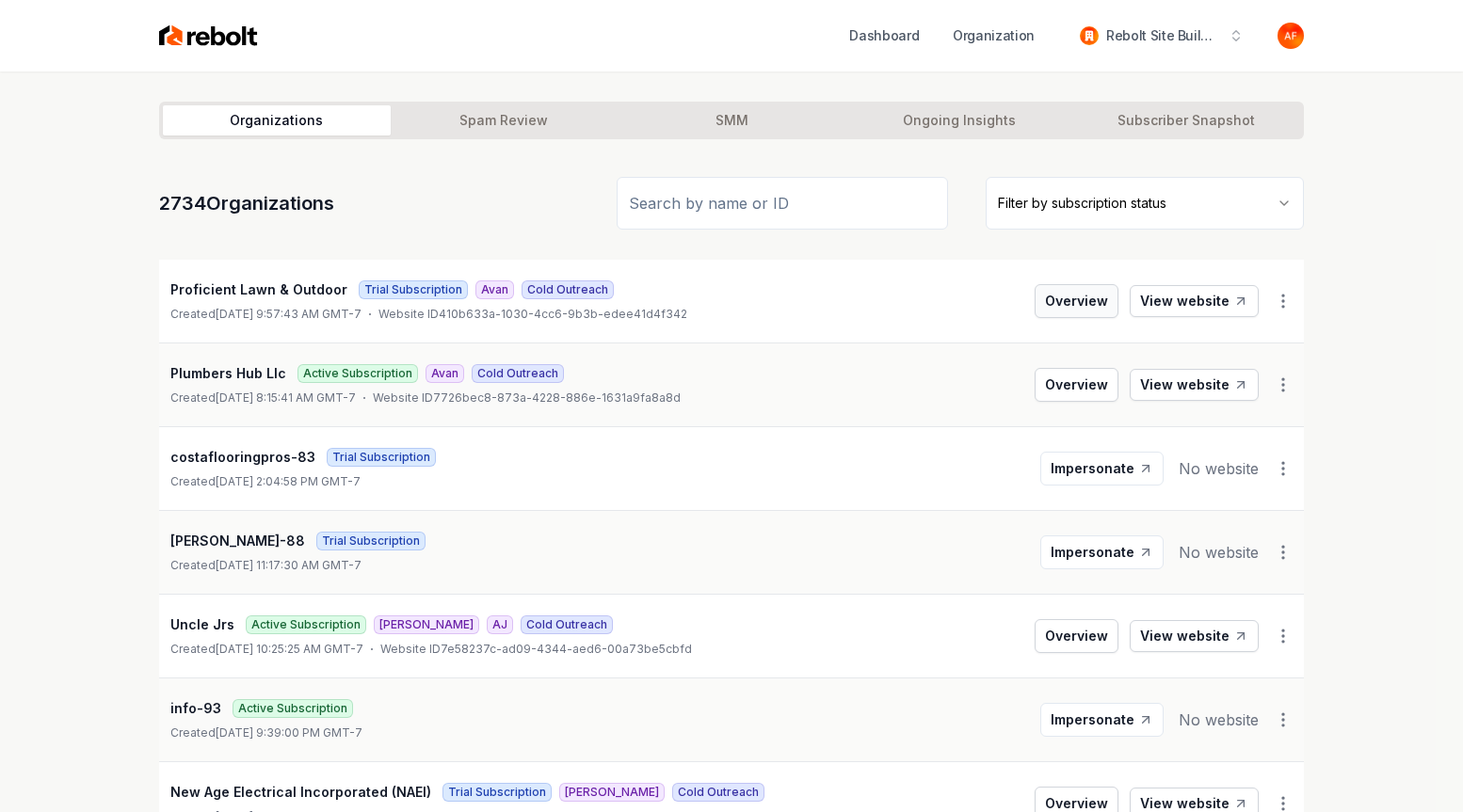 click on "Overview" at bounding box center (1076, 301) 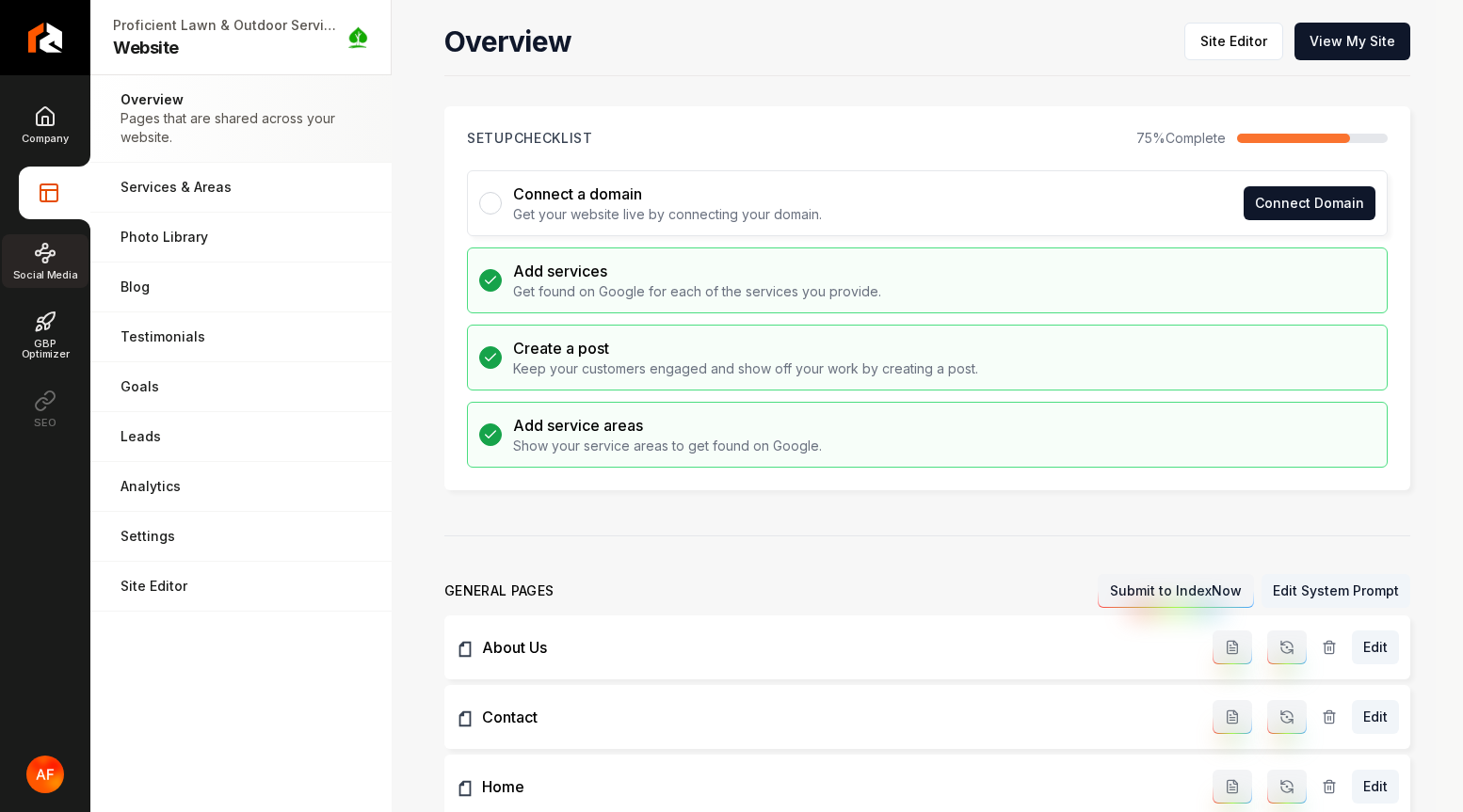 click 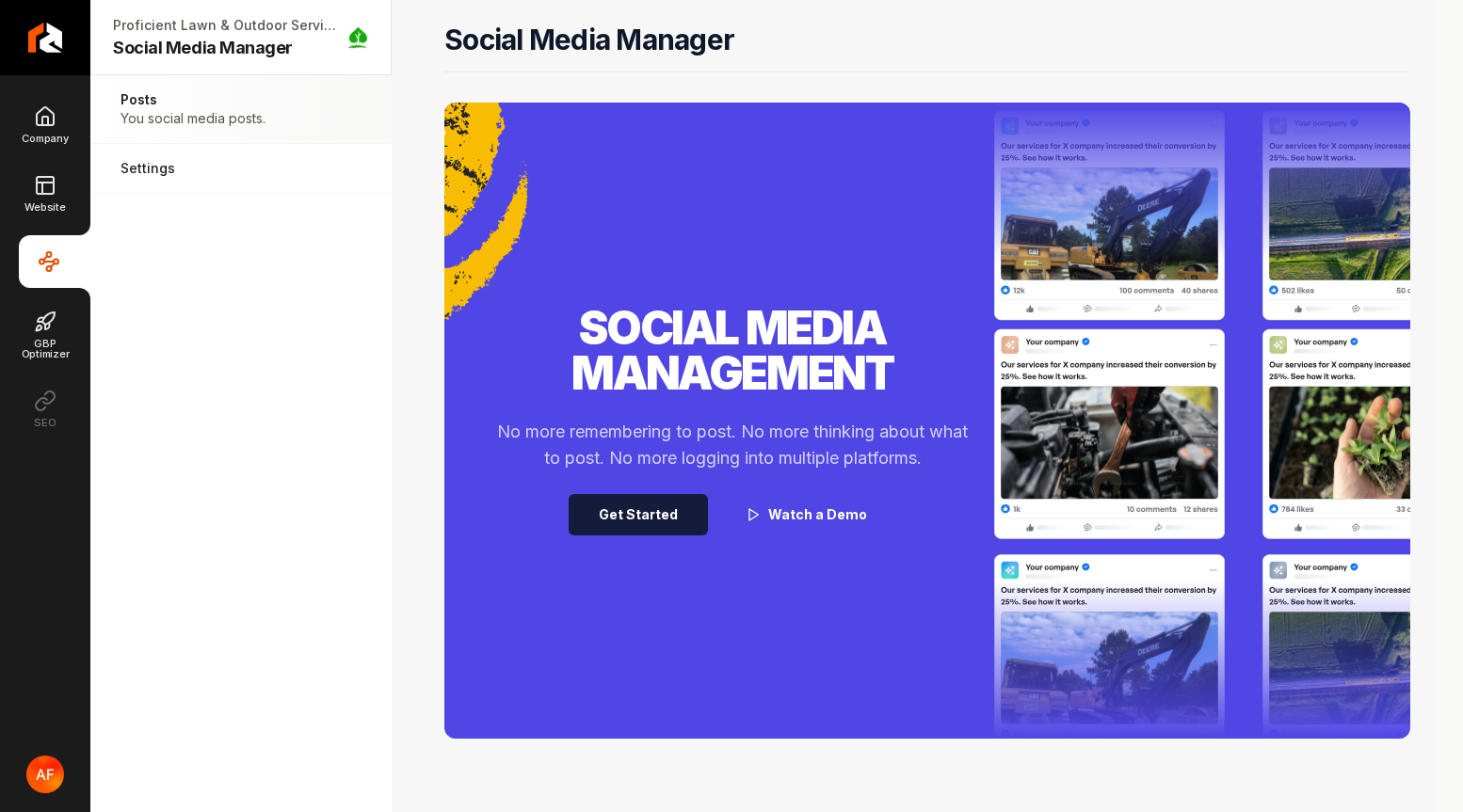 click on "Get Started" at bounding box center [638, 515] 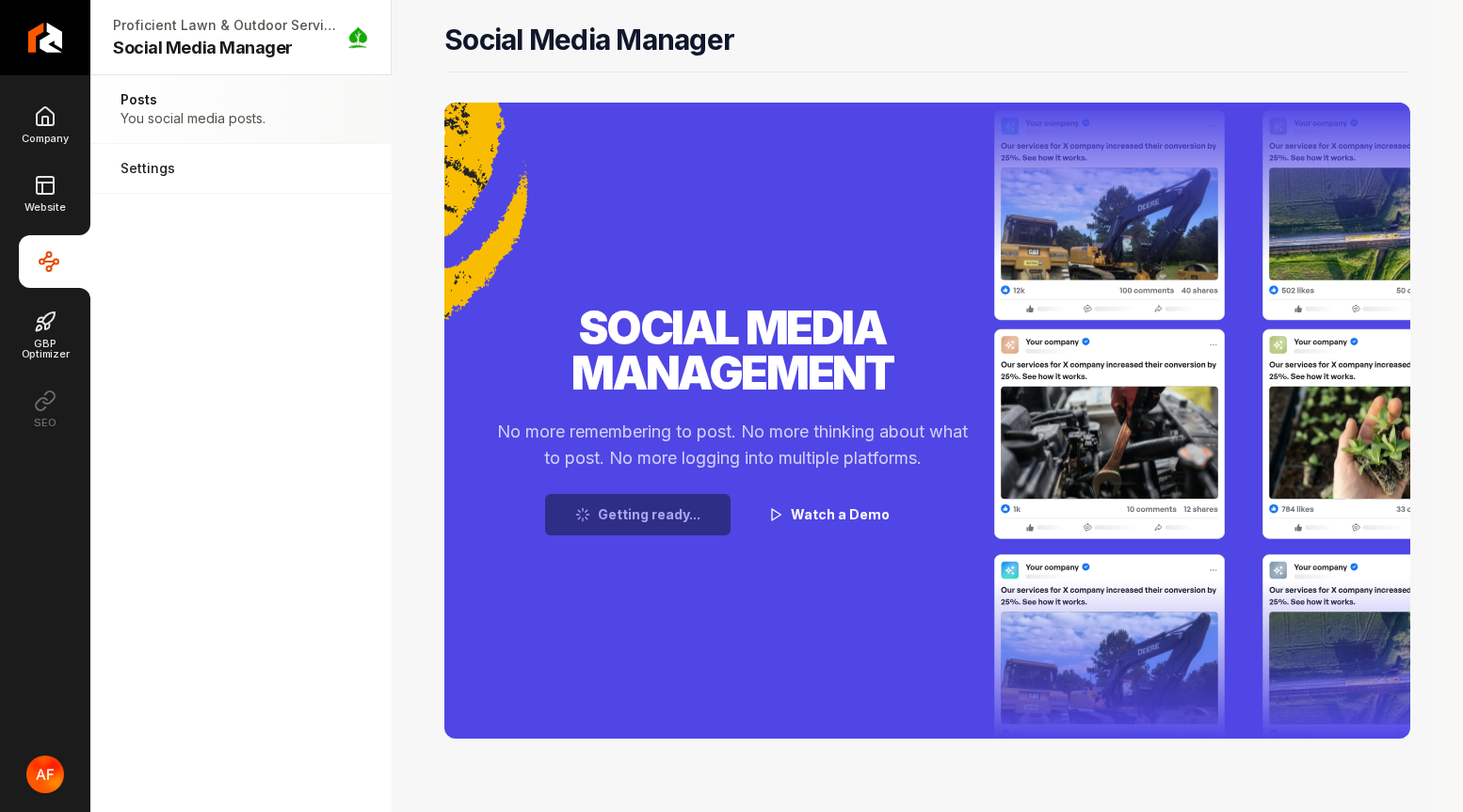 scroll, scrollTop: 70, scrollLeft: 0, axis: vertical 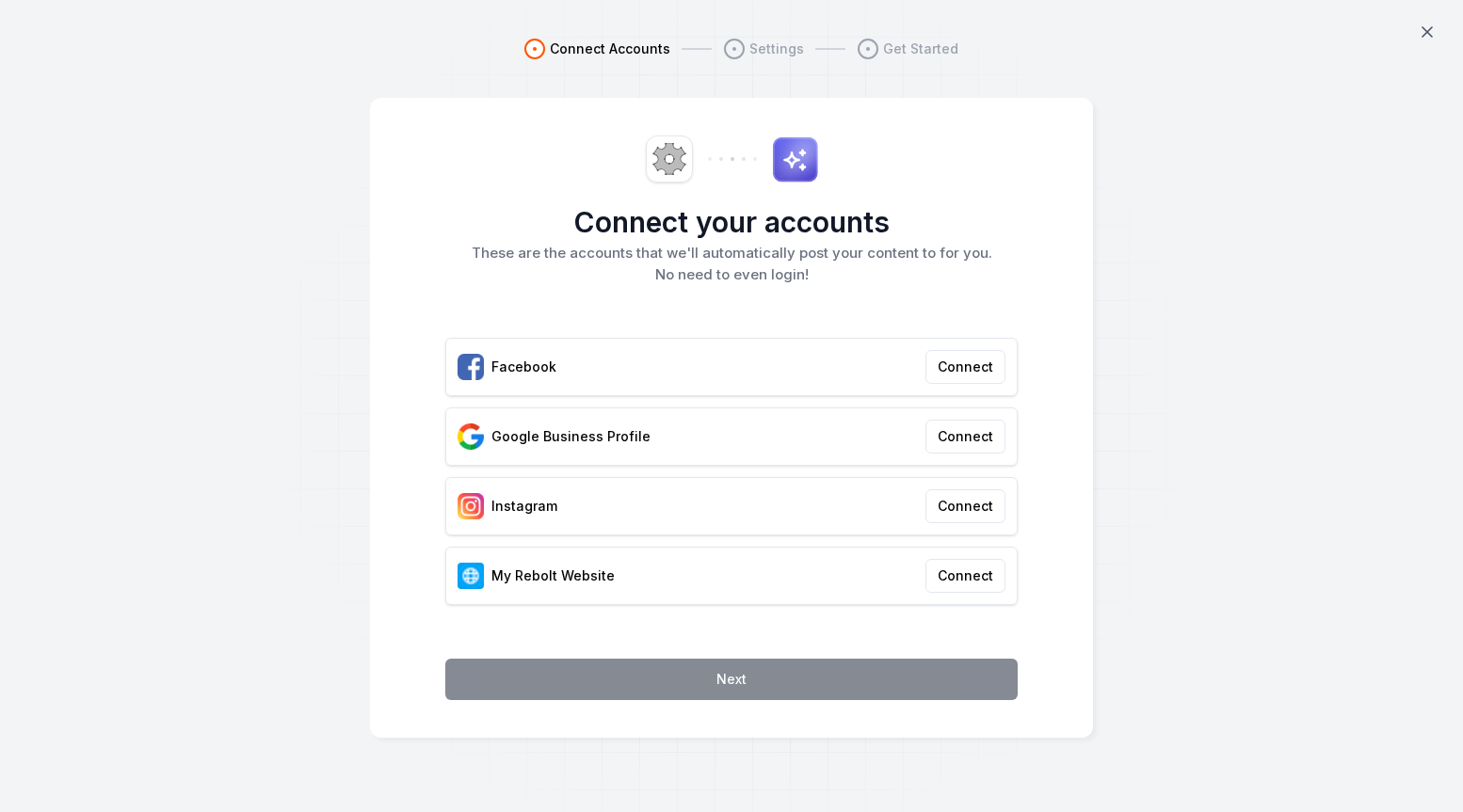 click on "My Rebolt Website Connect" at bounding box center (732, 576) 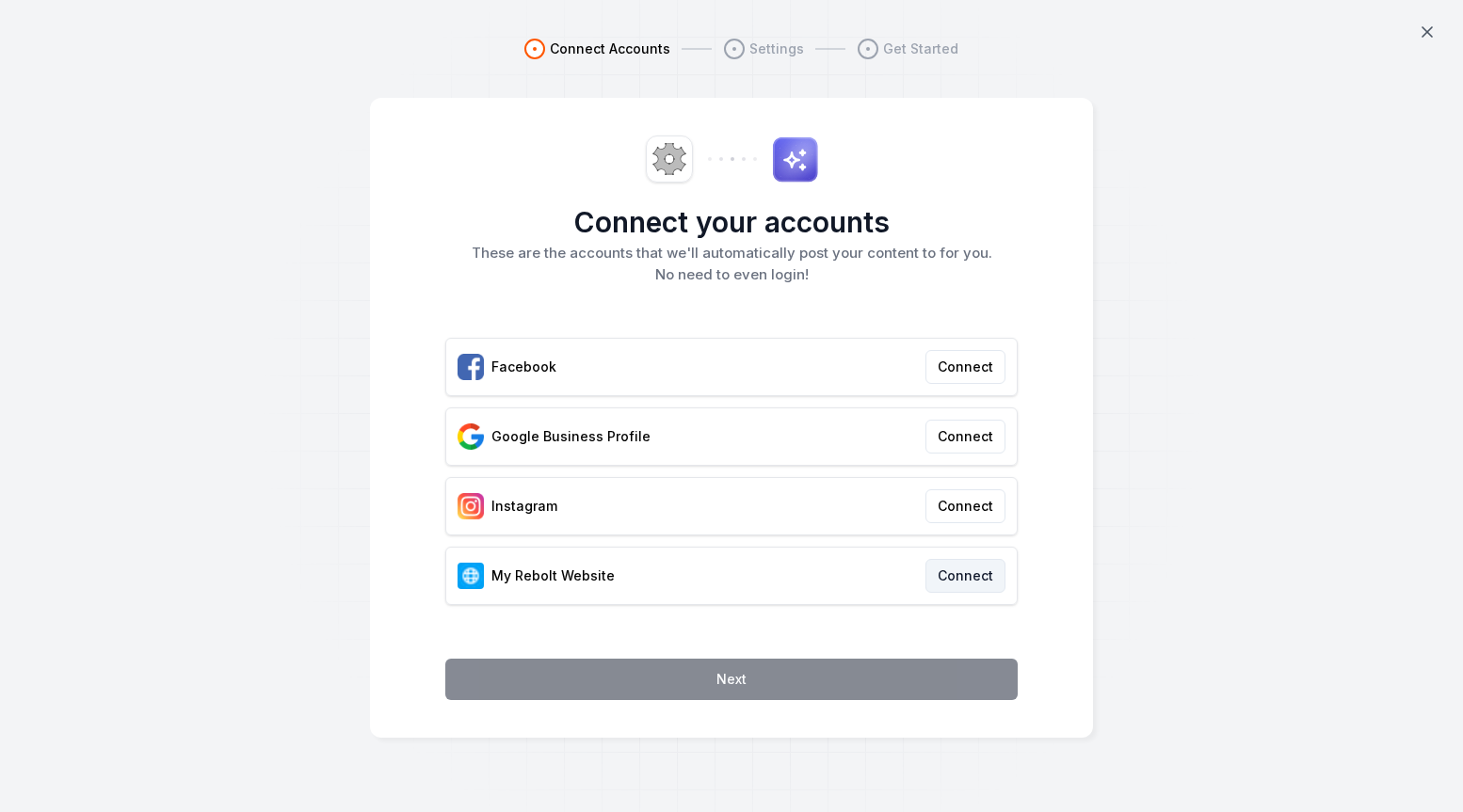 click on "Connect" at bounding box center (965, 576) 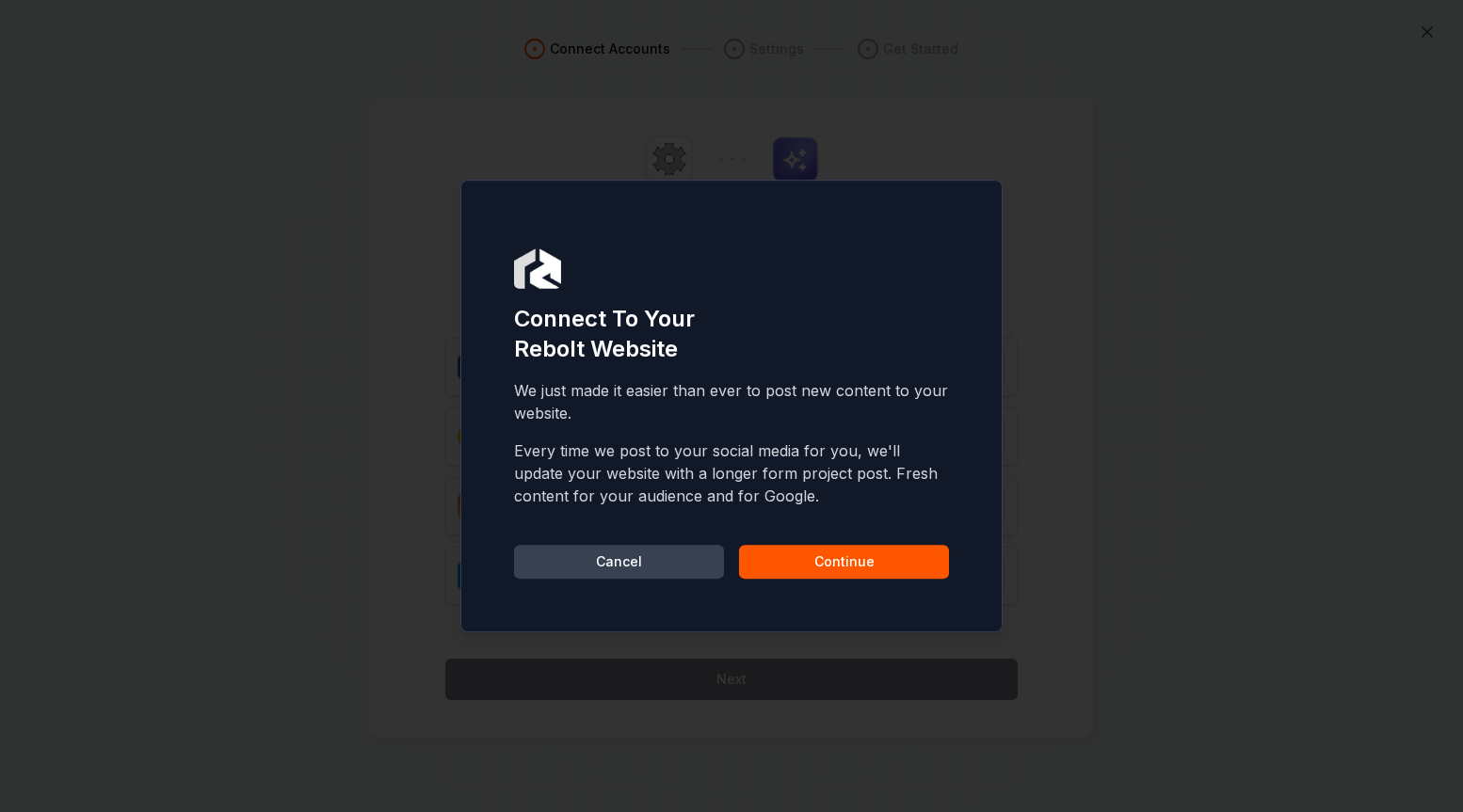 click on "Continue" at bounding box center (844, 562) 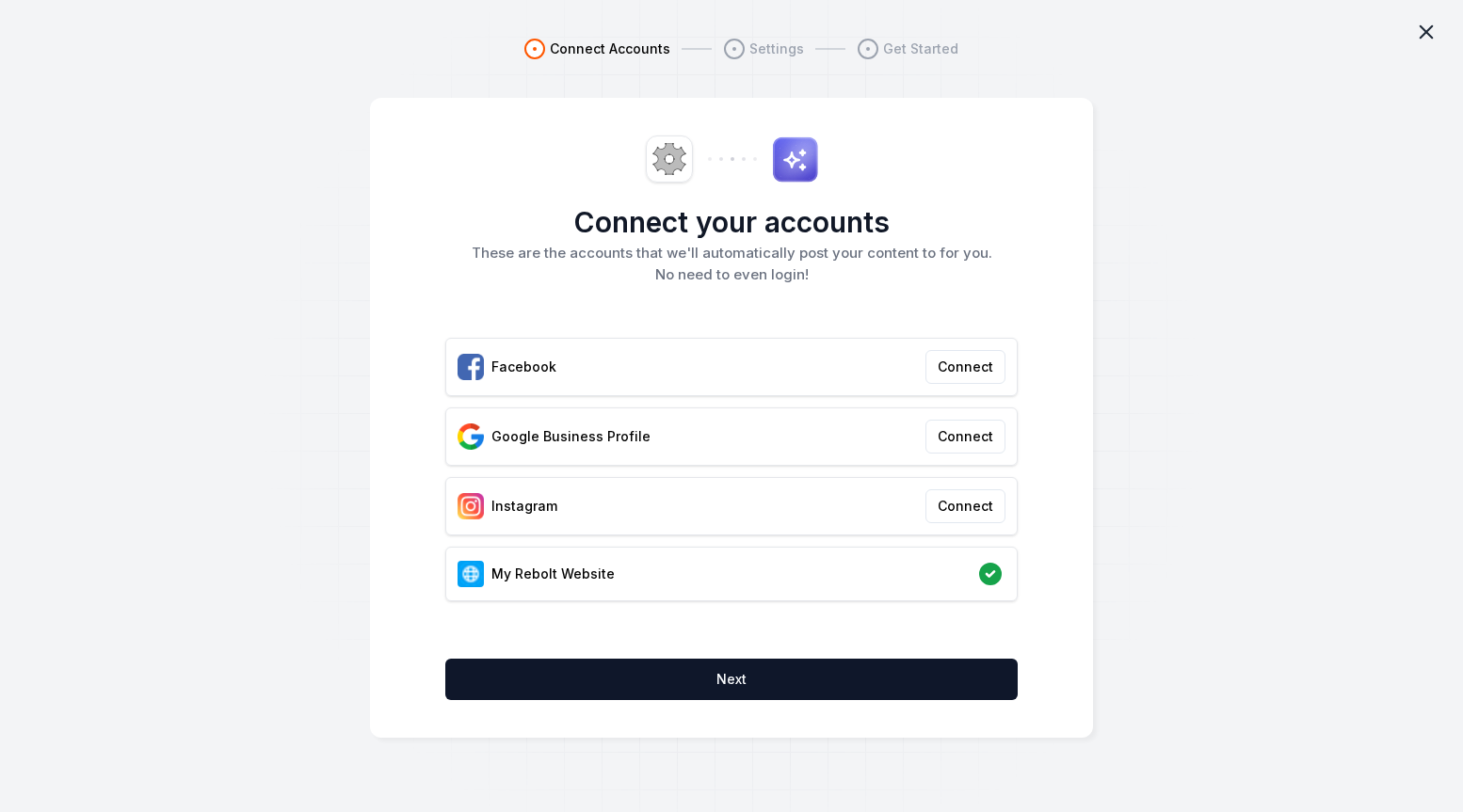 click 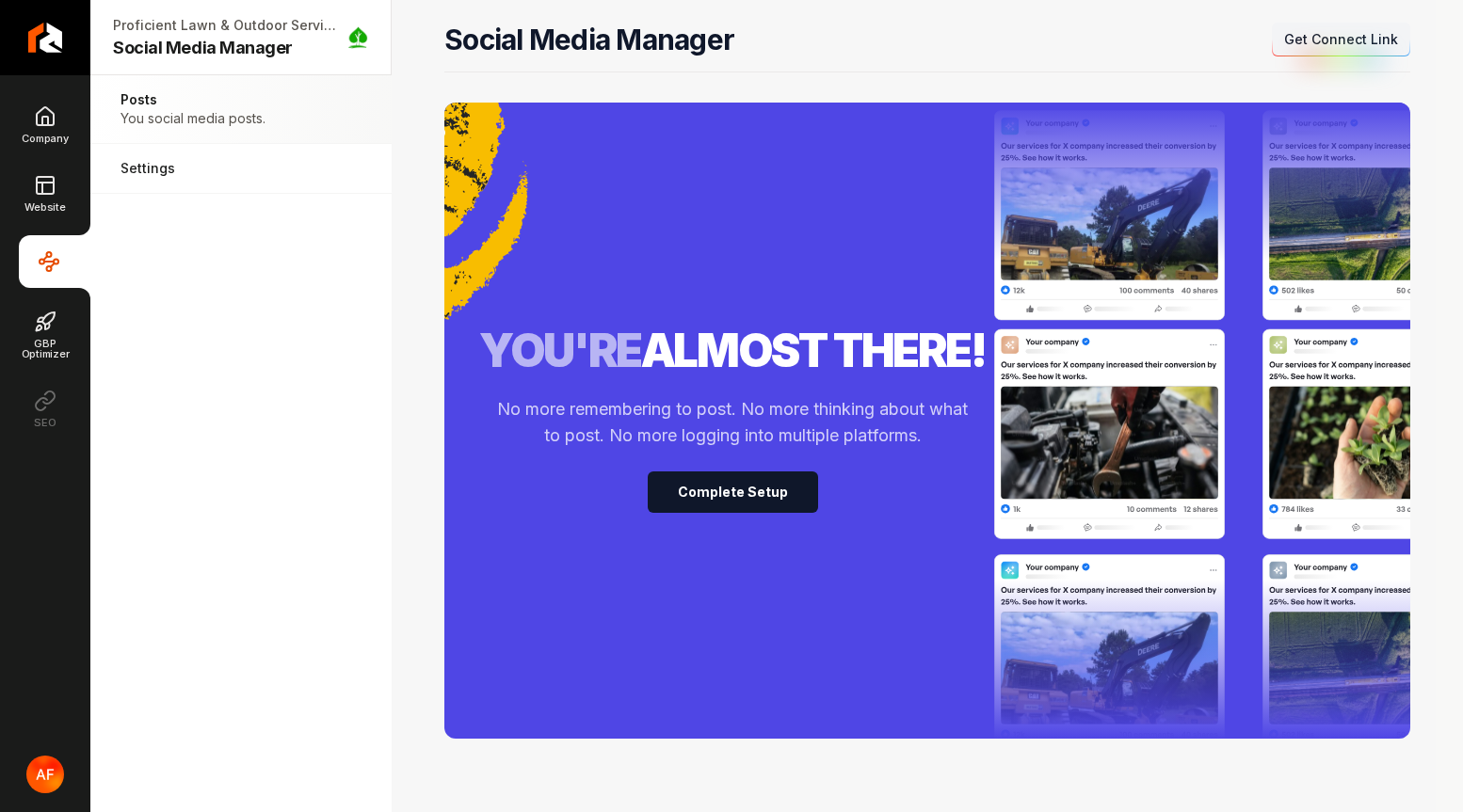 click on "Get Connect Link" at bounding box center (1341, 40) 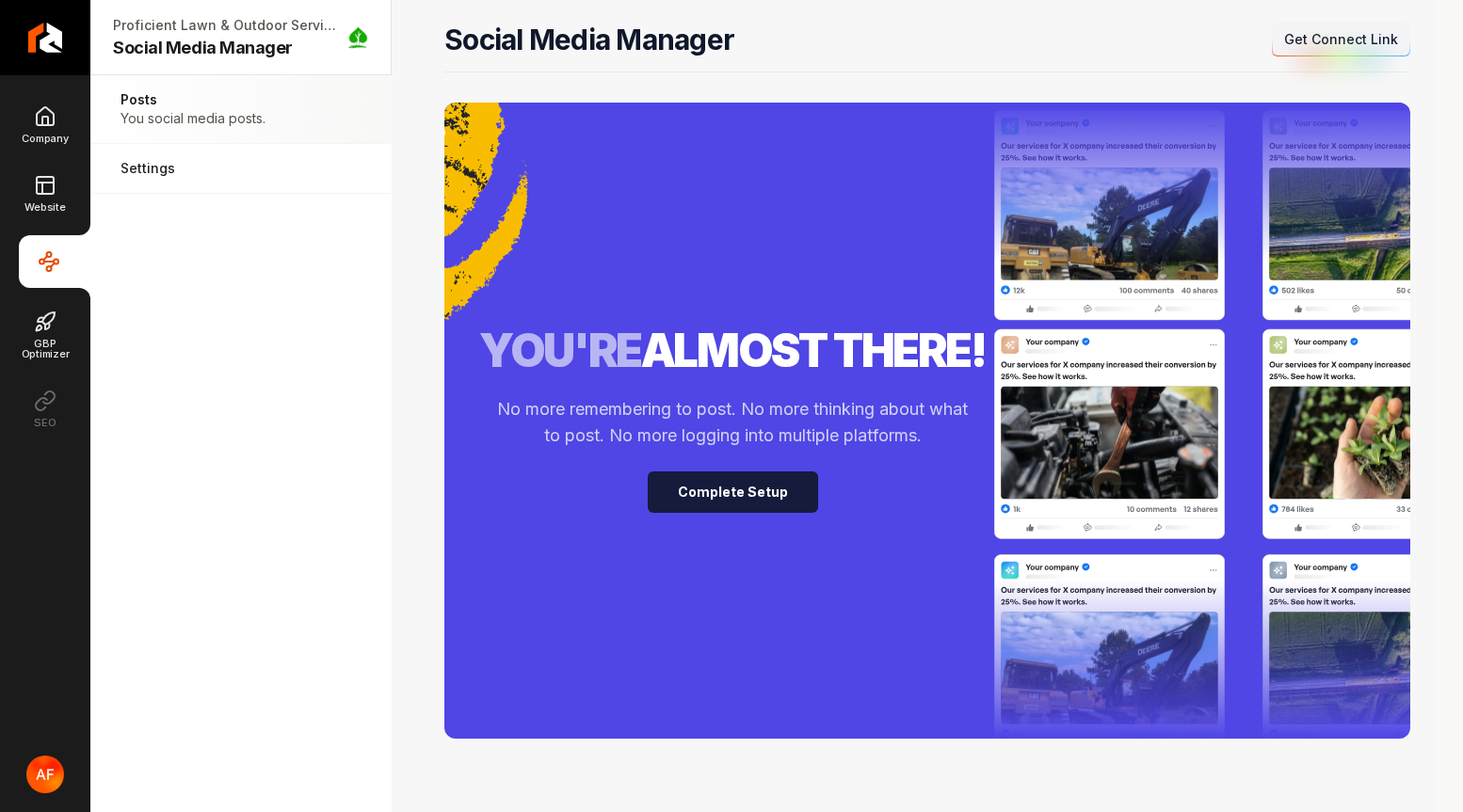 click on "Complete Setup" at bounding box center (732, 492) 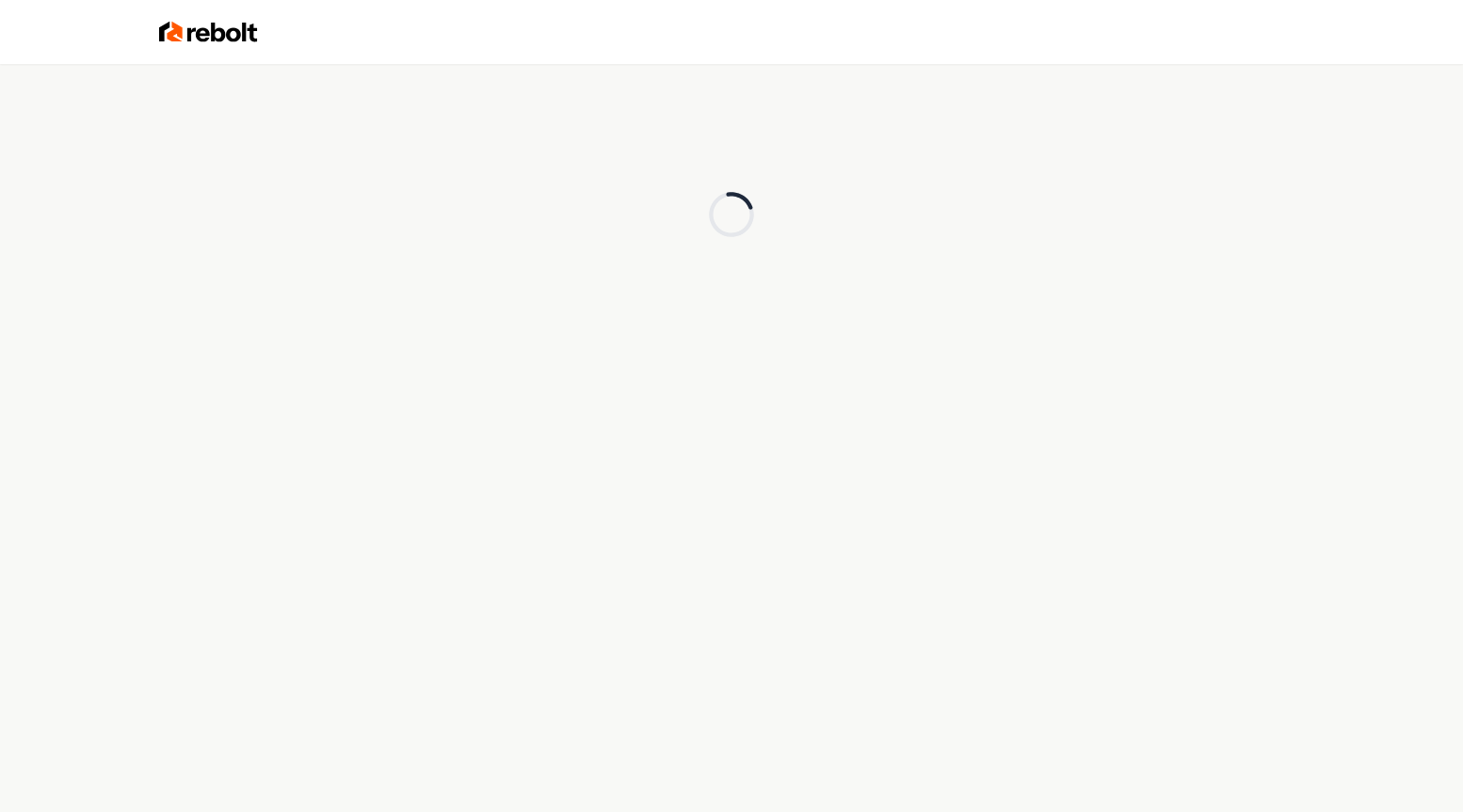 scroll, scrollTop: 0, scrollLeft: 0, axis: both 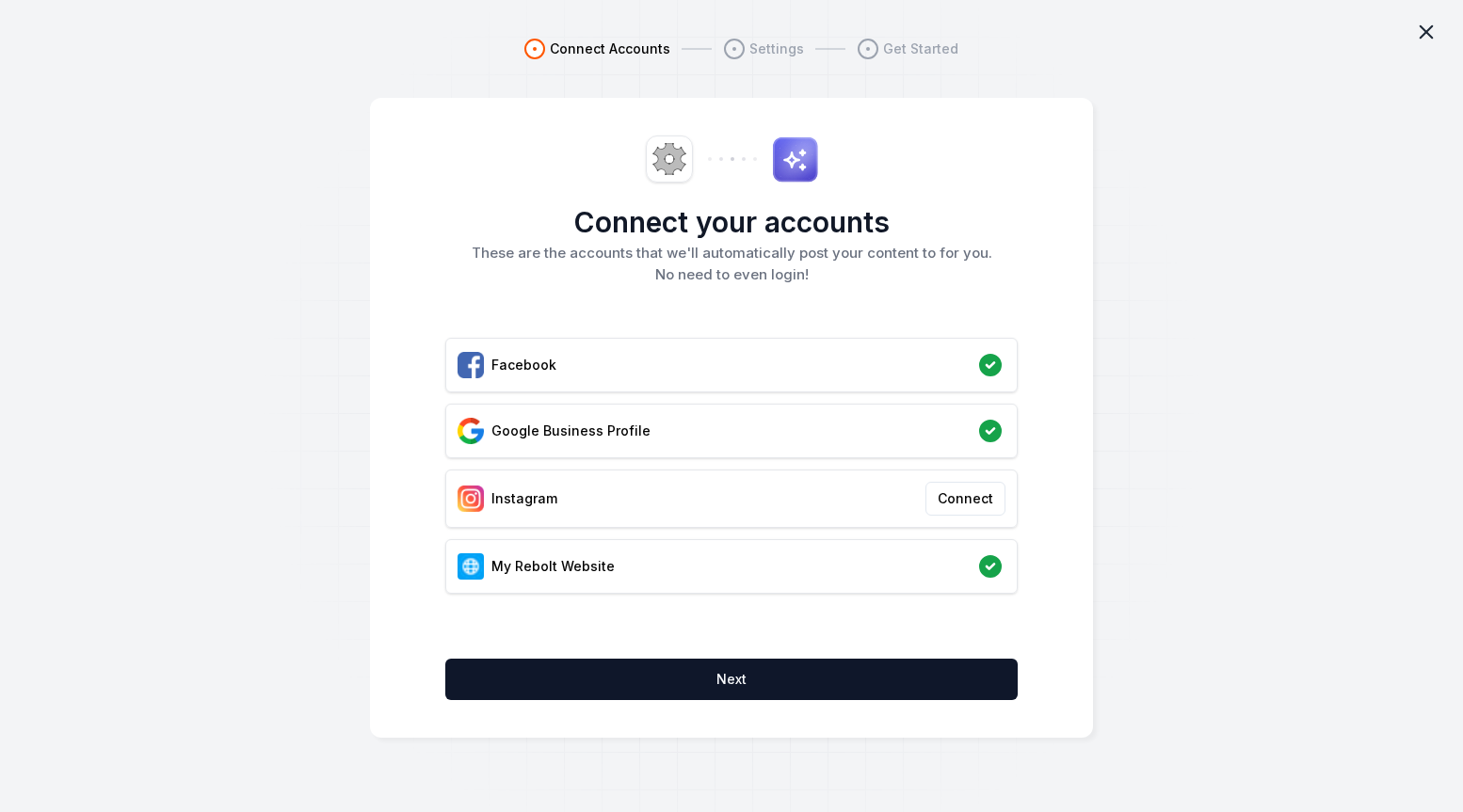 click 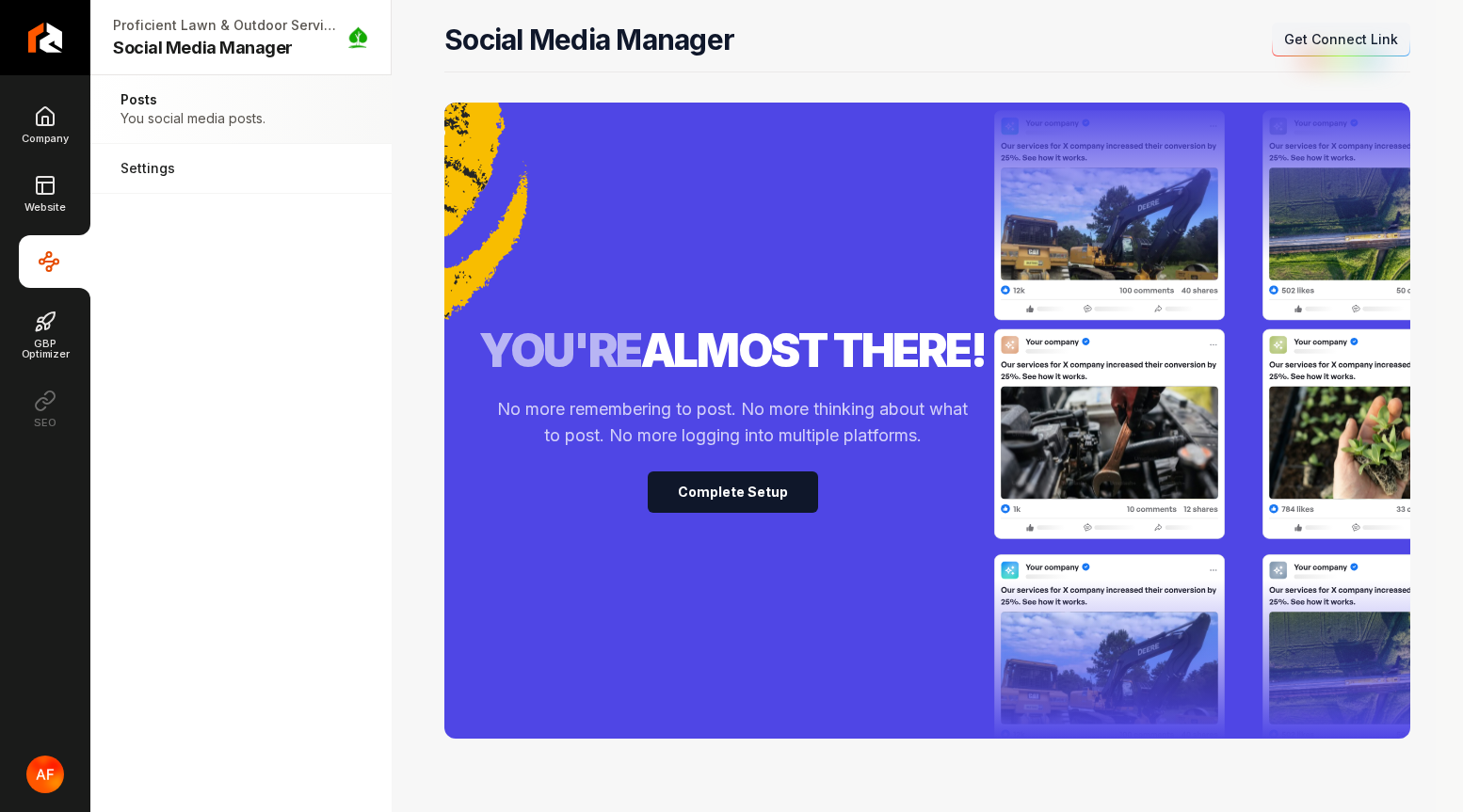 click on "Get Connect Link" at bounding box center [1341, 40] 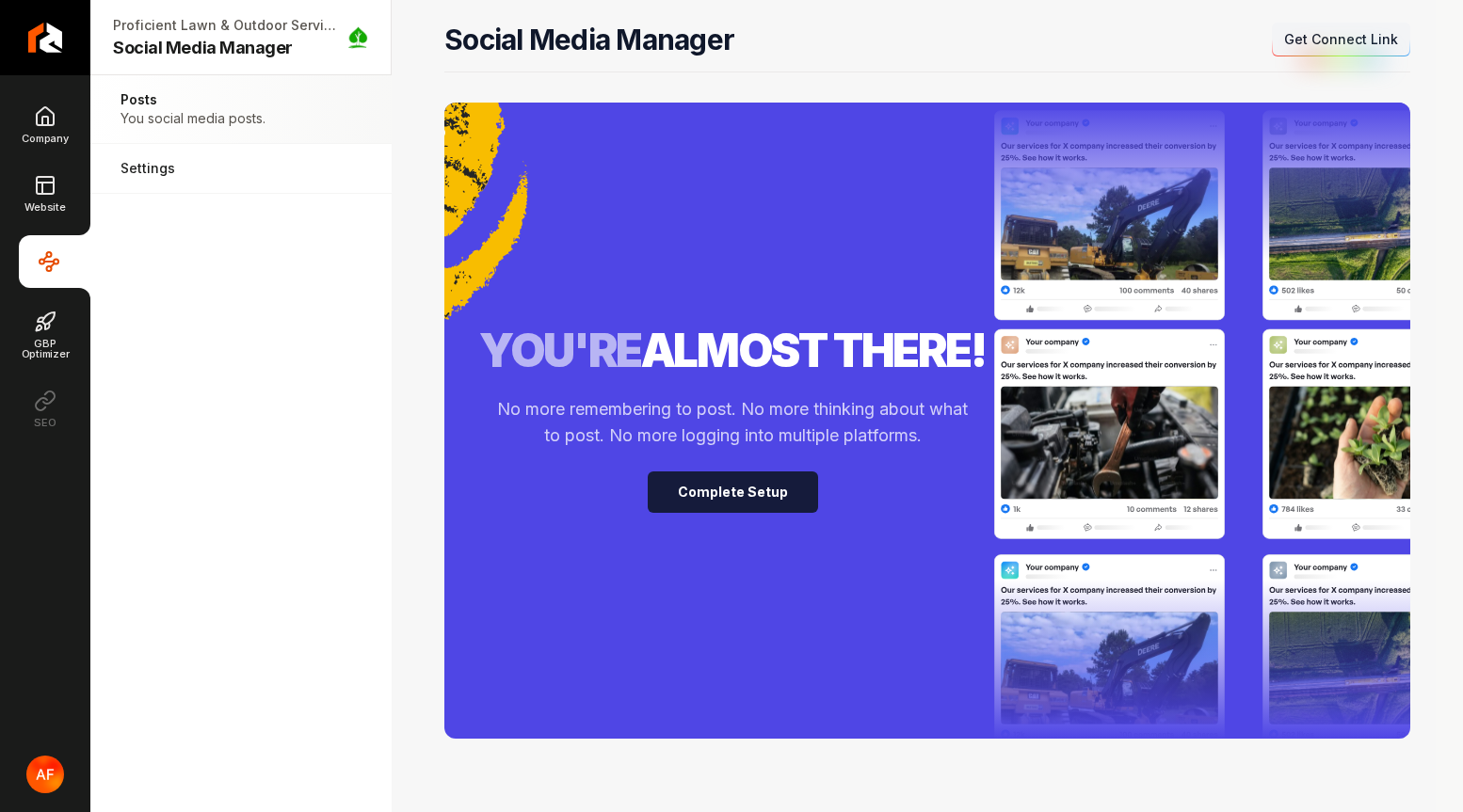 click on "Complete Setup" at bounding box center [732, 492] 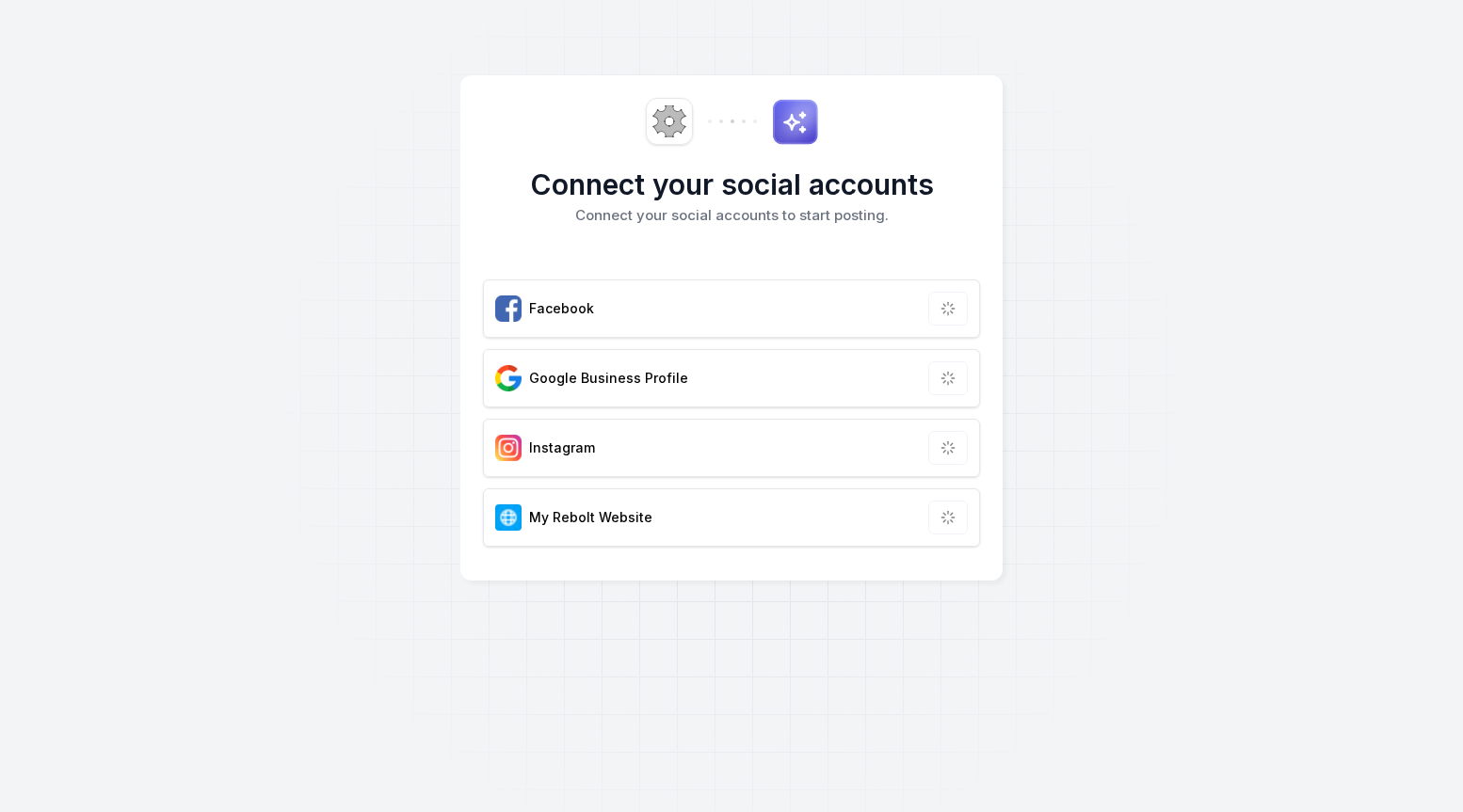 scroll, scrollTop: 0, scrollLeft: 0, axis: both 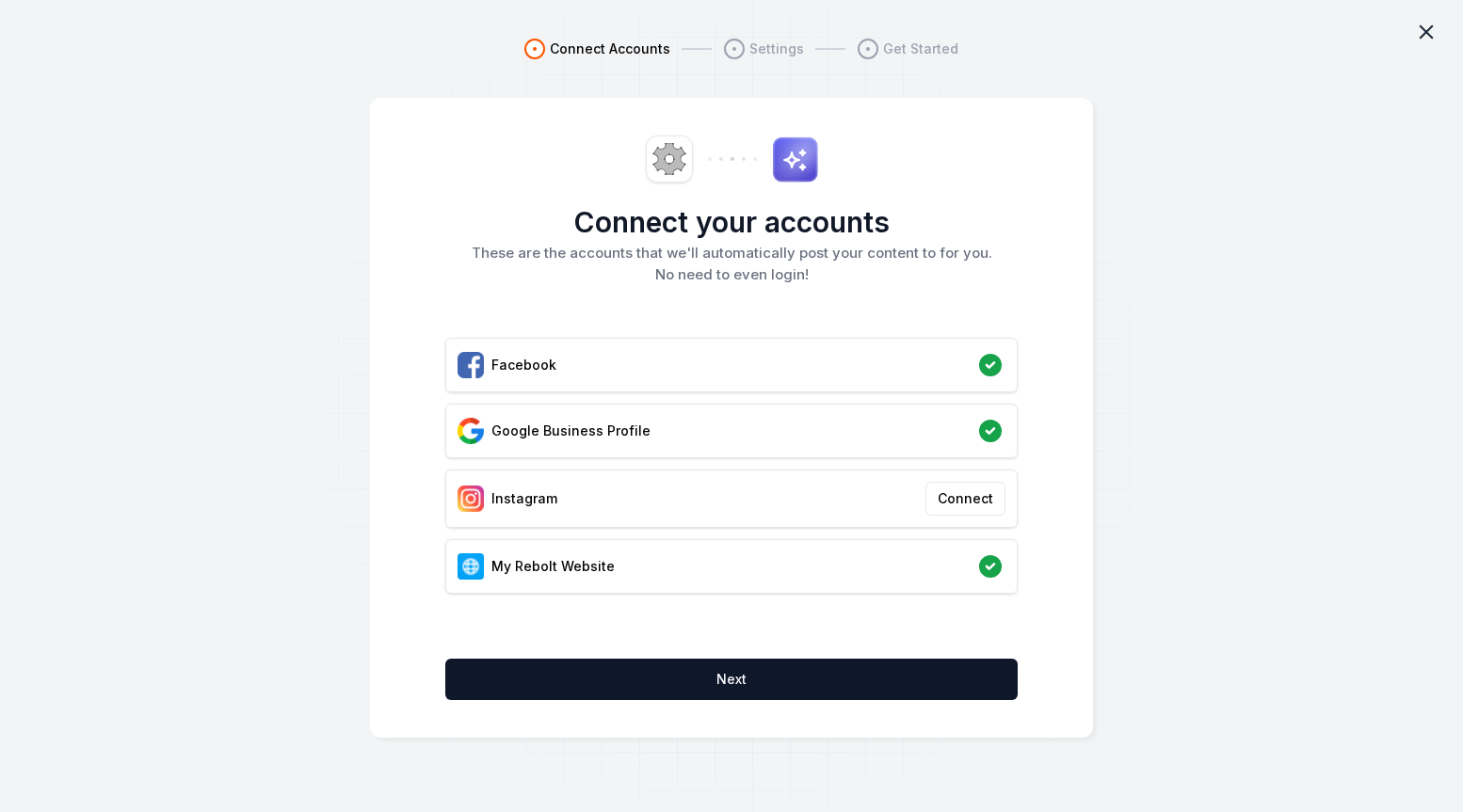click 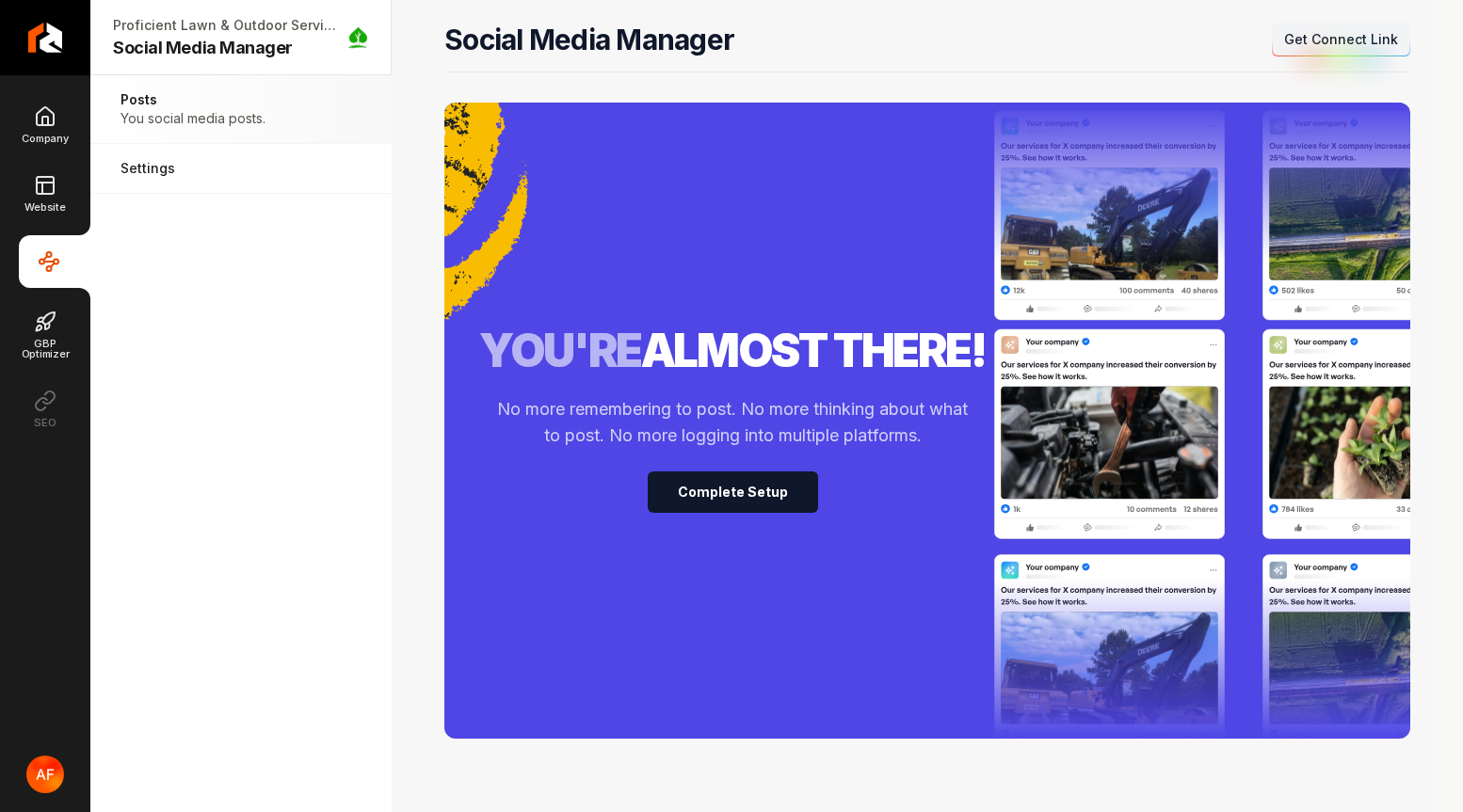 click on "Get Connect Link" at bounding box center (1341, 40) 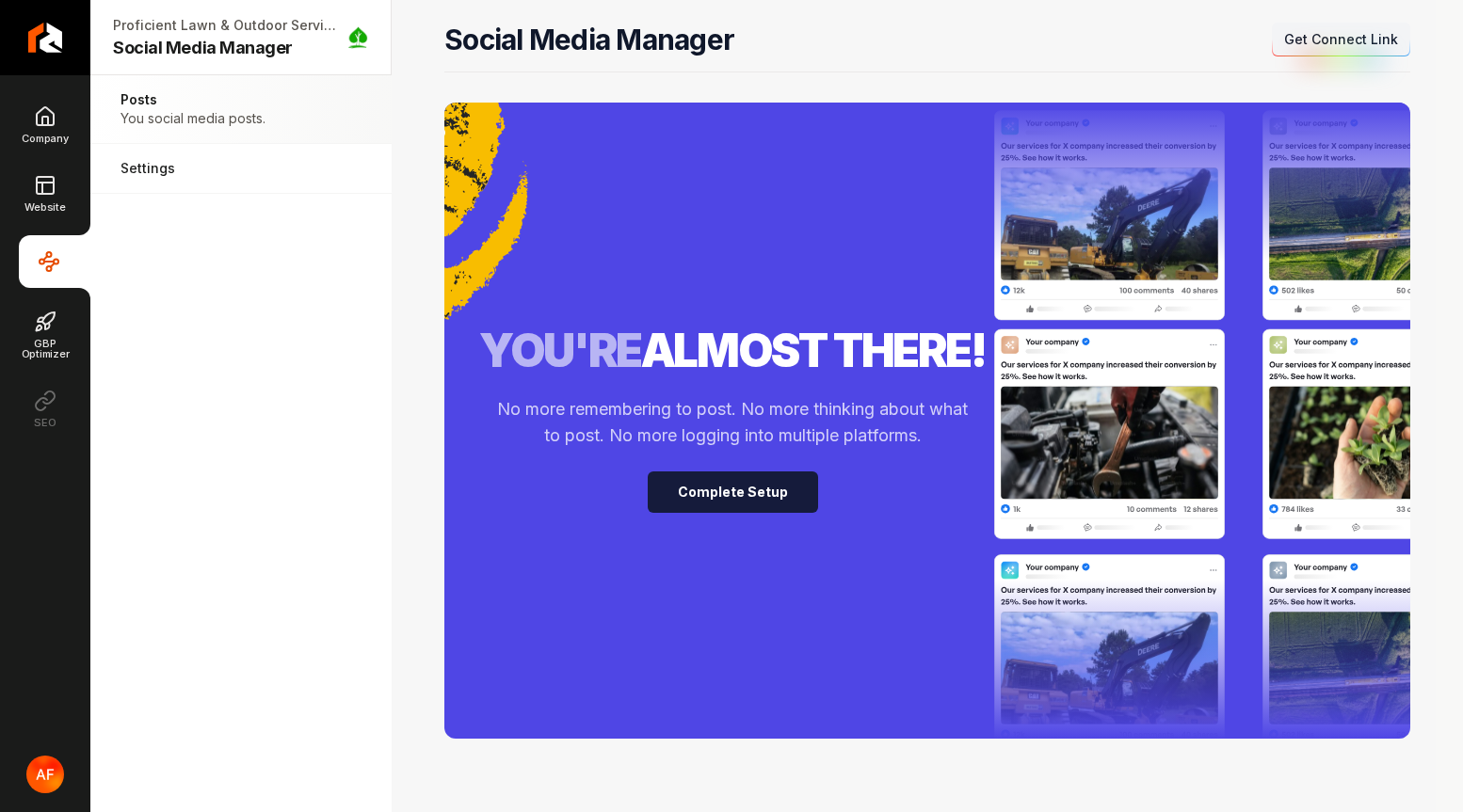 click on "Complete Setup" at bounding box center (732, 492) 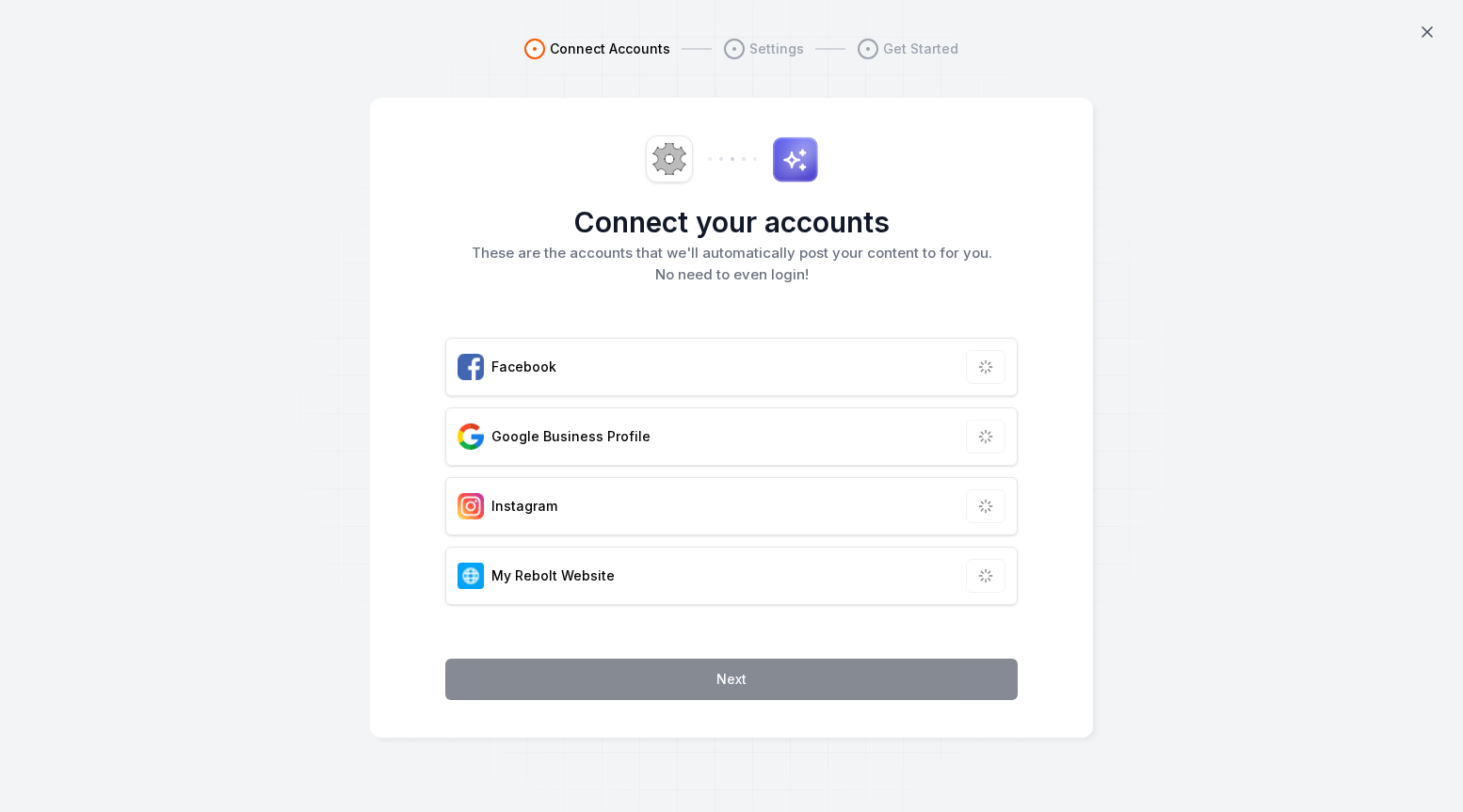scroll, scrollTop: 0, scrollLeft: 0, axis: both 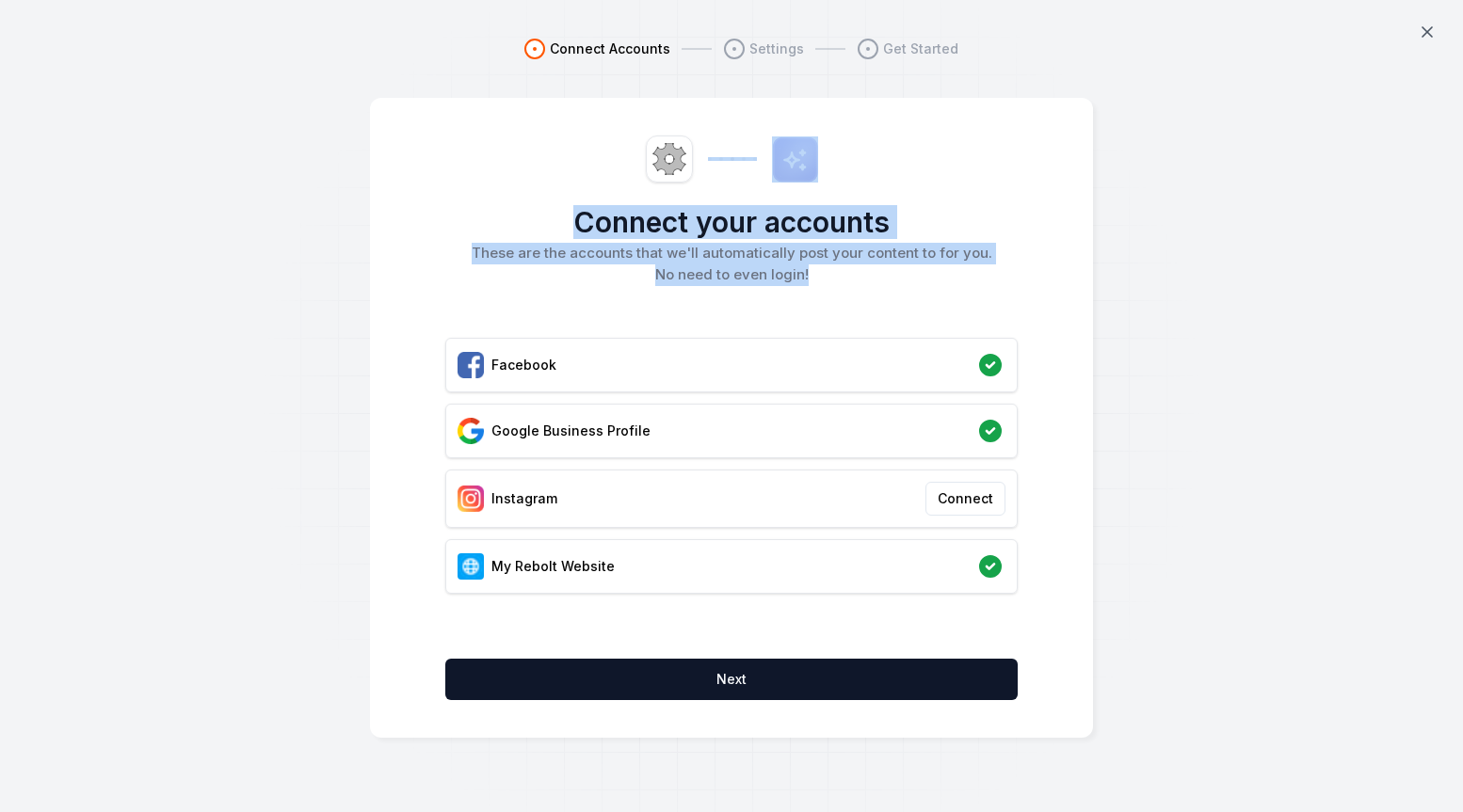 drag, startPoint x: 692, startPoint y: 149, endPoint x: 850, endPoint y: 280, distance: 205.244 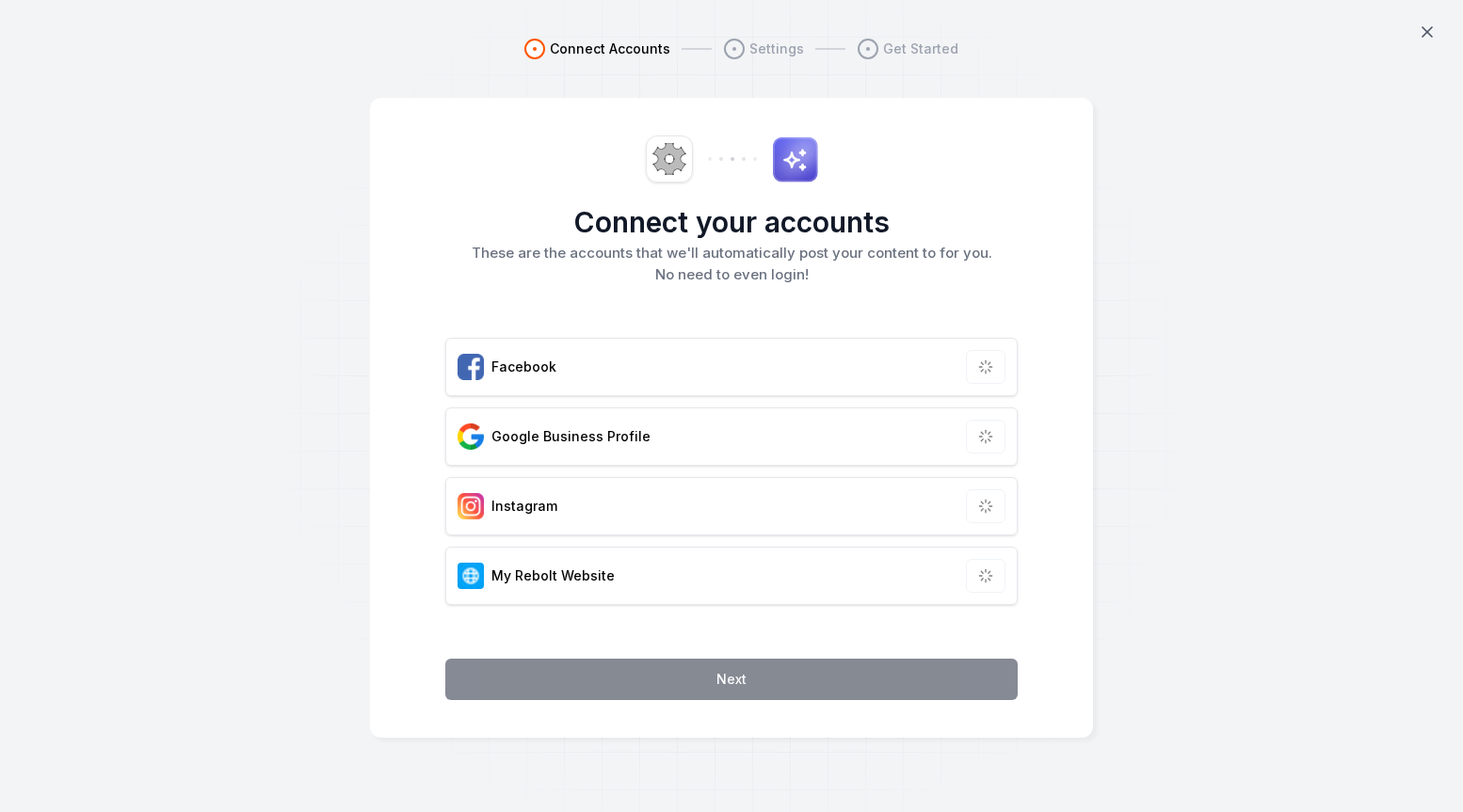 scroll, scrollTop: 0, scrollLeft: 0, axis: both 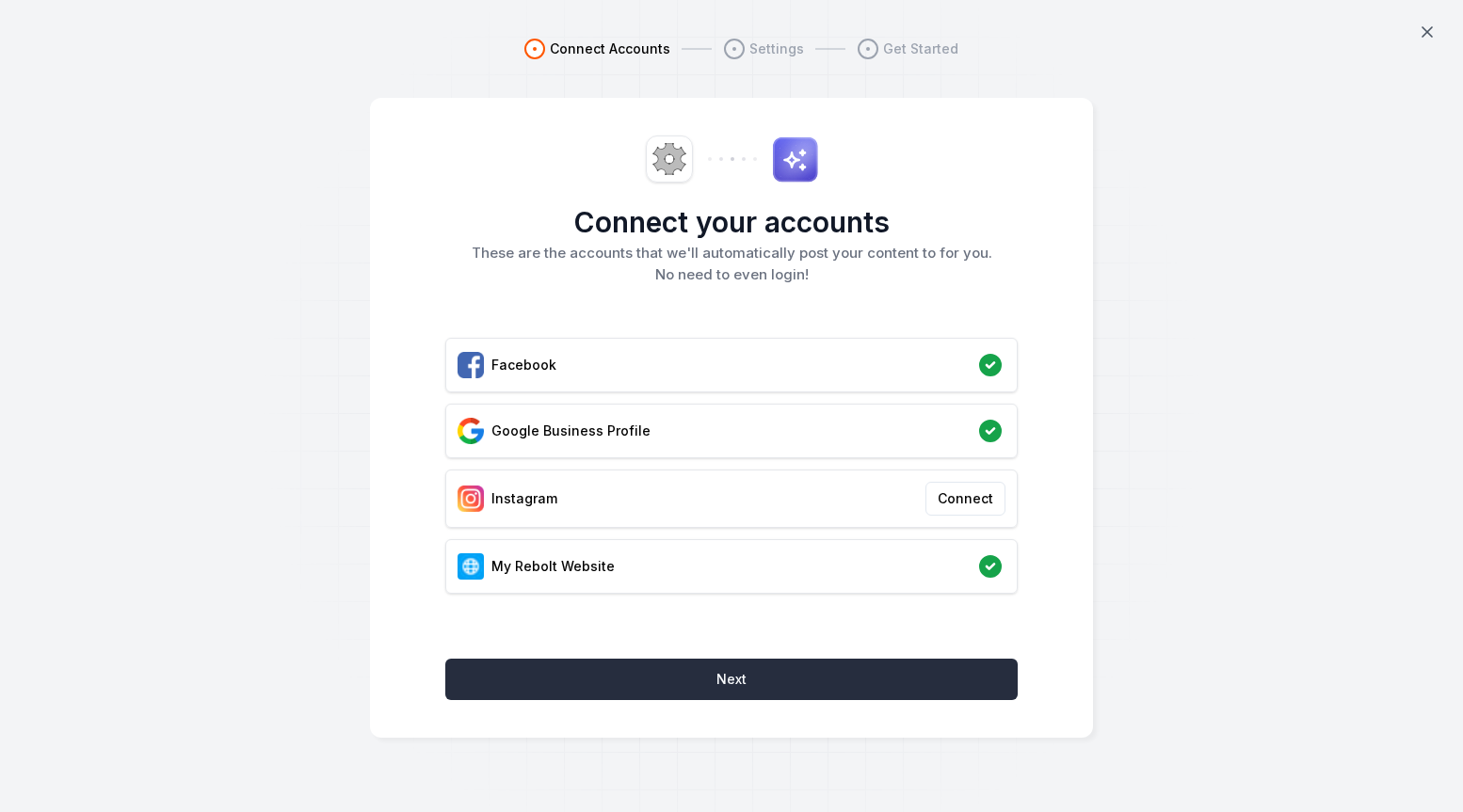 click on "Next" at bounding box center (732, 679) 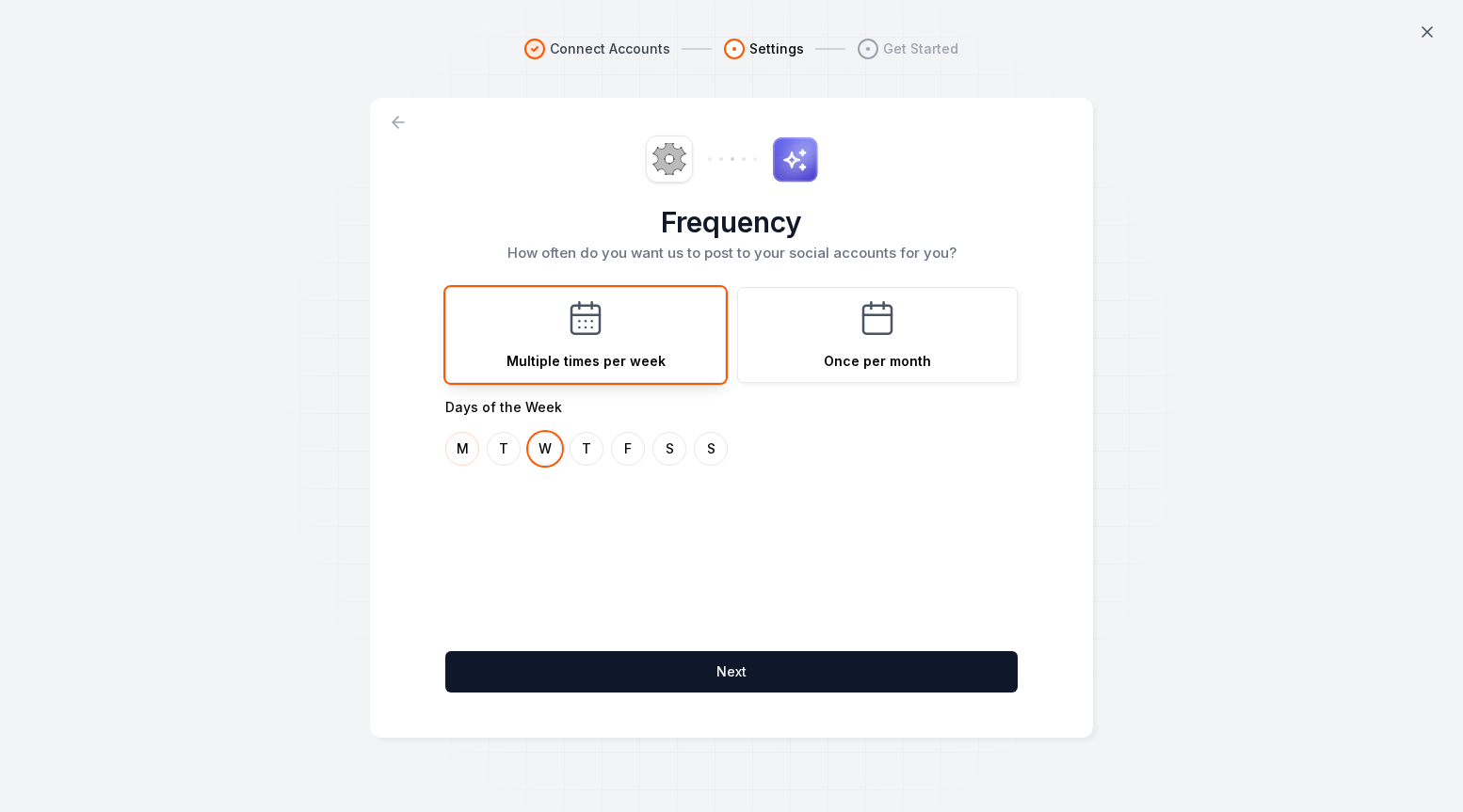 click on "M" at bounding box center [462, 449] 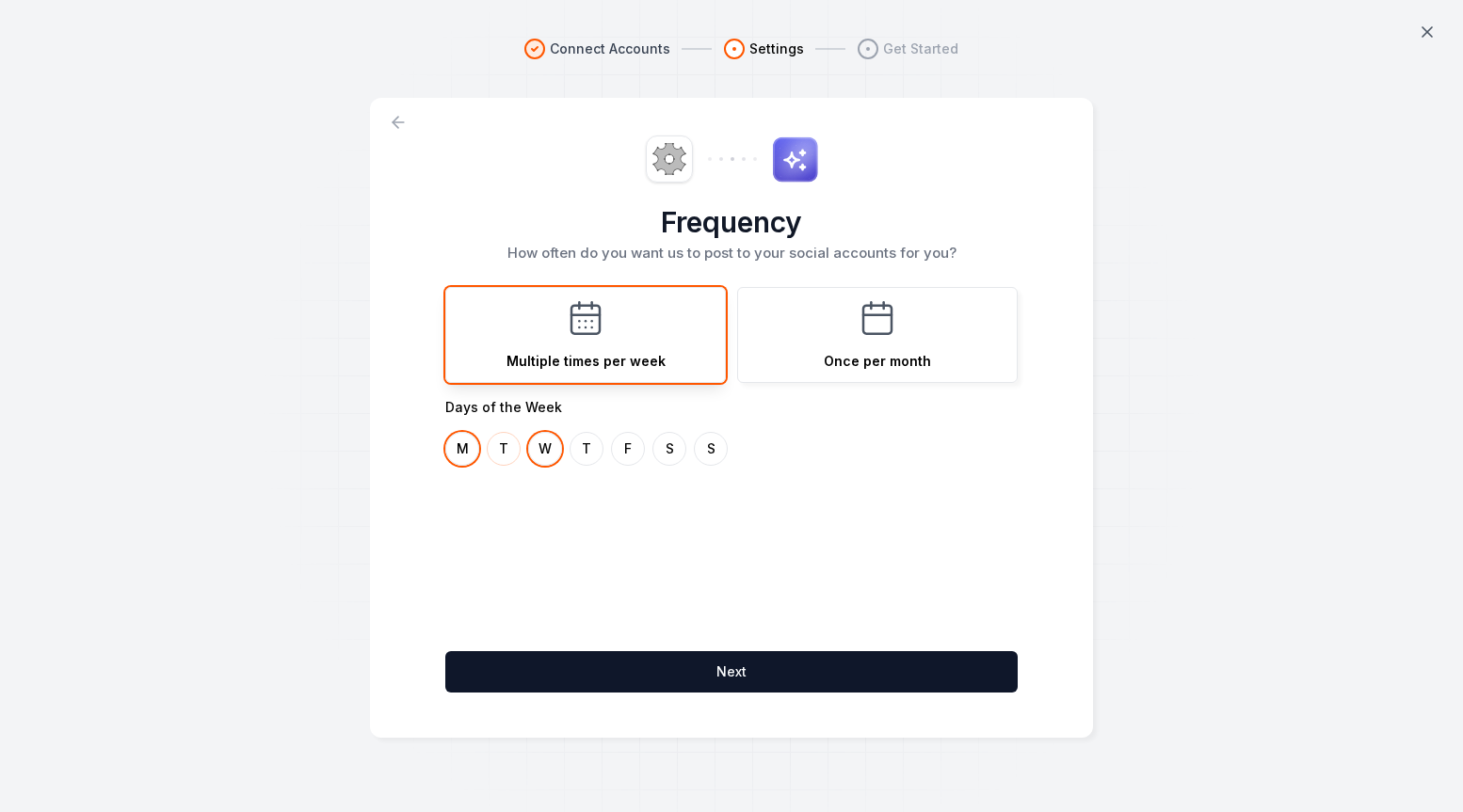 click on "T" at bounding box center [504, 449] 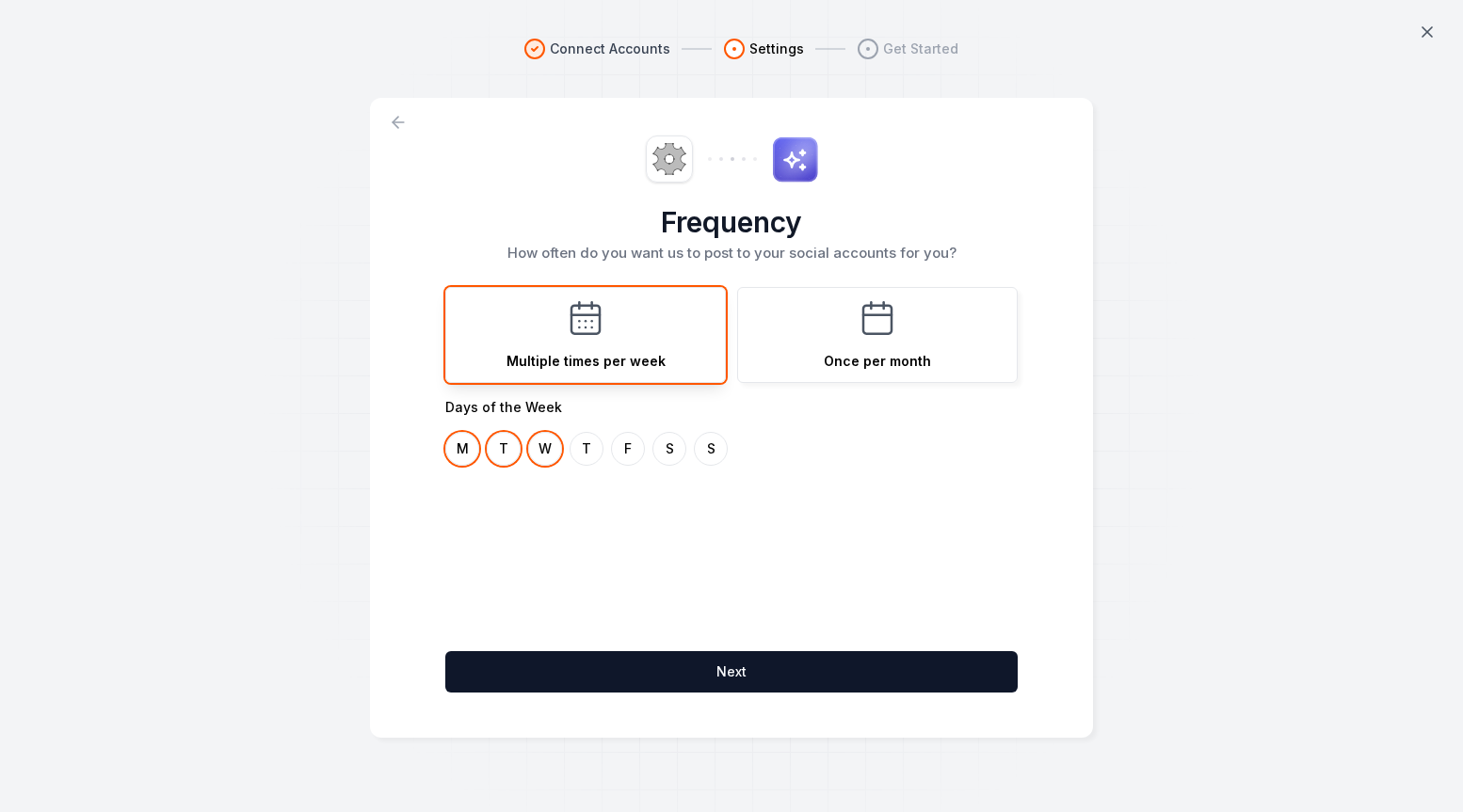 click on "M T W T F S S" at bounding box center [732, 449] 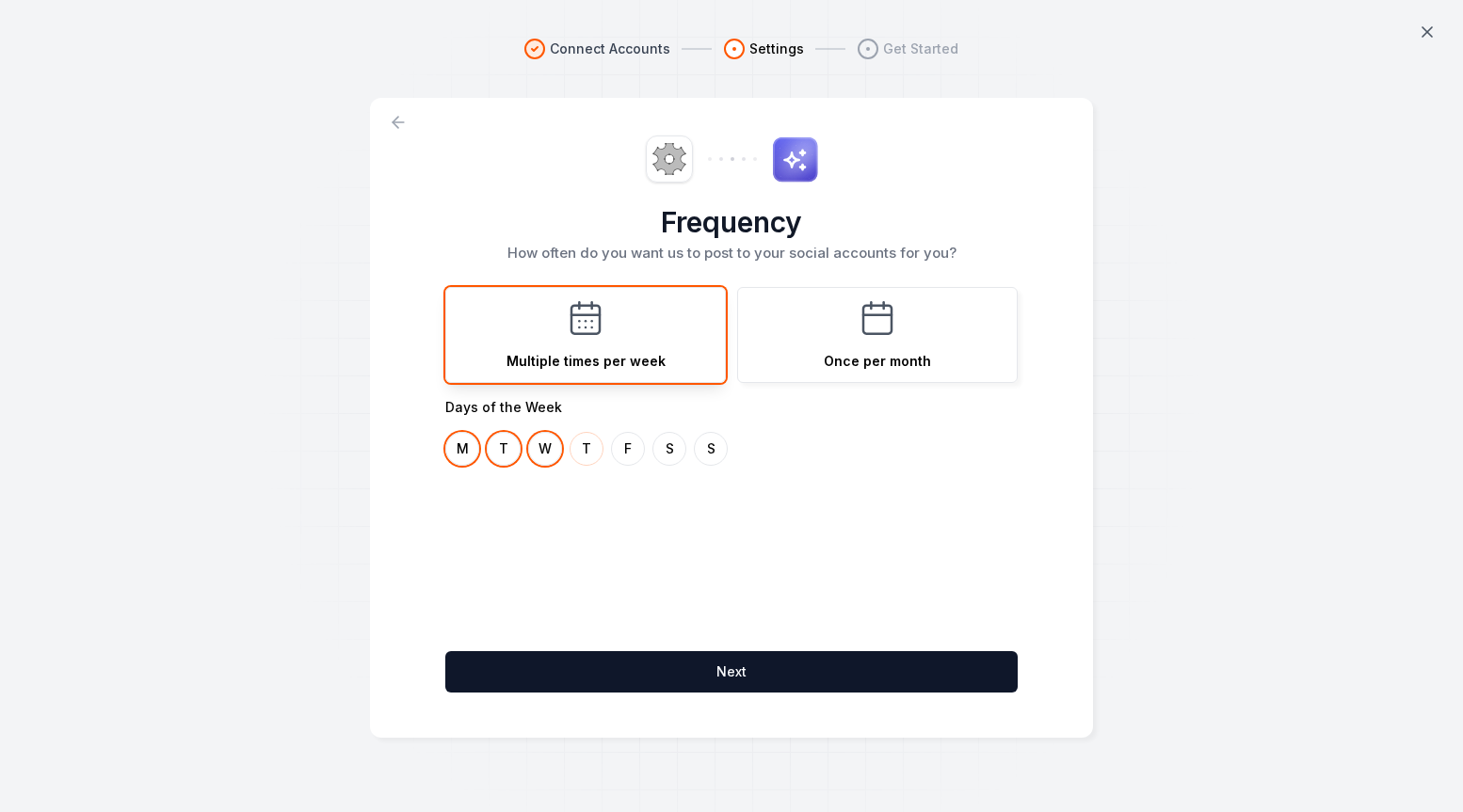 click on "T" at bounding box center (587, 449) 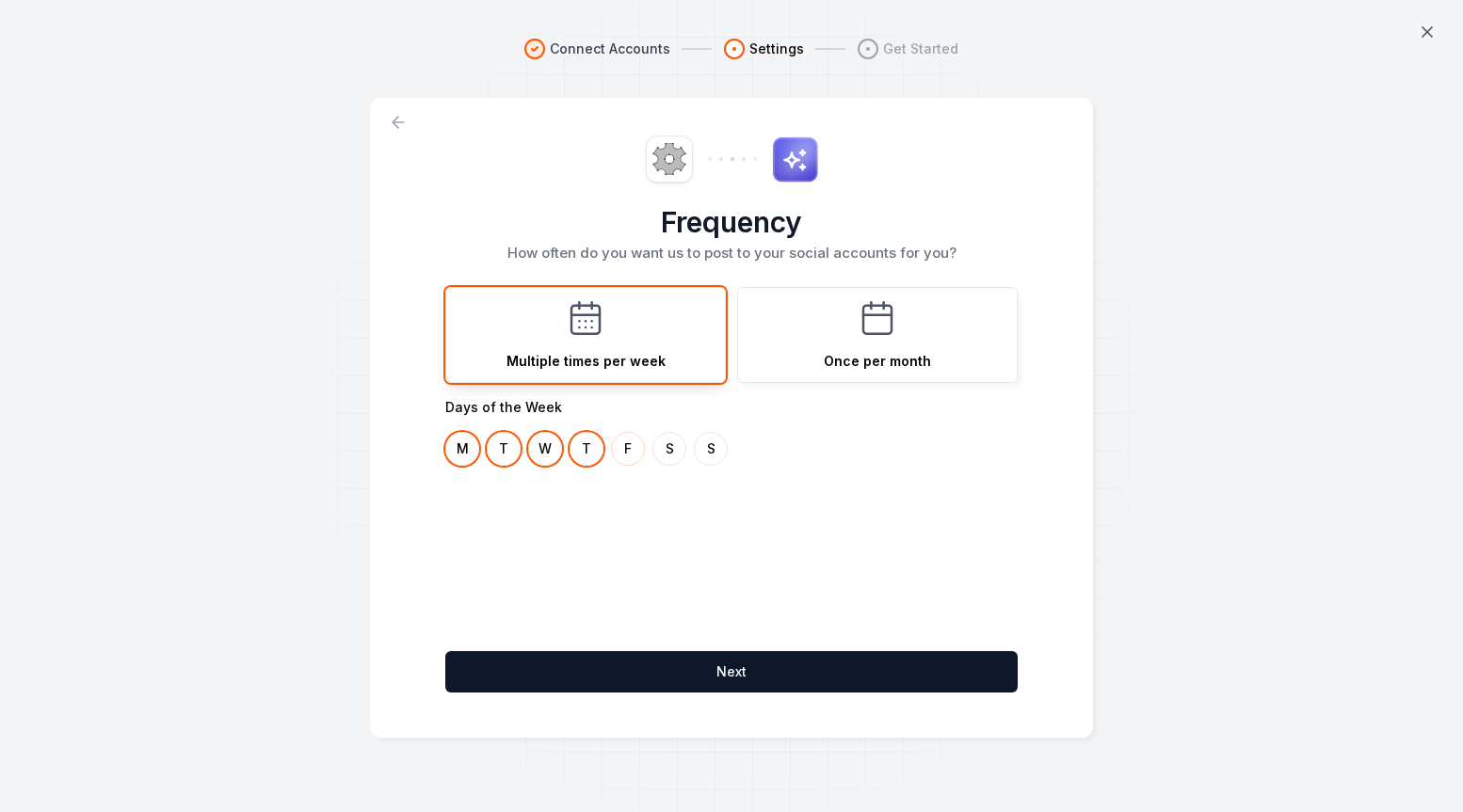 click on "F" at bounding box center [628, 449] 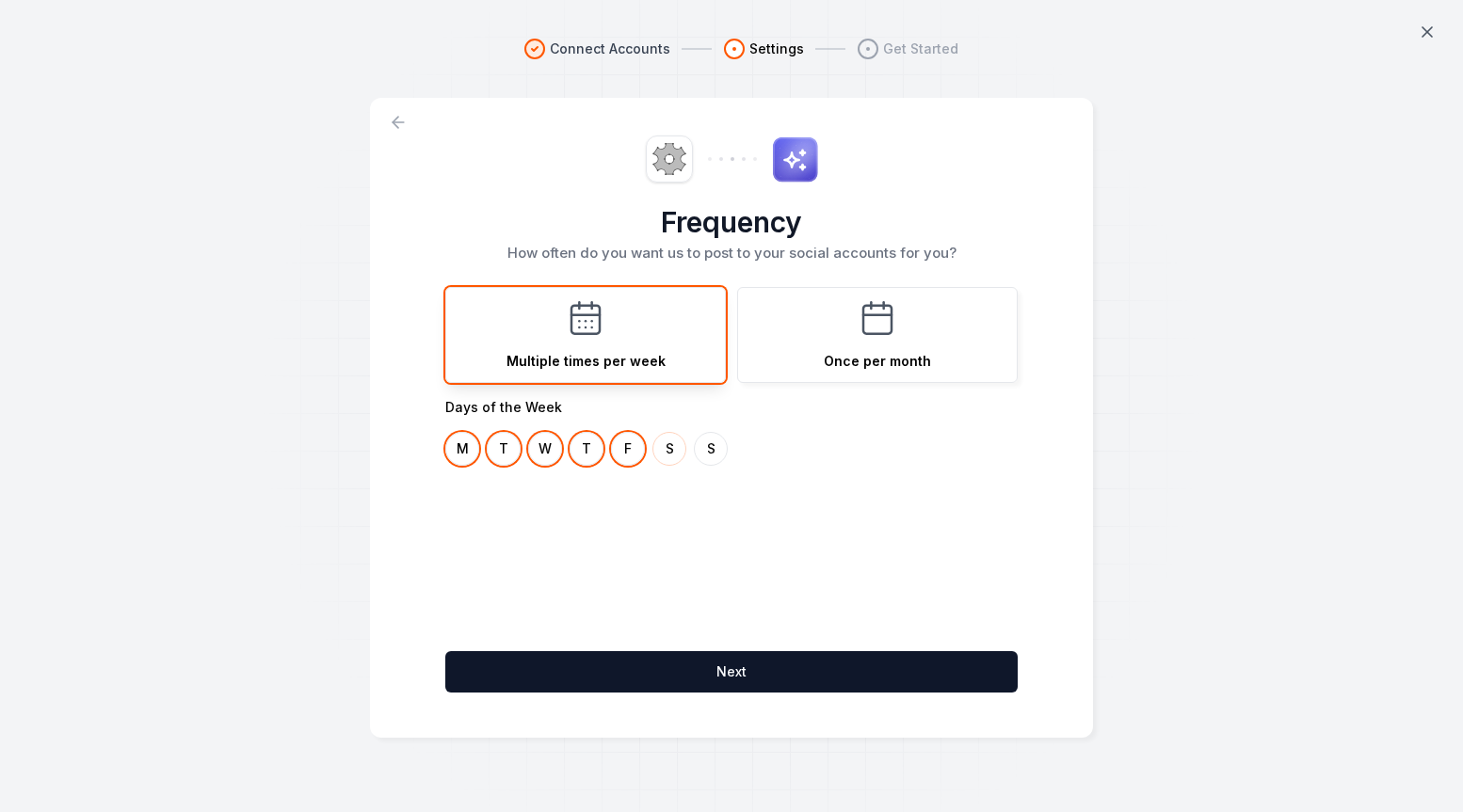 click on "S" at bounding box center (669, 449) 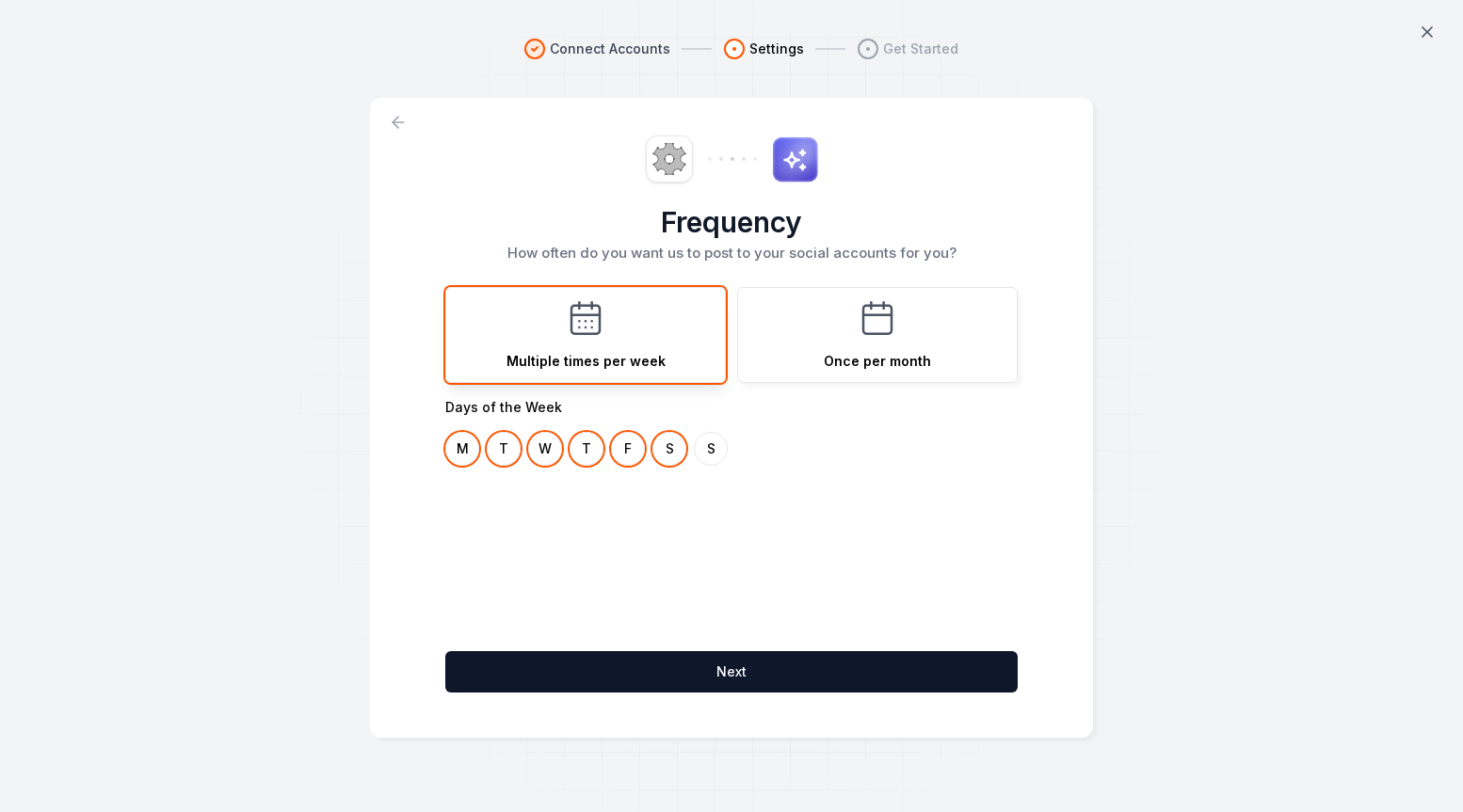 click on "M T W T F S S" at bounding box center (732, 449) 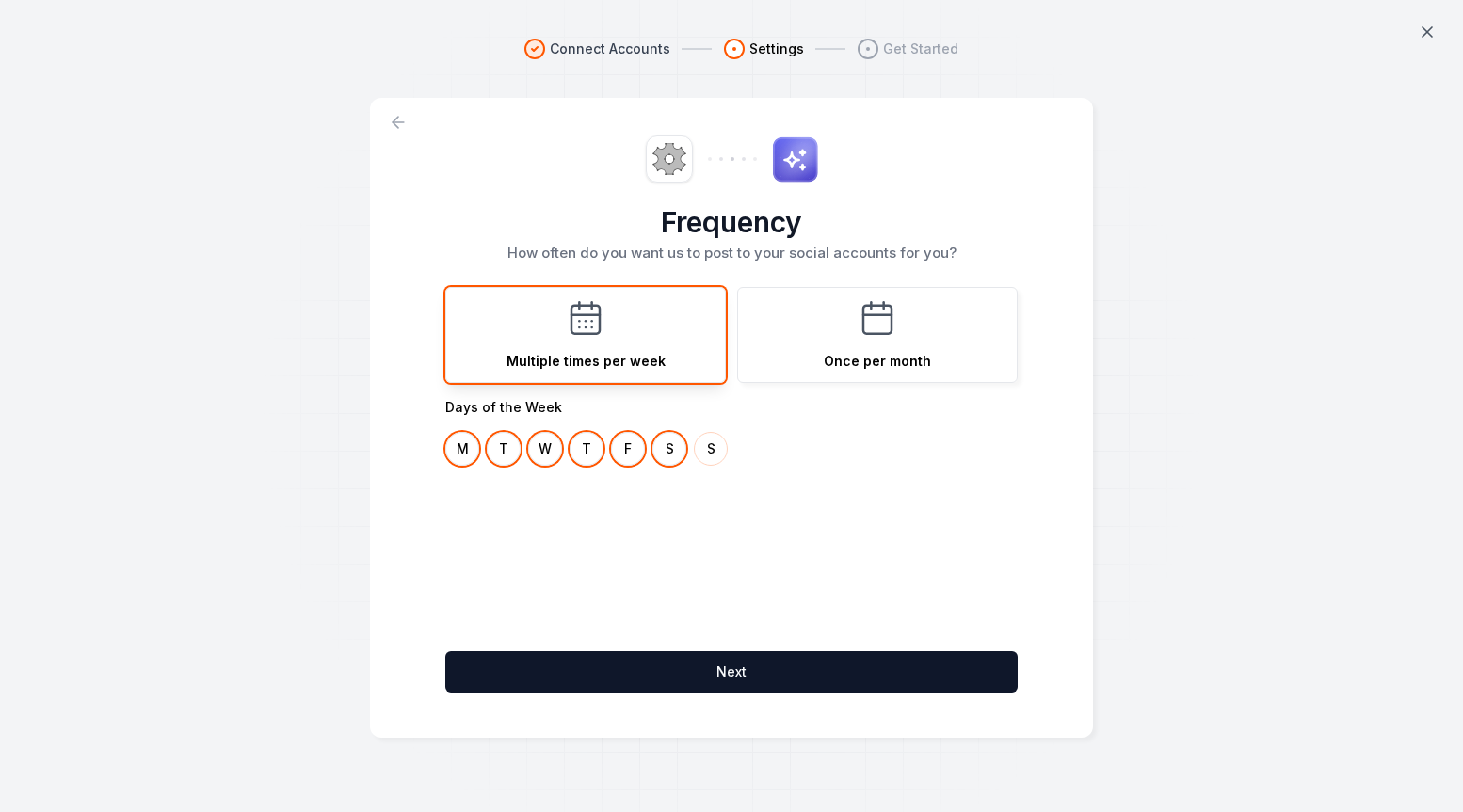 click on "S" at bounding box center (711, 449) 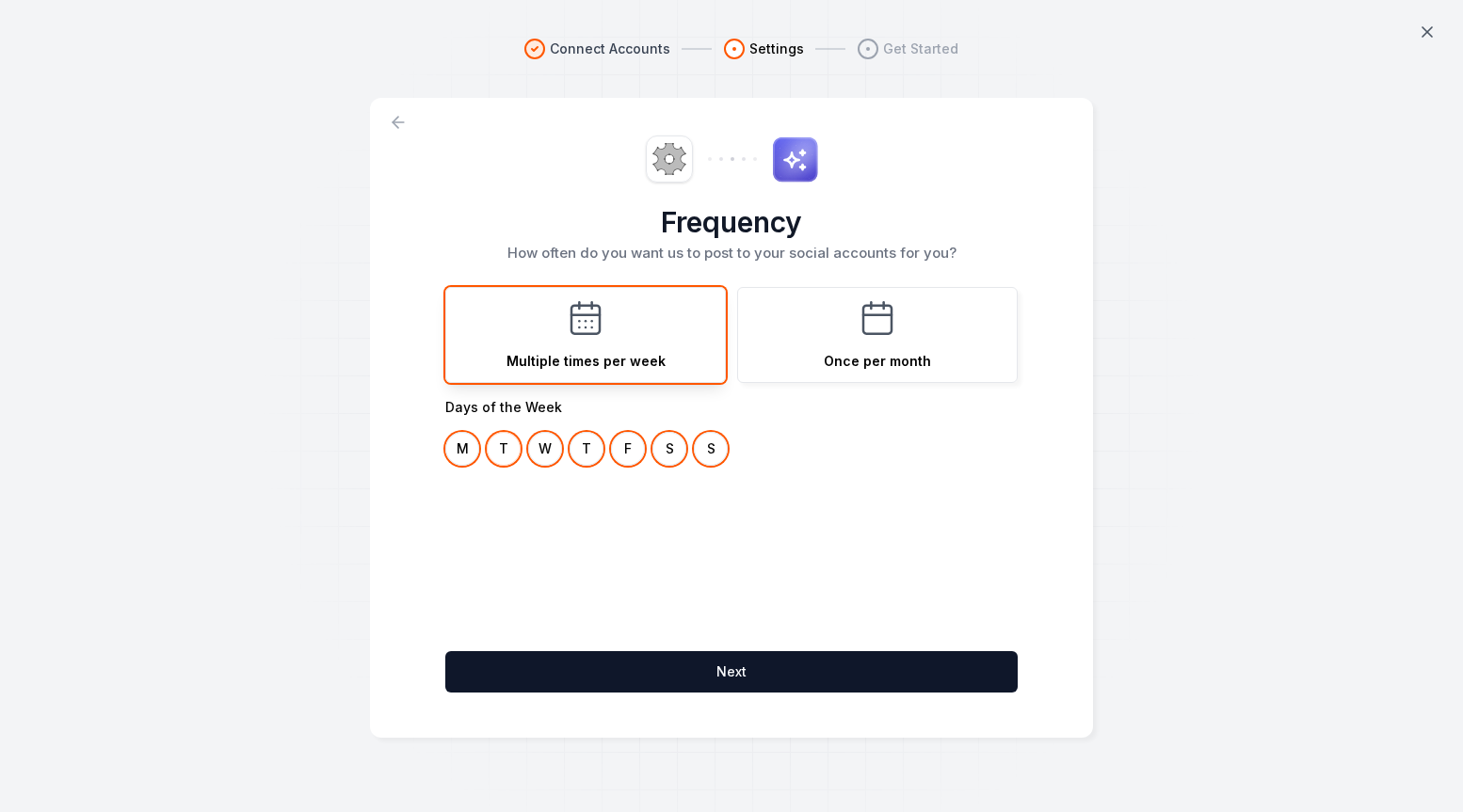 click on "T" at bounding box center (504, 449) 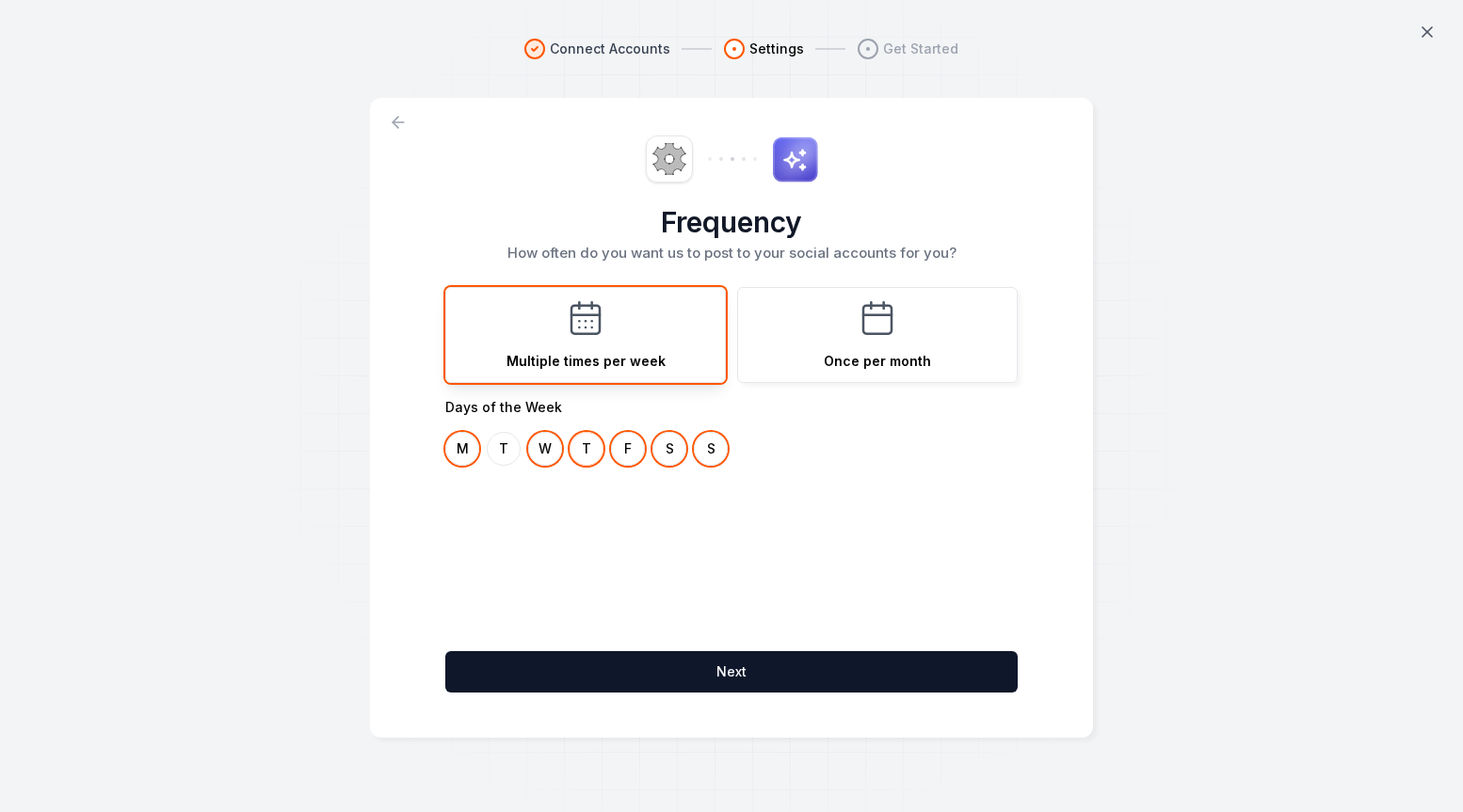 click on "T" at bounding box center (587, 449) 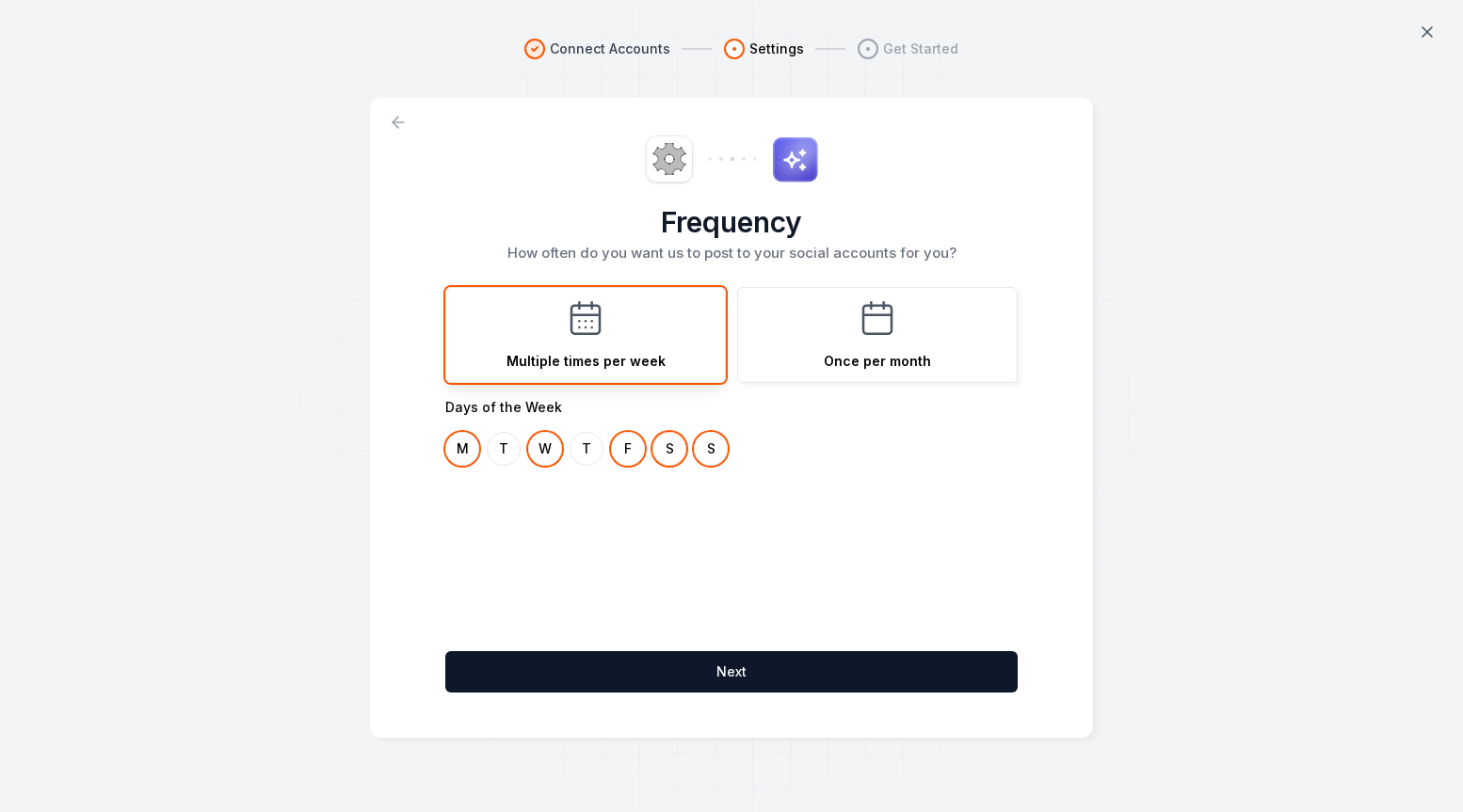 click on "S" at bounding box center [669, 449] 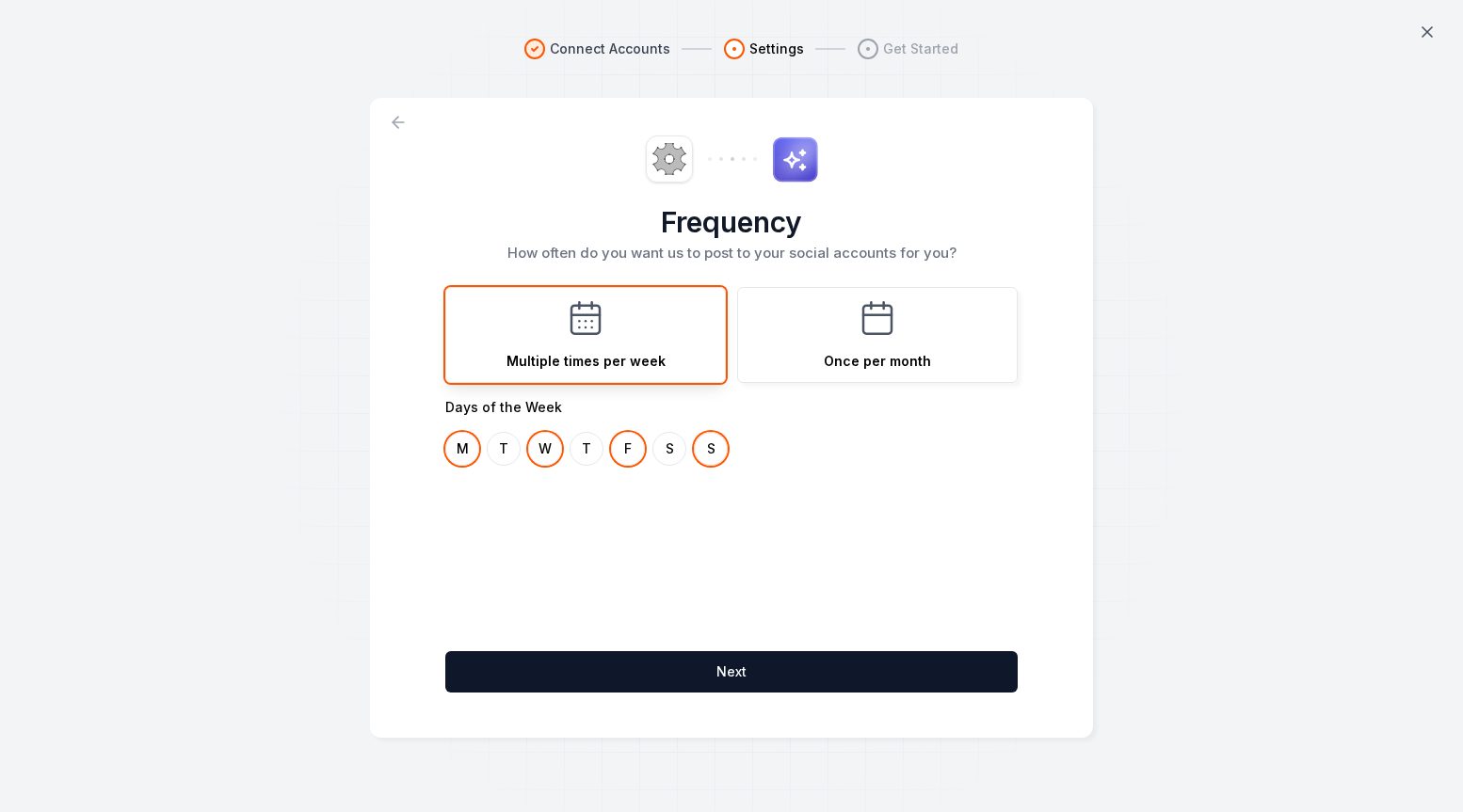 click on "S" at bounding box center (711, 449) 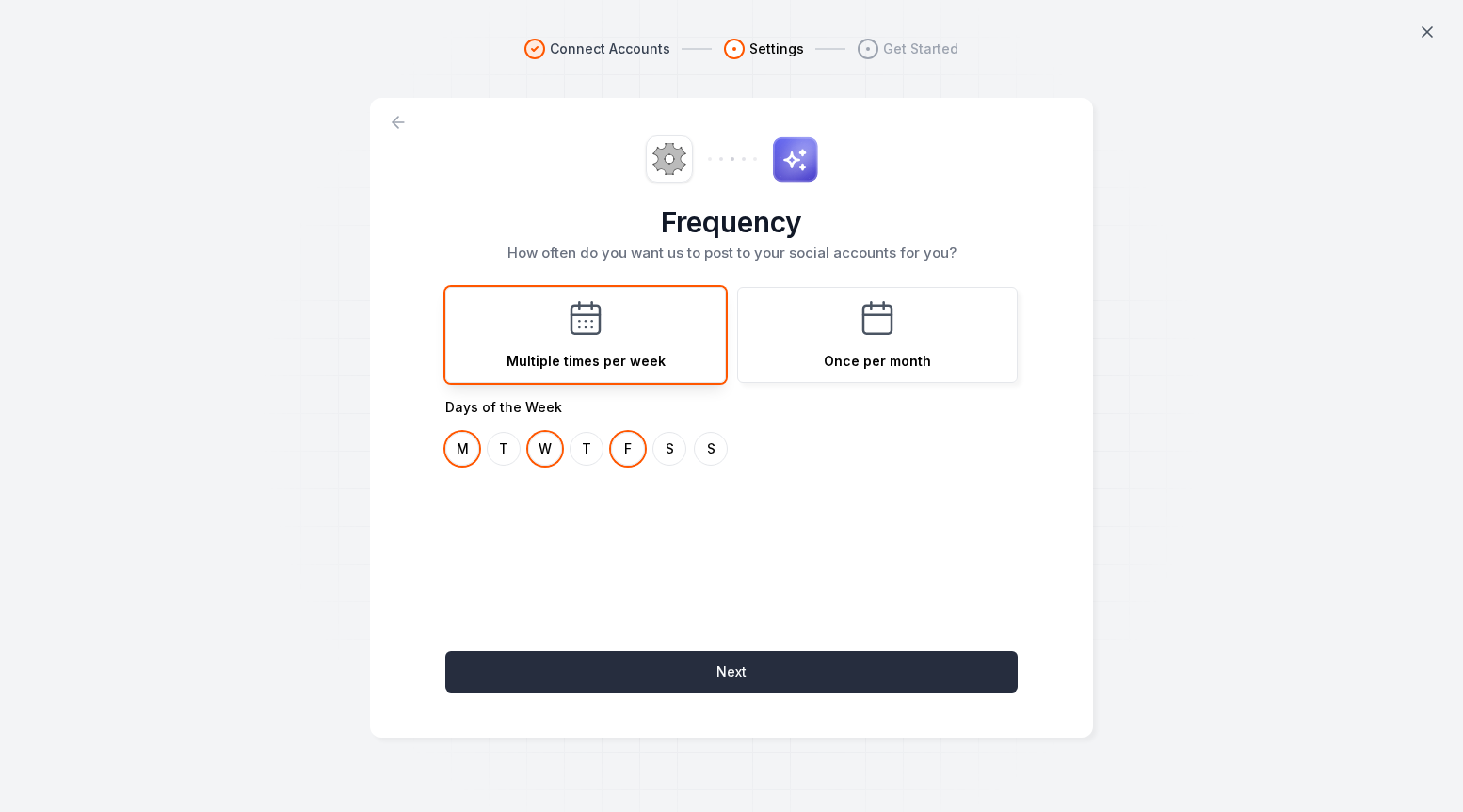 click on "Next" at bounding box center [732, 672] 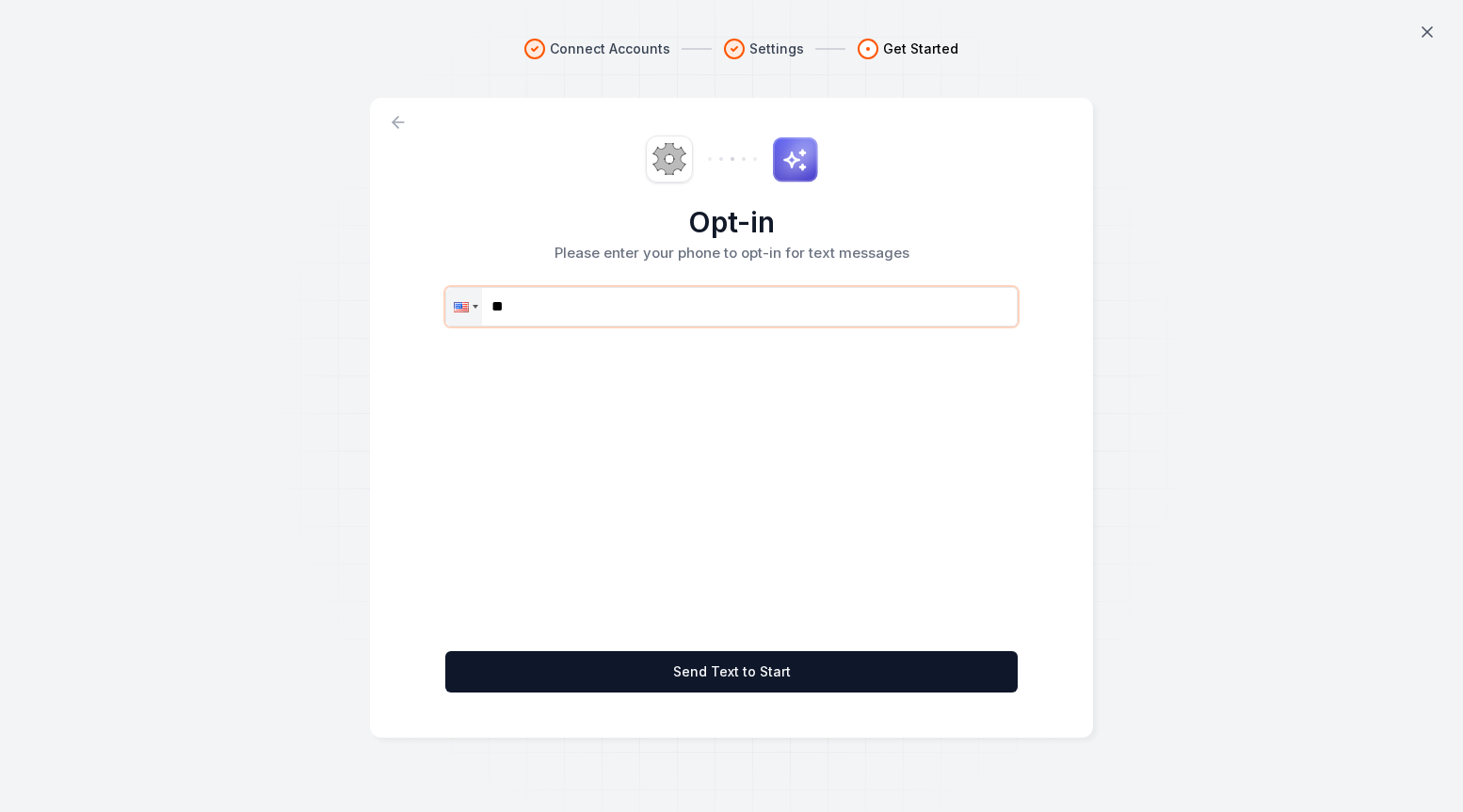 click on "**" at bounding box center [732, 307] 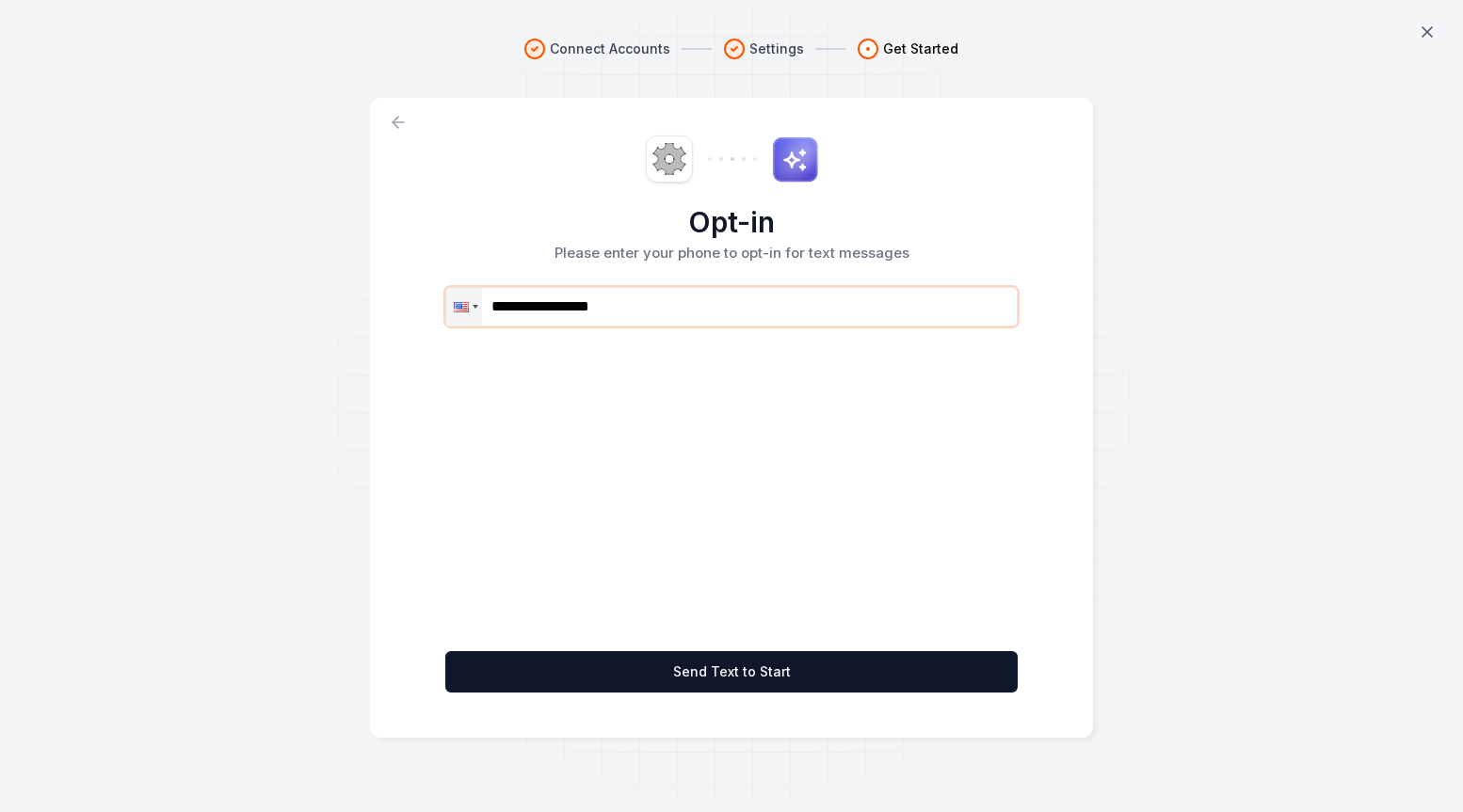 click on "**********" at bounding box center [732, 307] 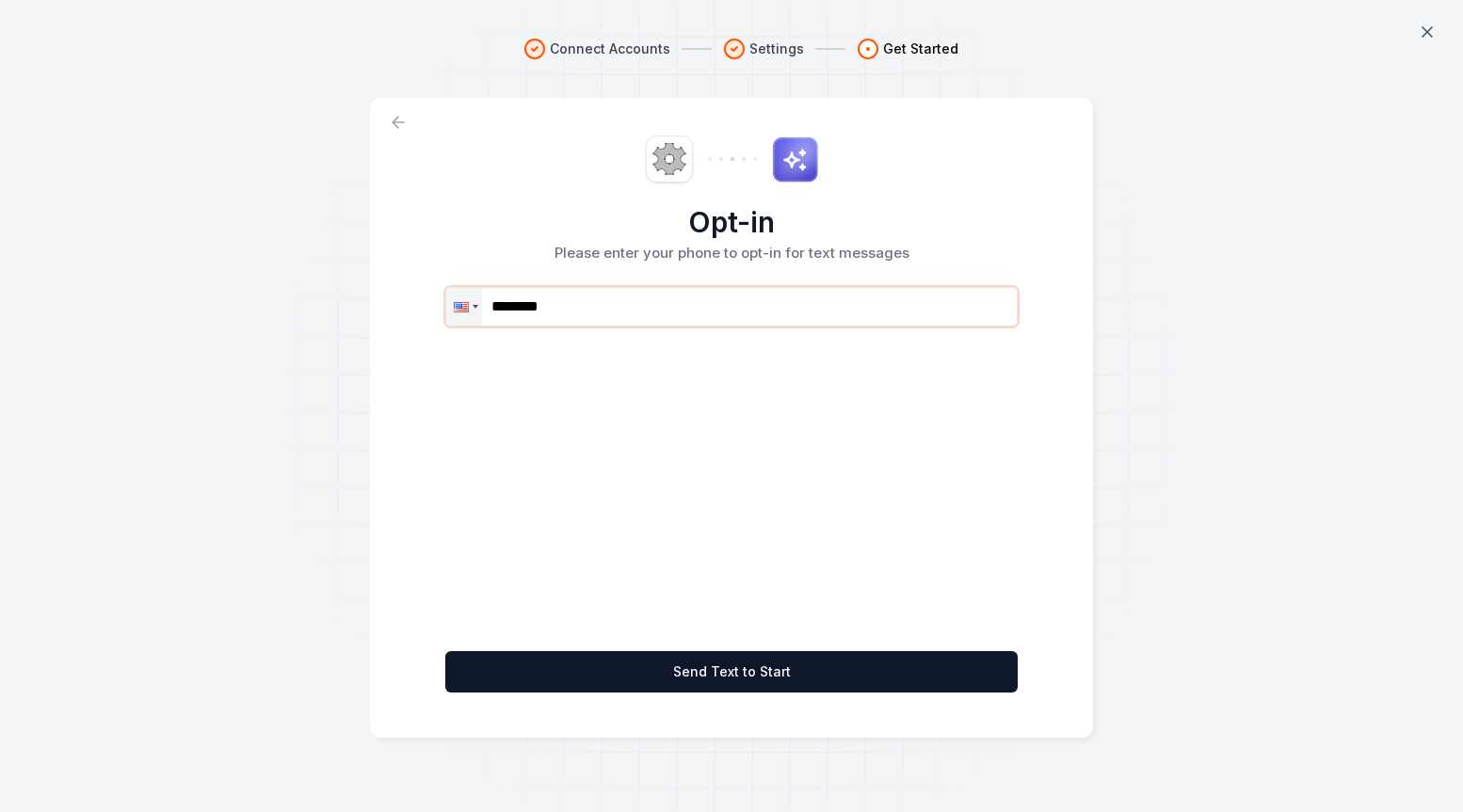 drag, startPoint x: 572, startPoint y: 310, endPoint x: 418, endPoint y: 311, distance: 154.00325 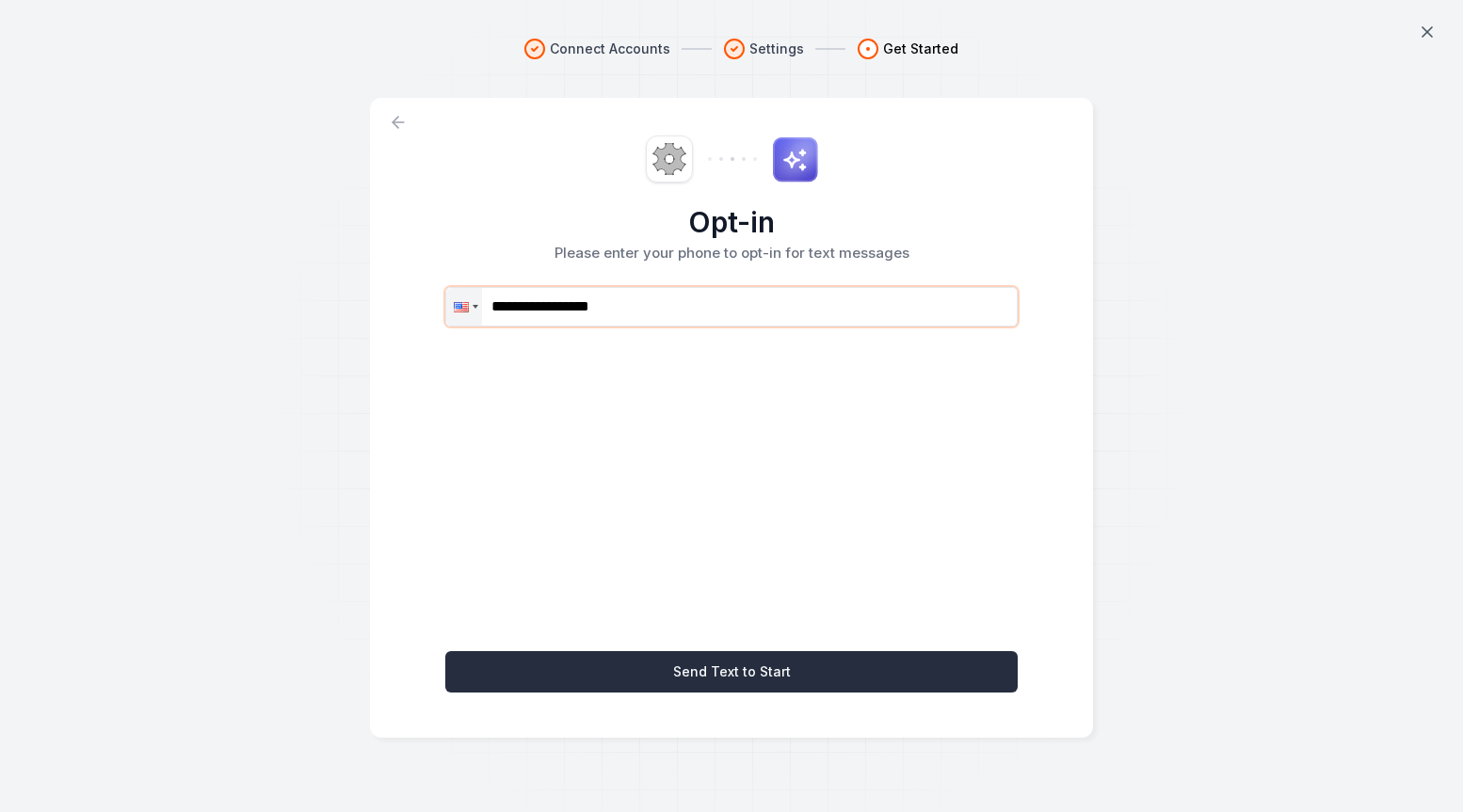 type on "**********" 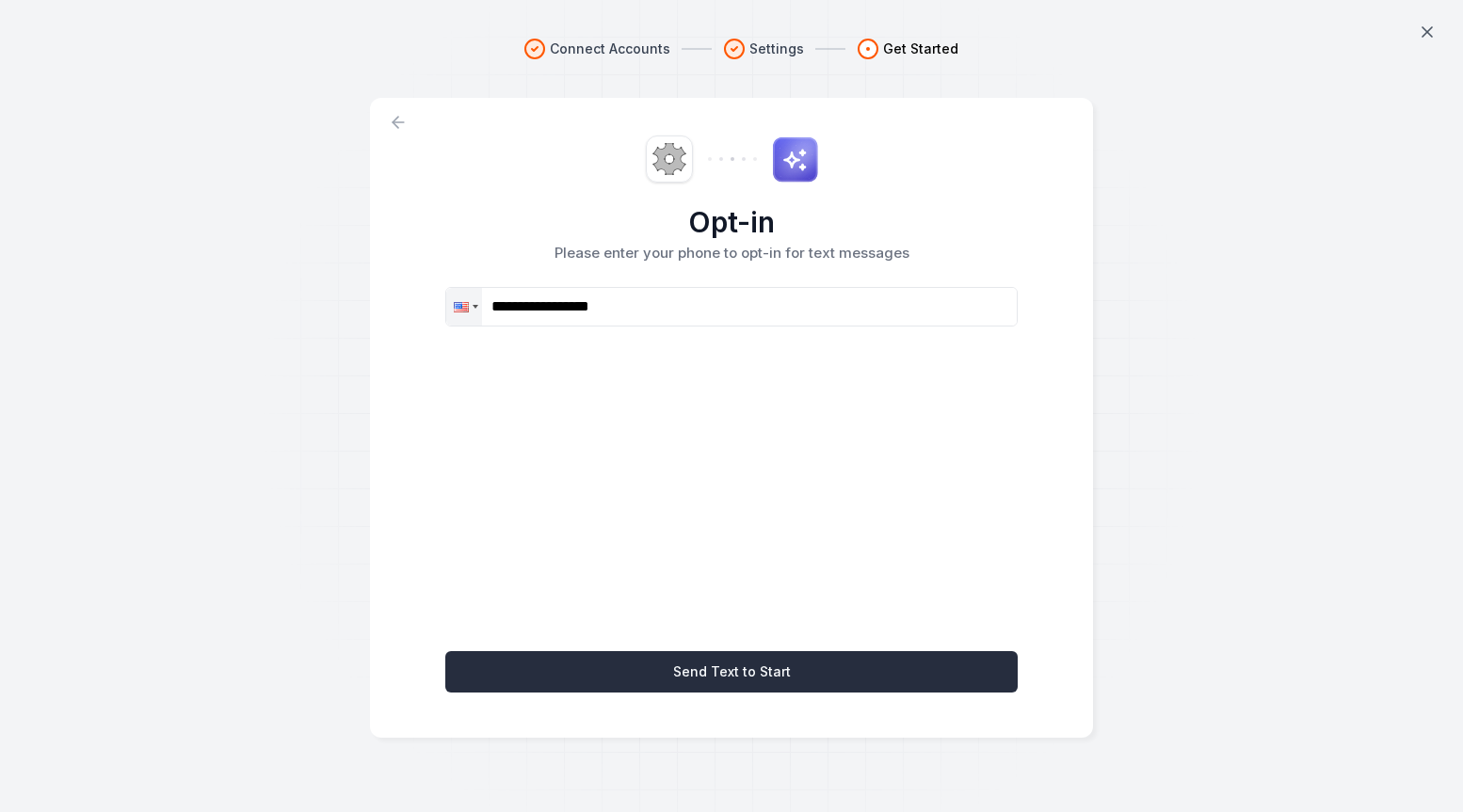 click on "Send Text to Start" at bounding box center (732, 672) 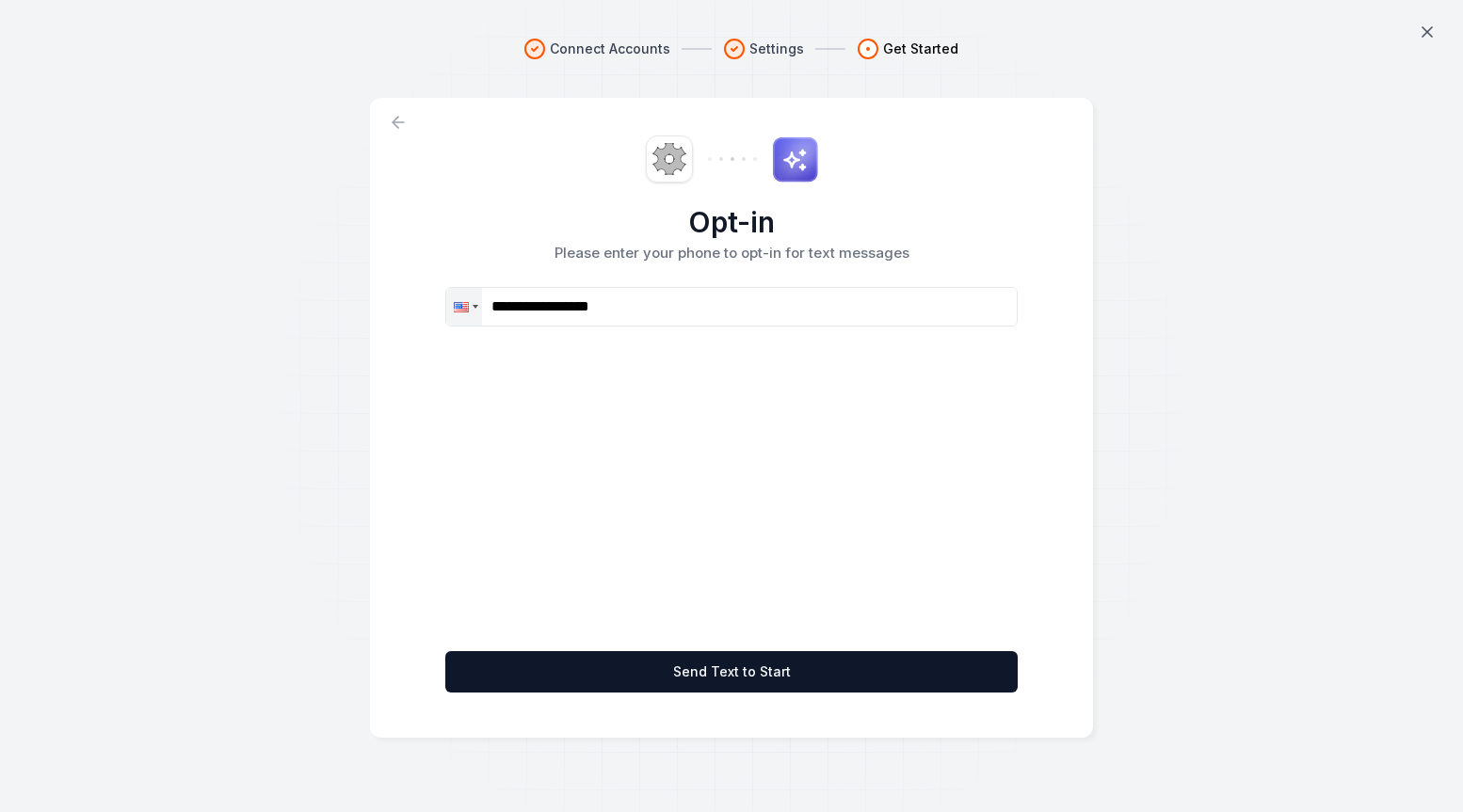 drag, startPoint x: 743, startPoint y: 677, endPoint x: 1085, endPoint y: 361, distance: 465.63935 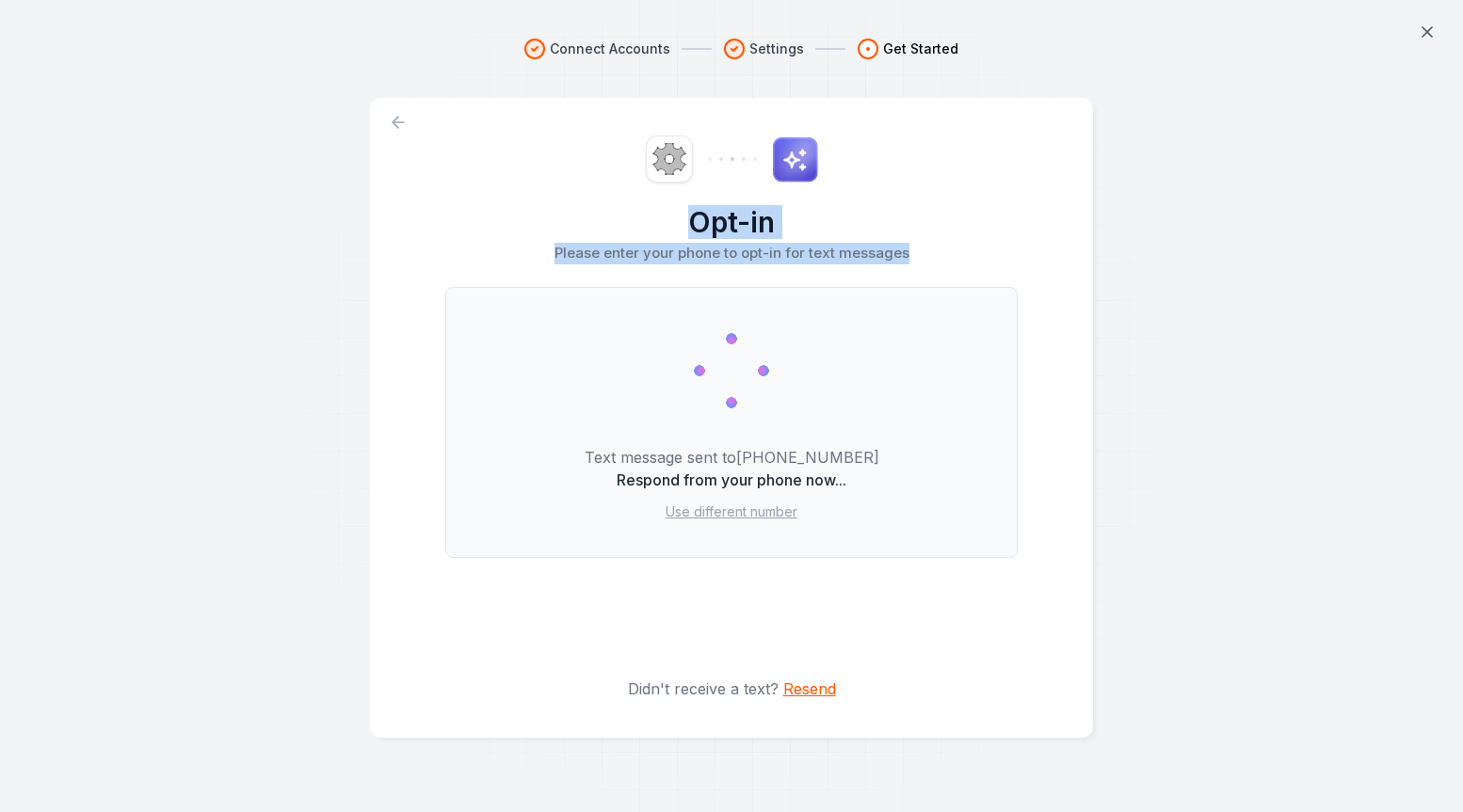 drag, startPoint x: 907, startPoint y: 254, endPoint x: 667, endPoint y: 210, distance: 244 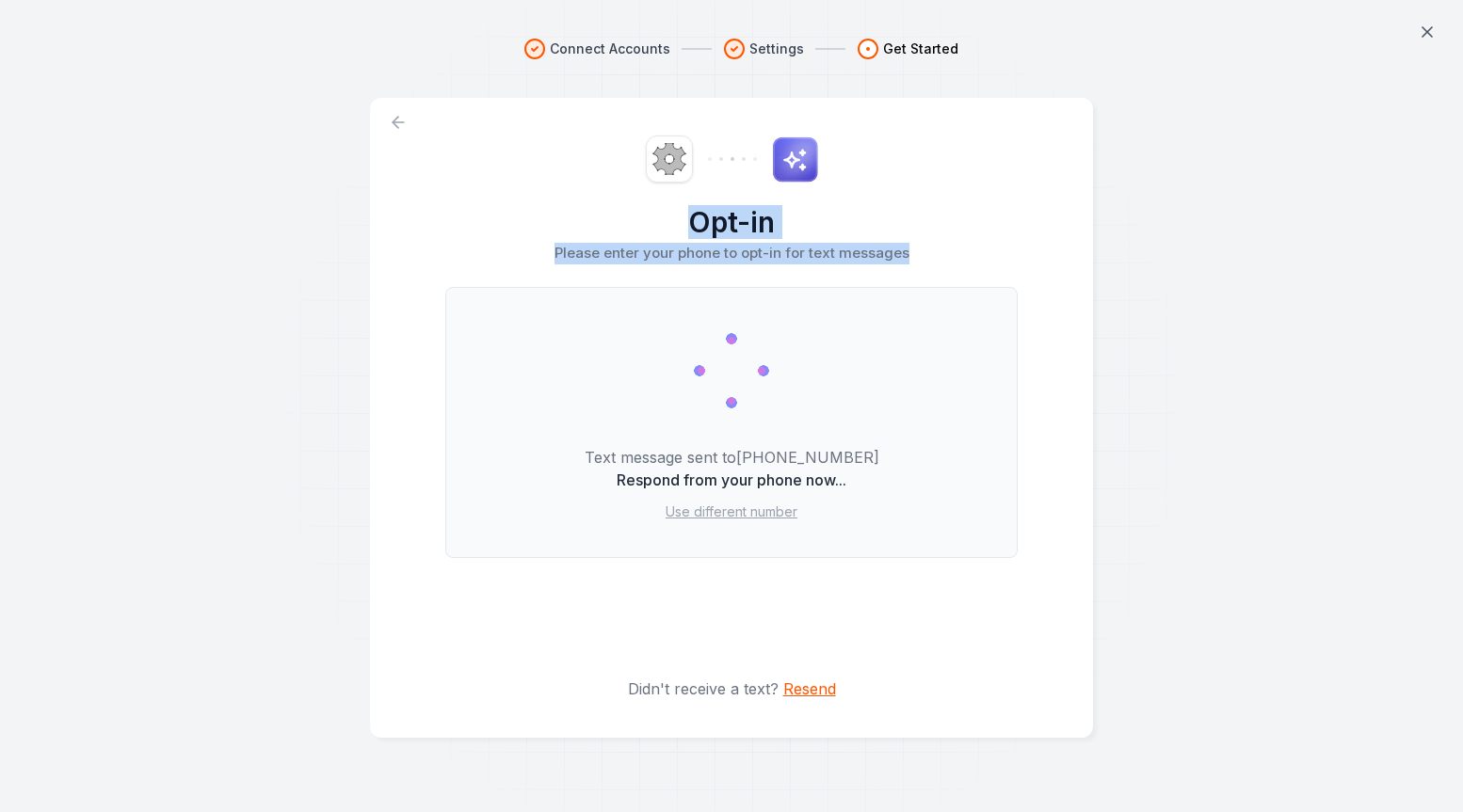 drag, startPoint x: 667, startPoint y: 210, endPoint x: 933, endPoint y: 254, distance: 269.61454 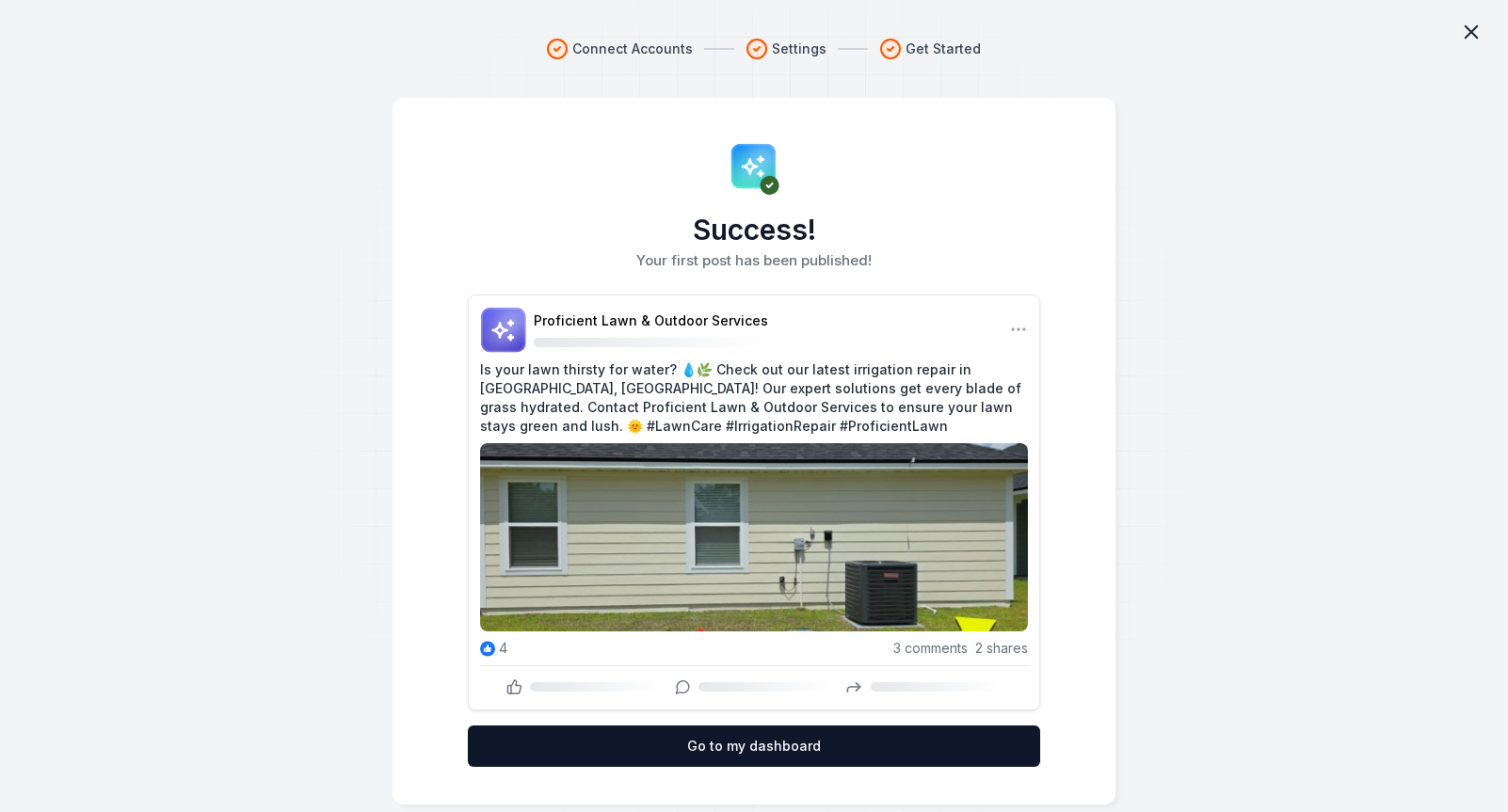 click at bounding box center [1476, 32] 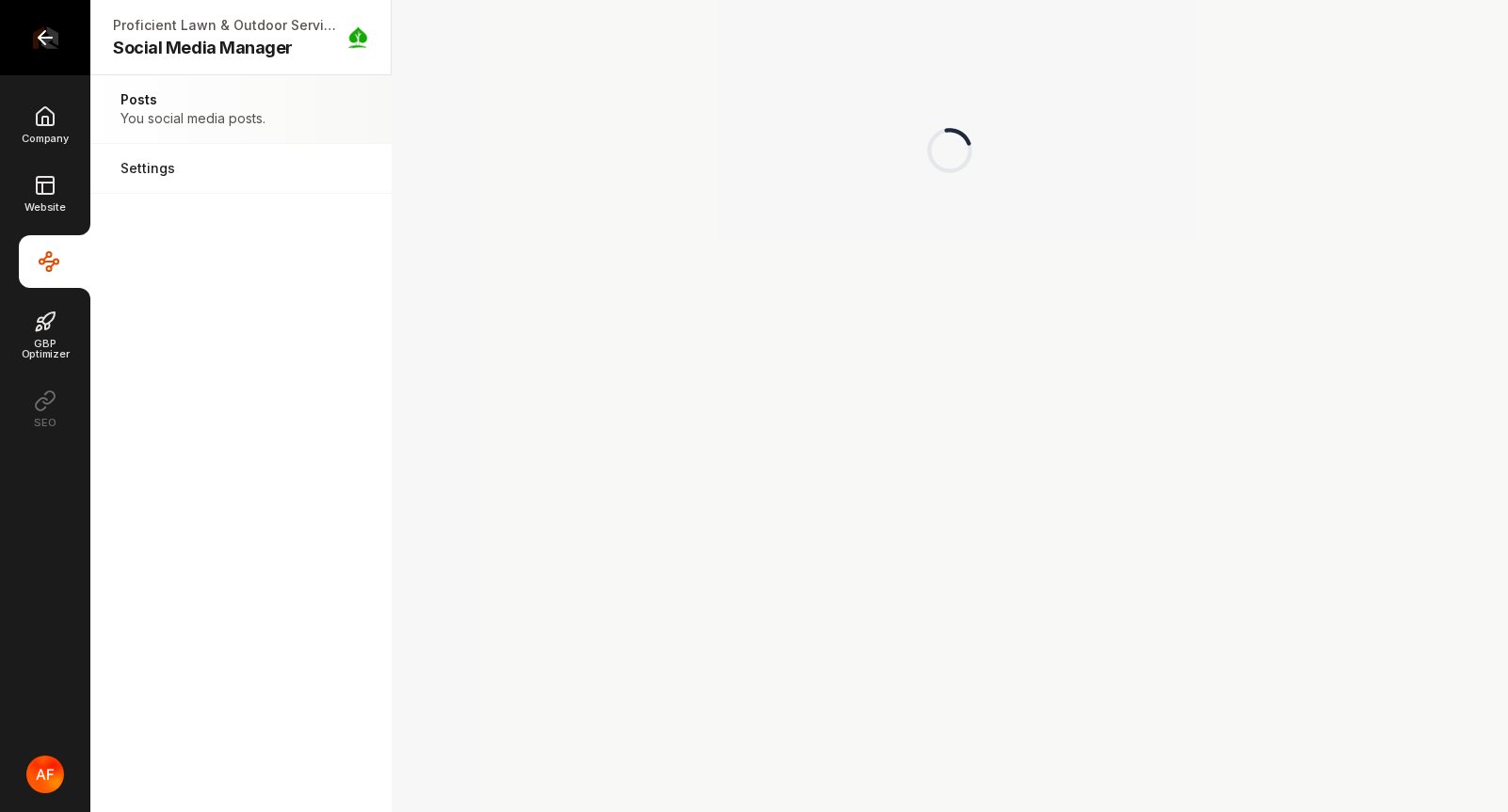 click 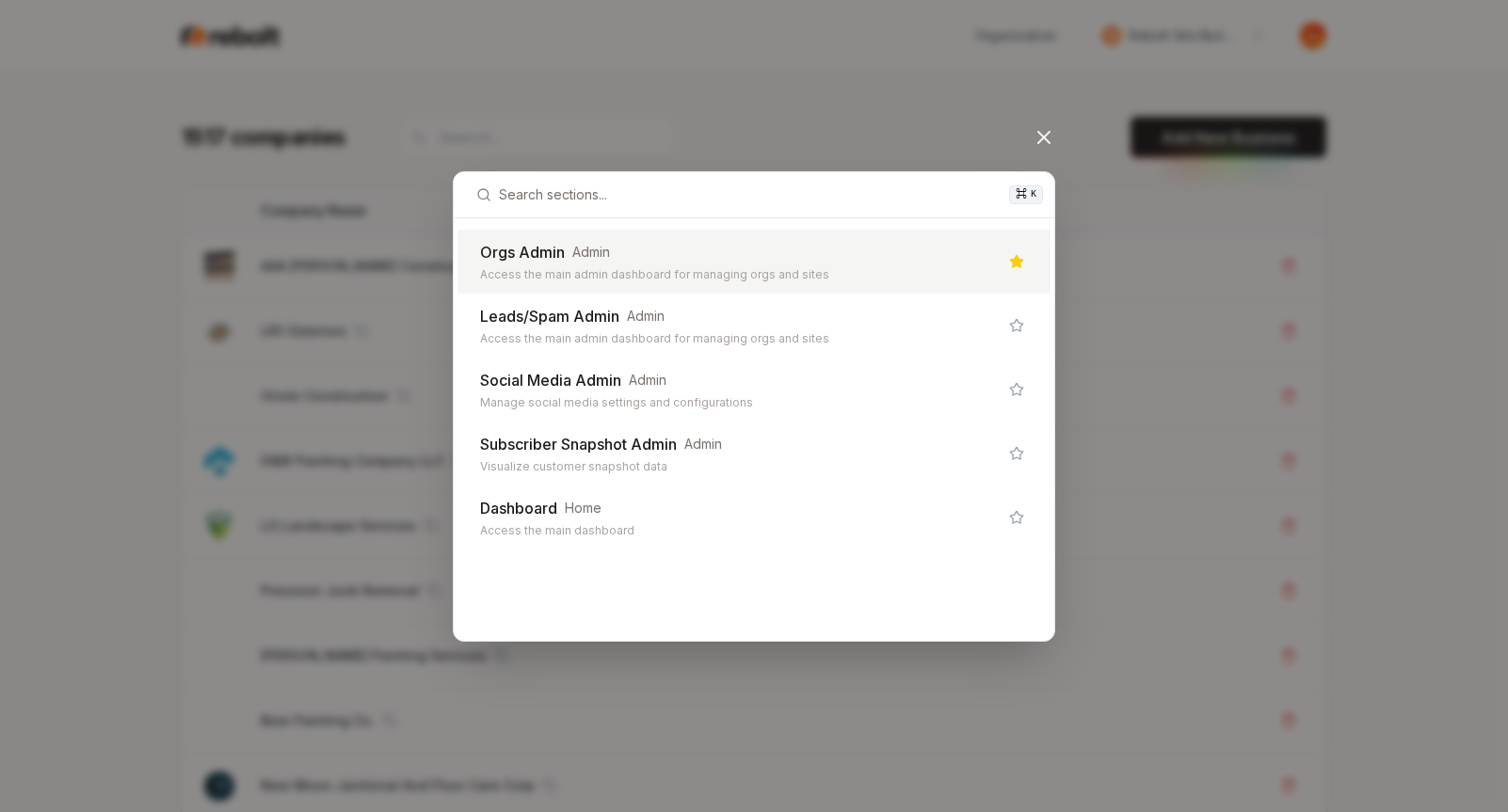 click on "Orgs Admin" at bounding box center (522, 252) 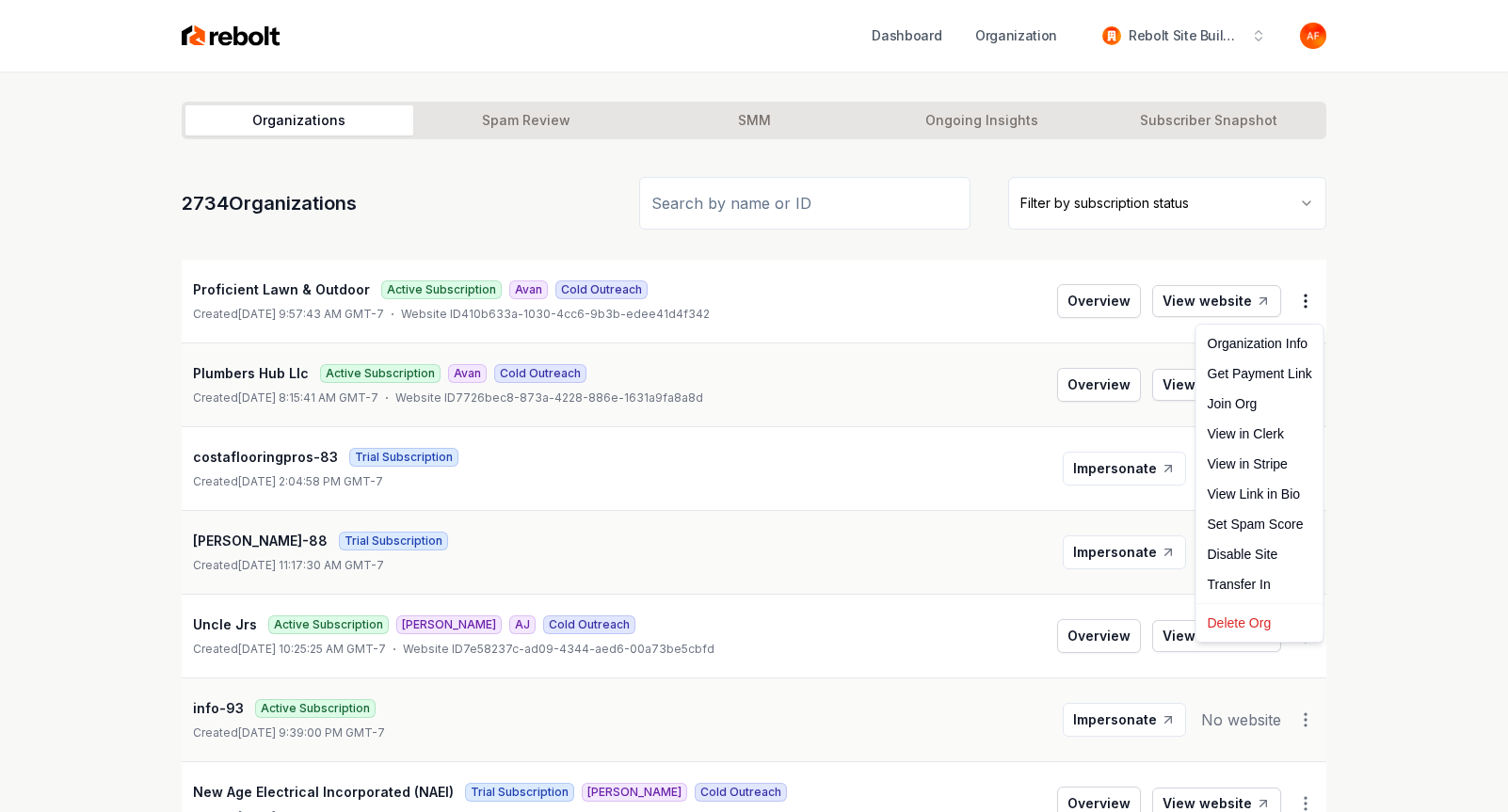 click on "Dashboard Organization Rebolt Site Builder Organizations Spam Review SMM Ongoing Insights Subscriber Snapshot 2734  Organizations Filter by subscription status Proficient Lawn & Outdoor Active Subscription Avan Cold Outreach Created  July 6, 2025, 9:57:43 AM GMT-7   Website ID  410b633a-1030-4cc6-9b3b-edee41d4f342 Overview View website Plumbers Hub Llc Active Subscription Avan Cold Outreach Created  July 5, 2025, 8:15:41 AM GMT-7   Website ID  7726bec8-873a-4228-886e-1631a9fa8a8d Overview View website costaflooringpros-83 Trial Subscription Created  July 4, 2025, 2:04:58 PM GMT-7 Impersonate No website michael-88 Trial Subscription Created  July 4, 2025, 11:17:30 AM GMT-7 Impersonate No website Uncle Jrs Active Subscription James AJ Cold Outreach Created  July 4, 2025, 10:25:25 AM GMT-7   Website ID  7e58237c-ad09-4344-aed6-00a73be5cbfd Overview View website info-93 Active Subscription Created  July 3, 2025, 9:39:00 PM GMT-7 Impersonate No website New Age Electrical Incorporated (NAEI) Omar Created" at bounding box center [754, 406] 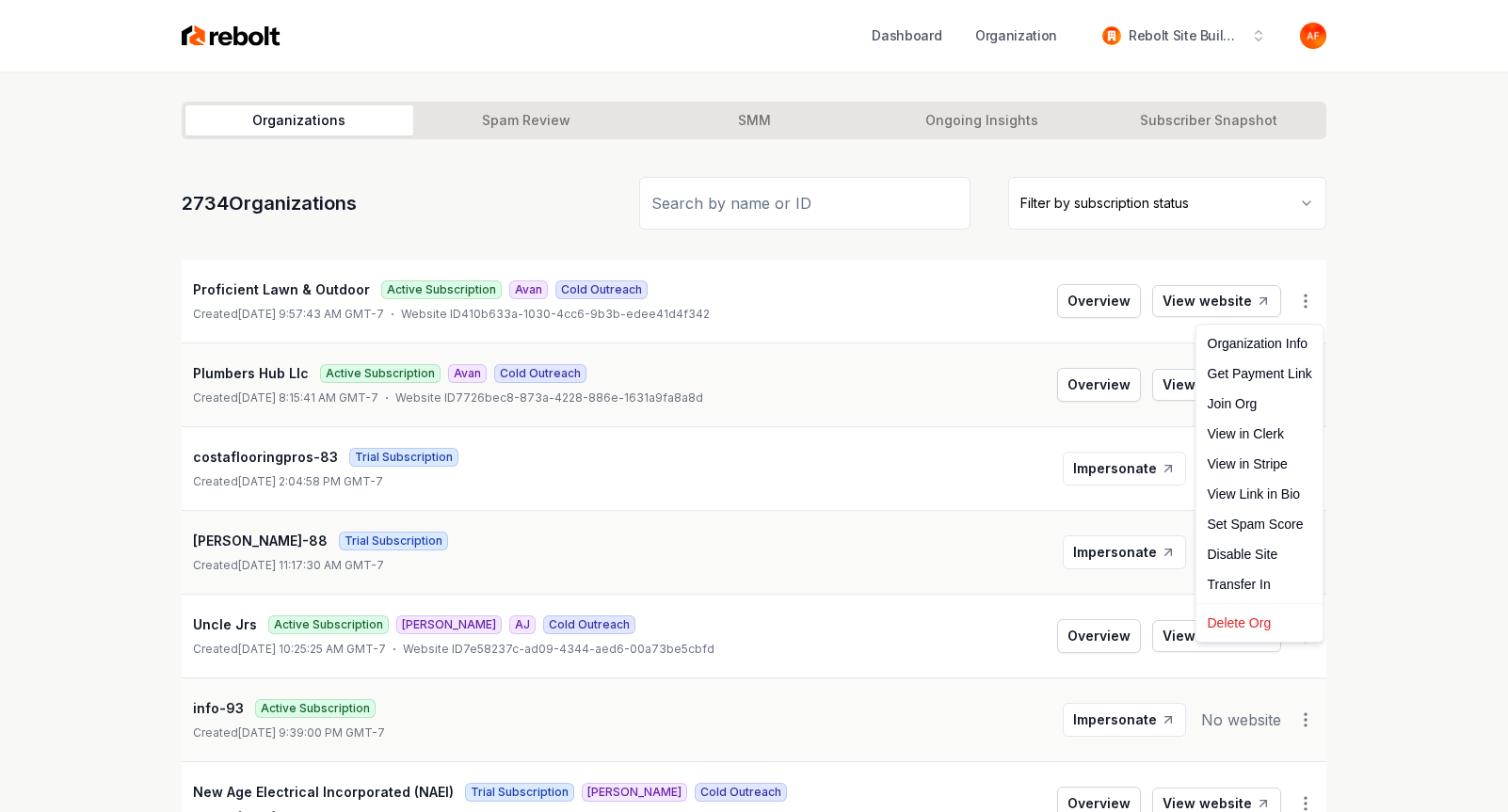 click on "Dashboard Organization Rebolt Site Builder Organizations Spam Review SMM Ongoing Insights Subscriber Snapshot 2734  Organizations Filter by subscription status Proficient Lawn & Outdoor Active Subscription Avan Cold Outreach Created  July 6, 2025, 9:57:43 AM GMT-7   Website ID  410b633a-1030-4cc6-9b3b-edee41d4f342 Overview View website Plumbers Hub Llc Active Subscription Avan Cold Outreach Created  July 5, 2025, 8:15:41 AM GMT-7   Website ID  7726bec8-873a-4228-886e-1631a9fa8a8d Overview View website costaflooringpros-83 Trial Subscription Created  July 4, 2025, 2:04:58 PM GMT-7 Impersonate No website michael-88 Trial Subscription Created  July 4, 2025, 11:17:30 AM GMT-7 Impersonate No website Uncle Jrs Active Subscription James AJ Cold Outreach Created  July 4, 2025, 10:25:25 AM GMT-7   Website ID  7e58237c-ad09-4344-aed6-00a73be5cbfd Overview View website info-93 Active Subscription Created  July 3, 2025, 9:39:00 PM GMT-7 Impersonate No website New Age Electrical Incorporated (NAEI) Omar Created" at bounding box center (754, 406) 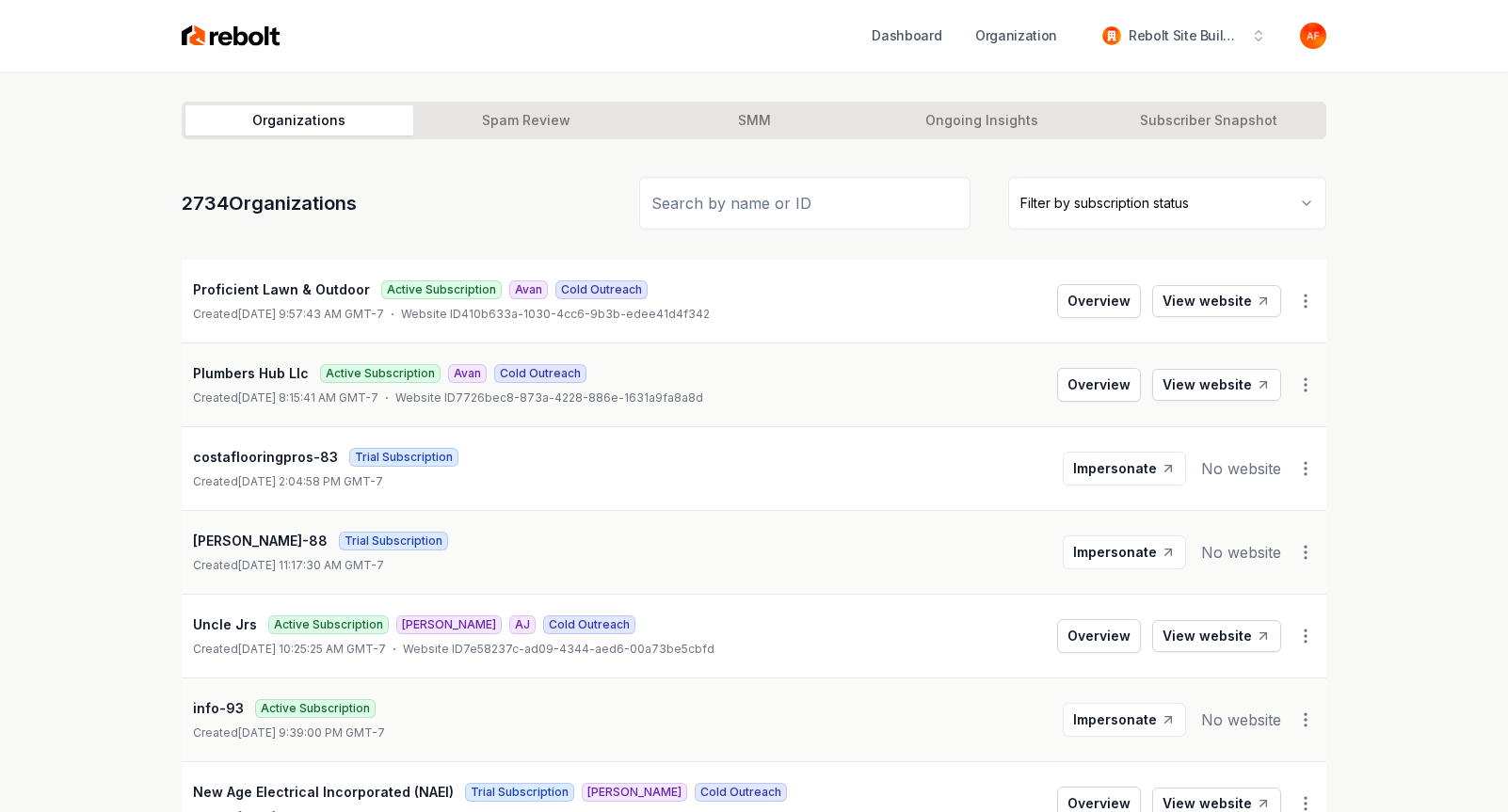 click on "Cold Outreach" at bounding box center (602, 290) 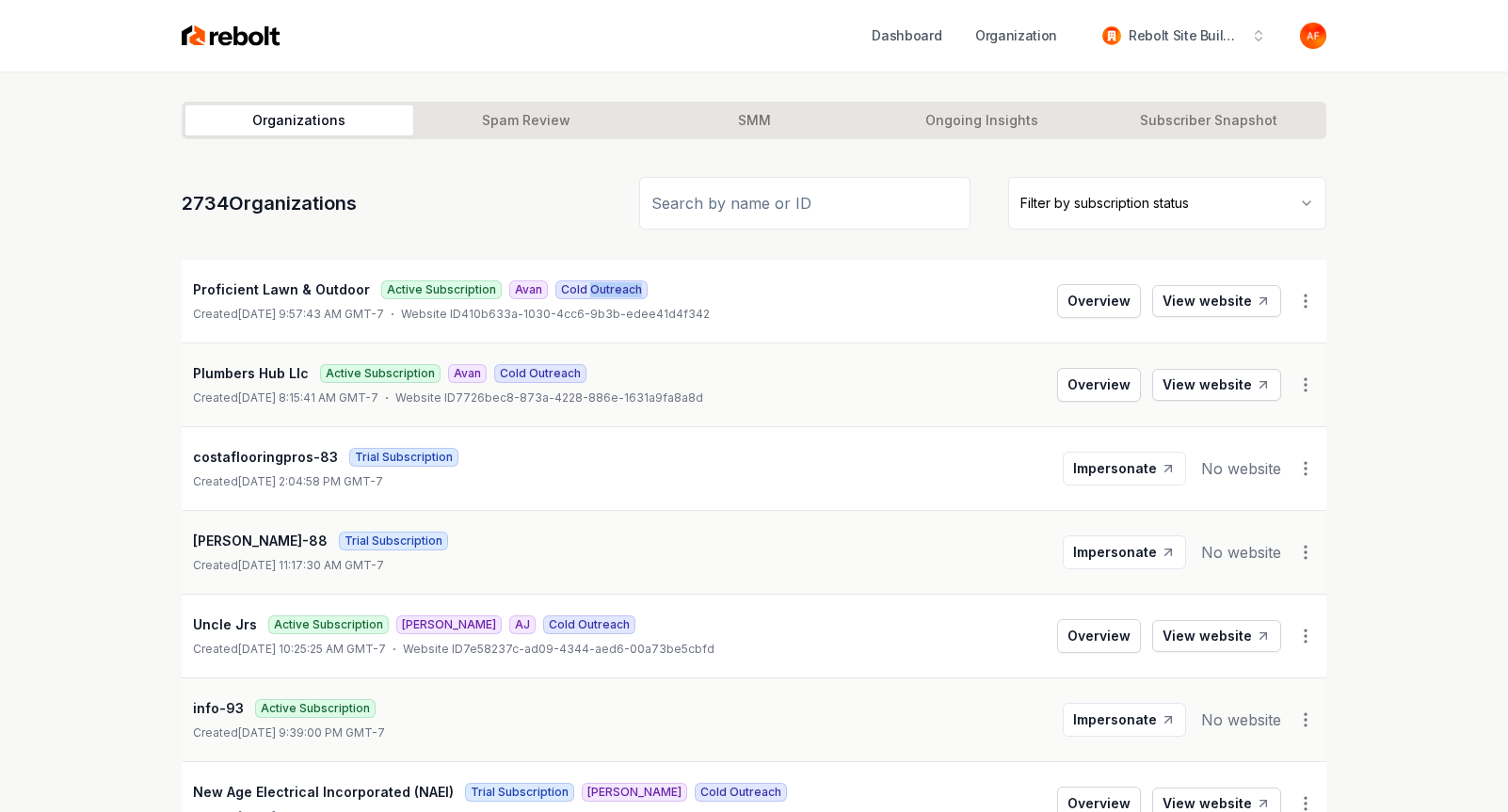 click on "Cold Outreach" at bounding box center (602, 290) 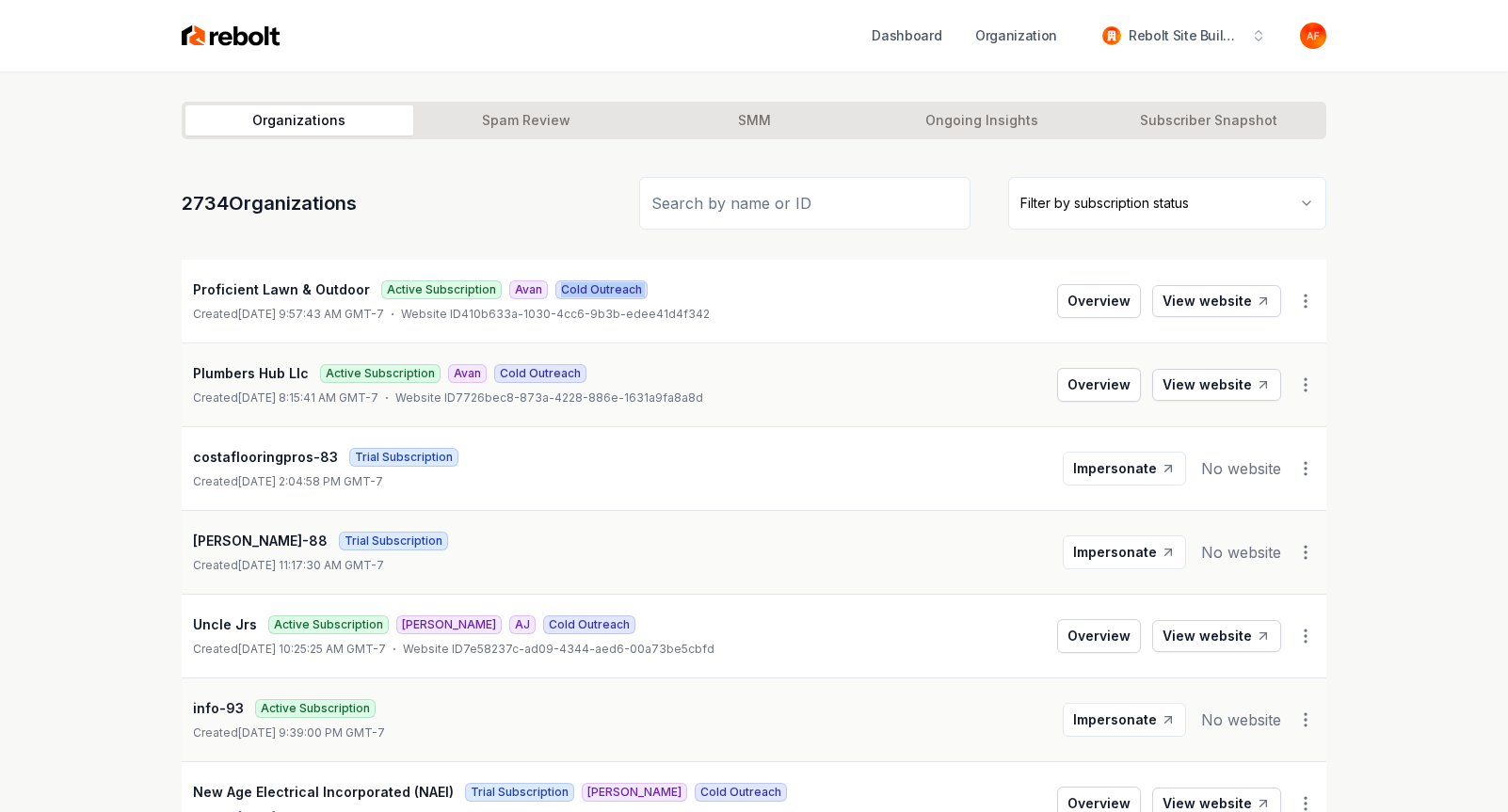click on "Cold Outreach" at bounding box center (602, 290) 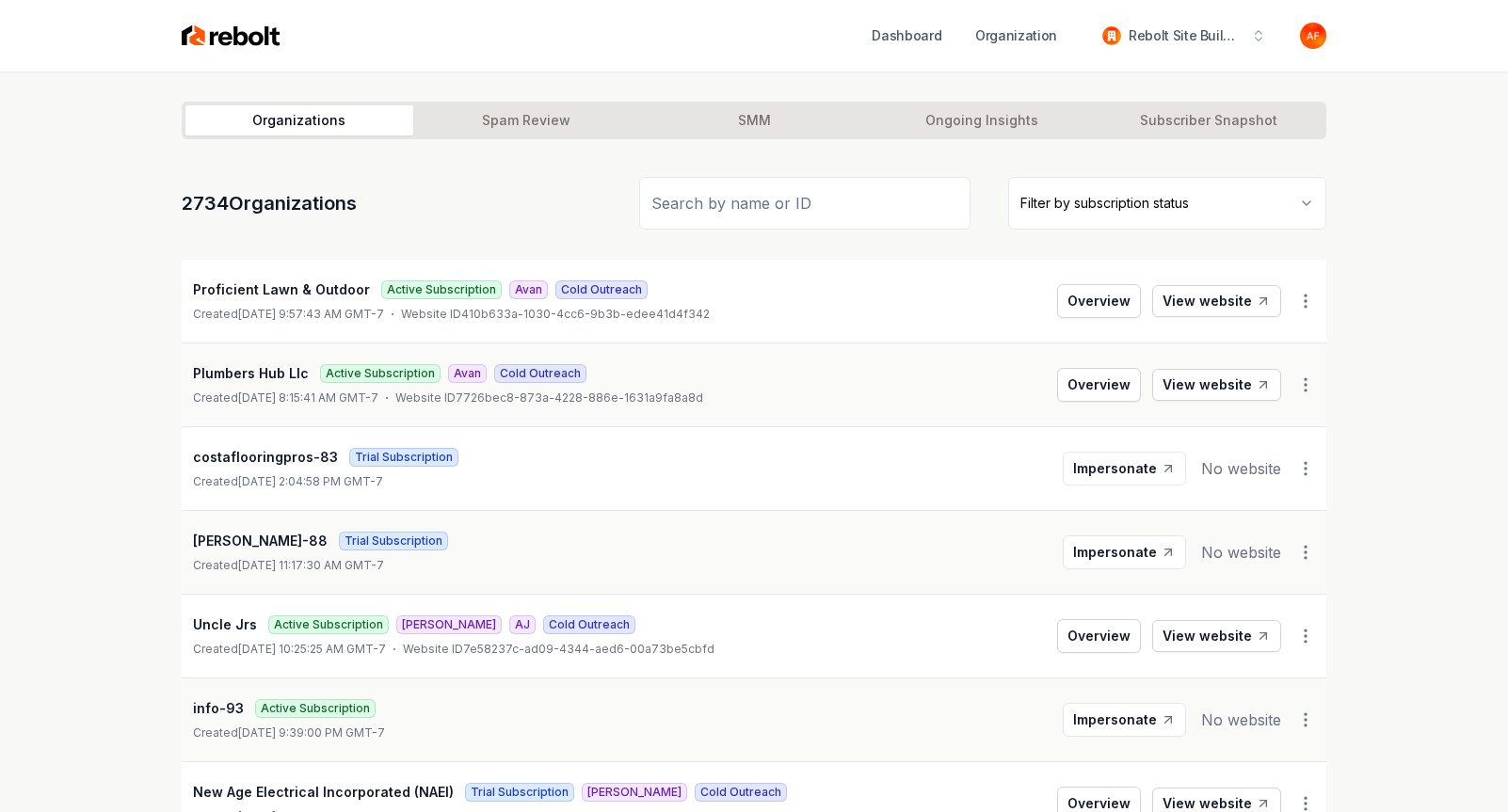 click on "Proficient Lawn & Outdoor Active Subscription Avan Cold Outreach Created  July 6, 2025, 9:57:43 AM GMT-7   Website ID  410b633a-1030-4cc6-9b3b-edee41d4f342 Overview View website" at bounding box center (754, 301) 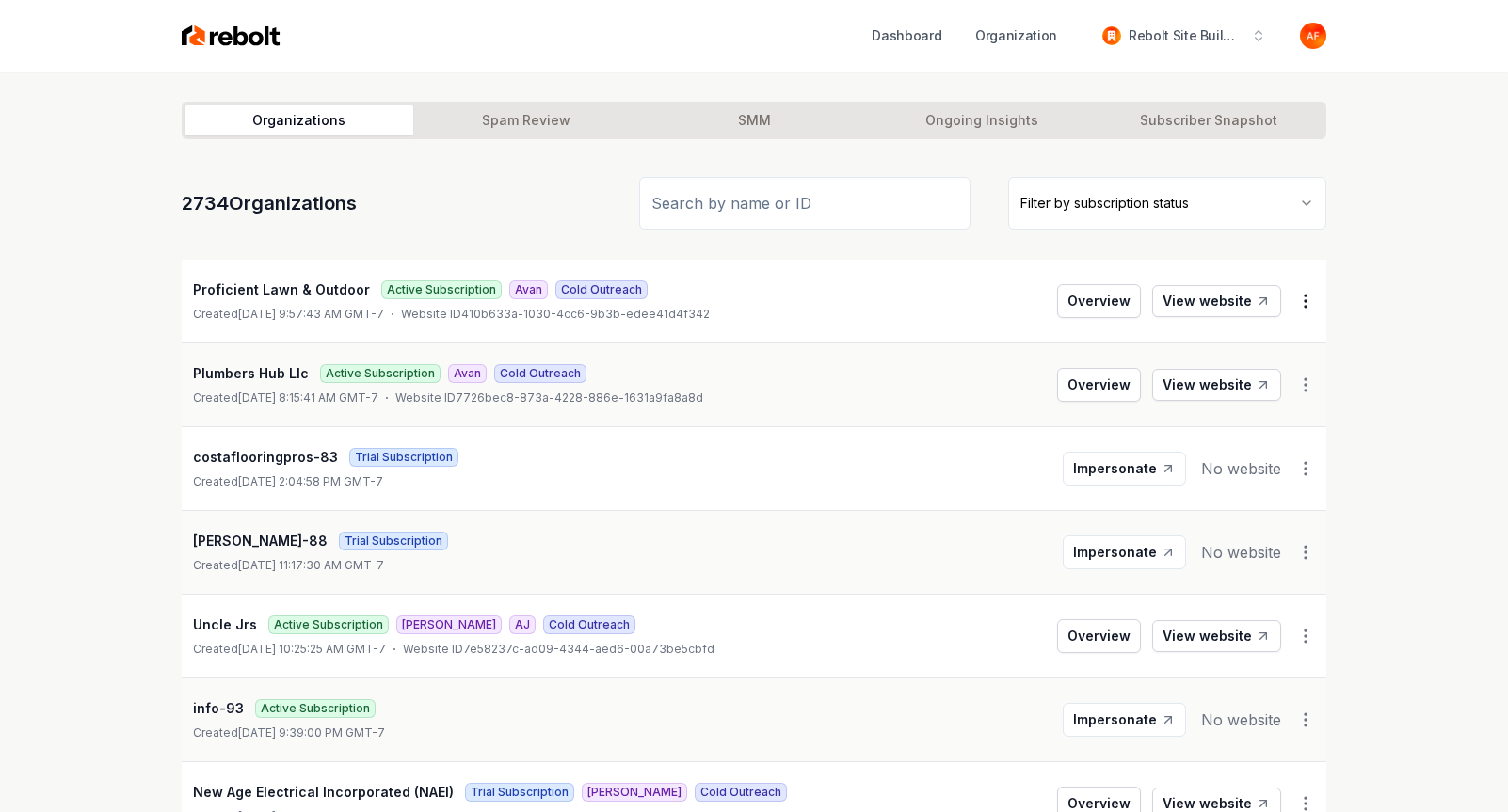 click on "Dashboard Organization Rebolt Site Builder Organizations Spam Review SMM Ongoing Insights Subscriber Snapshot 2734  Organizations Filter by subscription status Proficient Lawn & Outdoor Active Subscription Avan Cold Outreach Created  July 6, 2025, 9:57:43 AM GMT-7   Website ID  410b633a-1030-4cc6-9b3b-edee41d4f342 Overview View website Plumbers Hub Llc Active Subscription Avan Cold Outreach Created  July 5, 2025, 8:15:41 AM GMT-7   Website ID  7726bec8-873a-4228-886e-1631a9fa8a8d Overview View website costaflooringpros-83 Trial Subscription Created  July 4, 2025, 2:04:58 PM GMT-7 Impersonate No website michael-88 Trial Subscription Created  July 4, 2025, 11:17:30 AM GMT-7 Impersonate No website Uncle Jrs Active Subscription James AJ Cold Outreach Created  July 4, 2025, 10:25:25 AM GMT-7   Website ID  7e58237c-ad09-4344-aed6-00a73be5cbfd Overview View website info-93 Active Subscription Created  July 3, 2025, 9:39:00 PM GMT-7 Impersonate No website New Age Electrical Incorporated (NAEI) Omar Created" at bounding box center [754, 406] 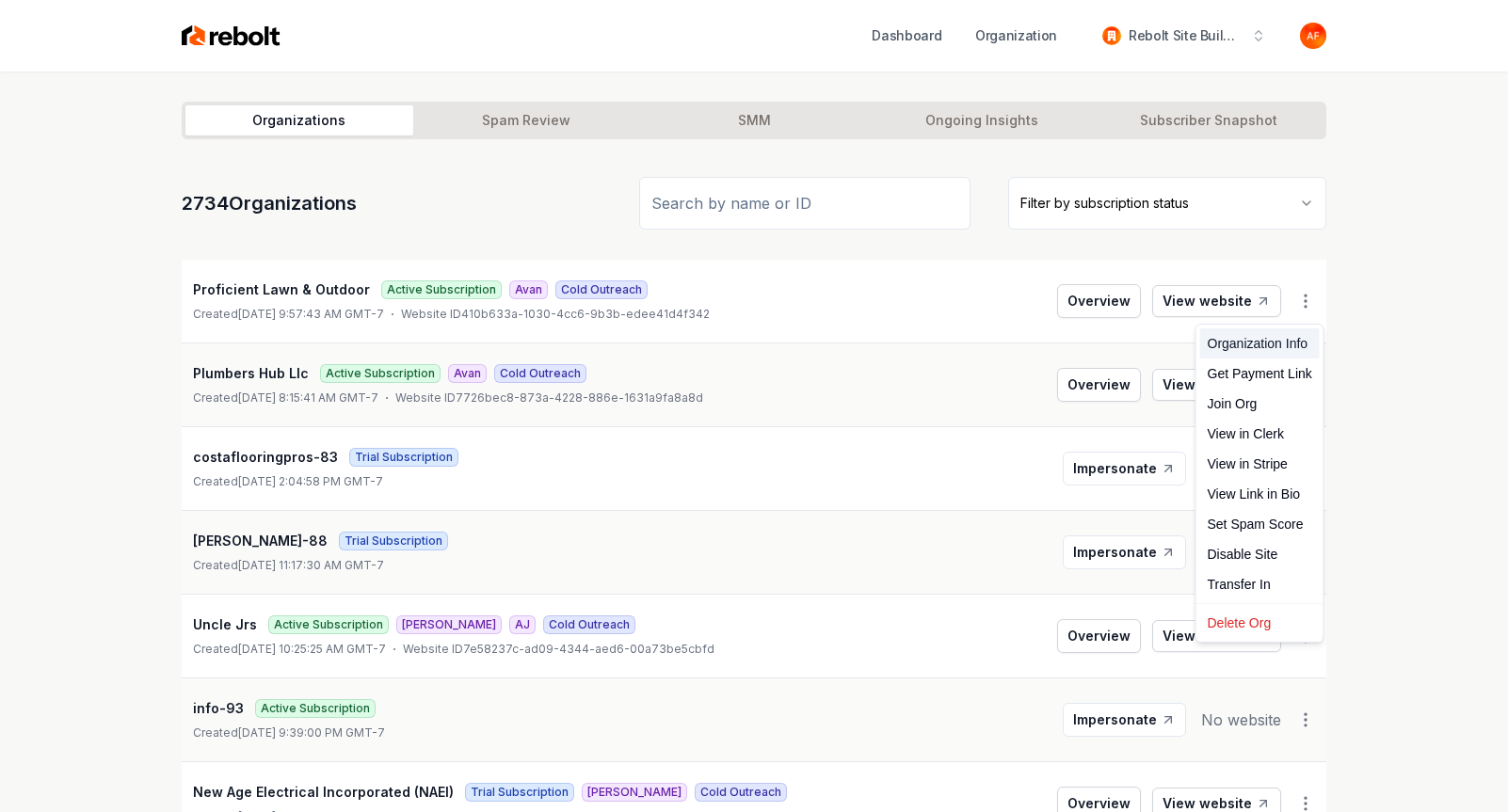 click on "Organization Info" at bounding box center (1259, 343) 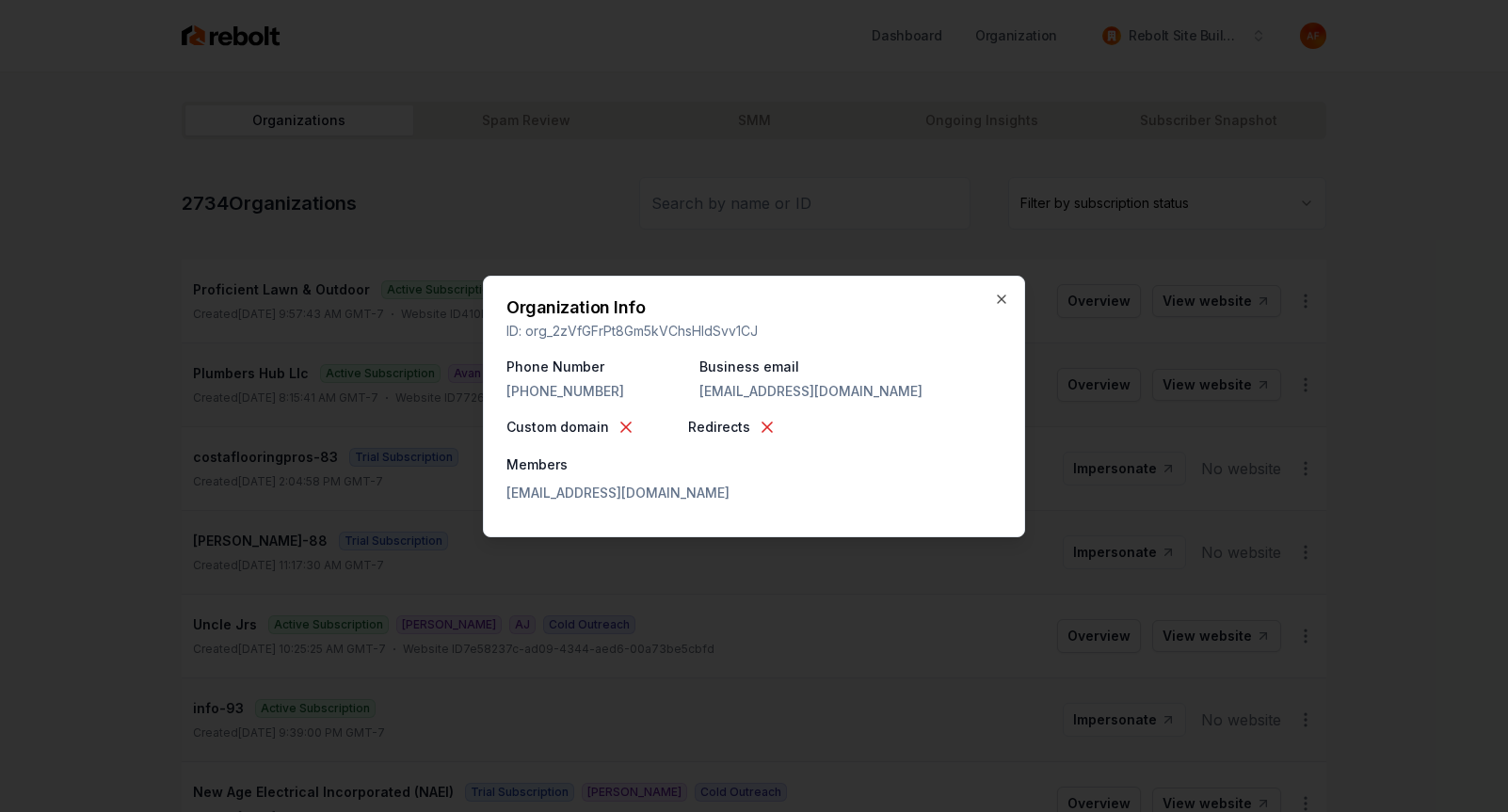 click on "Organization Info ID: org_2zVfGFrPt8Gm5kVChsHIdSvv1CJ Phone Number (850) 782-2597 Business email Proficientlawn365@gmail.com Custom domain Redirects Members proficientlawn365@gmail.com Close" at bounding box center (754, 406) 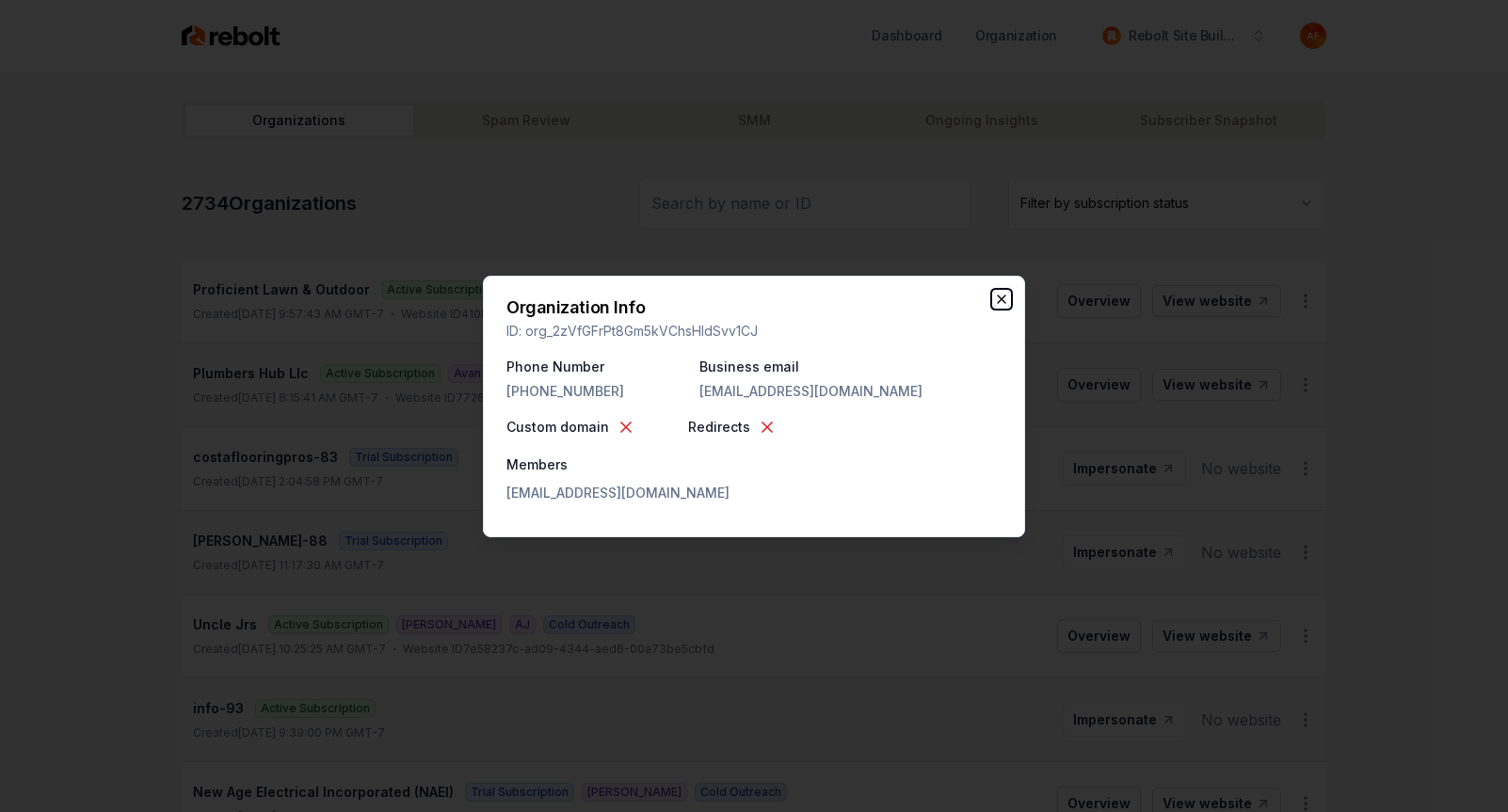 click 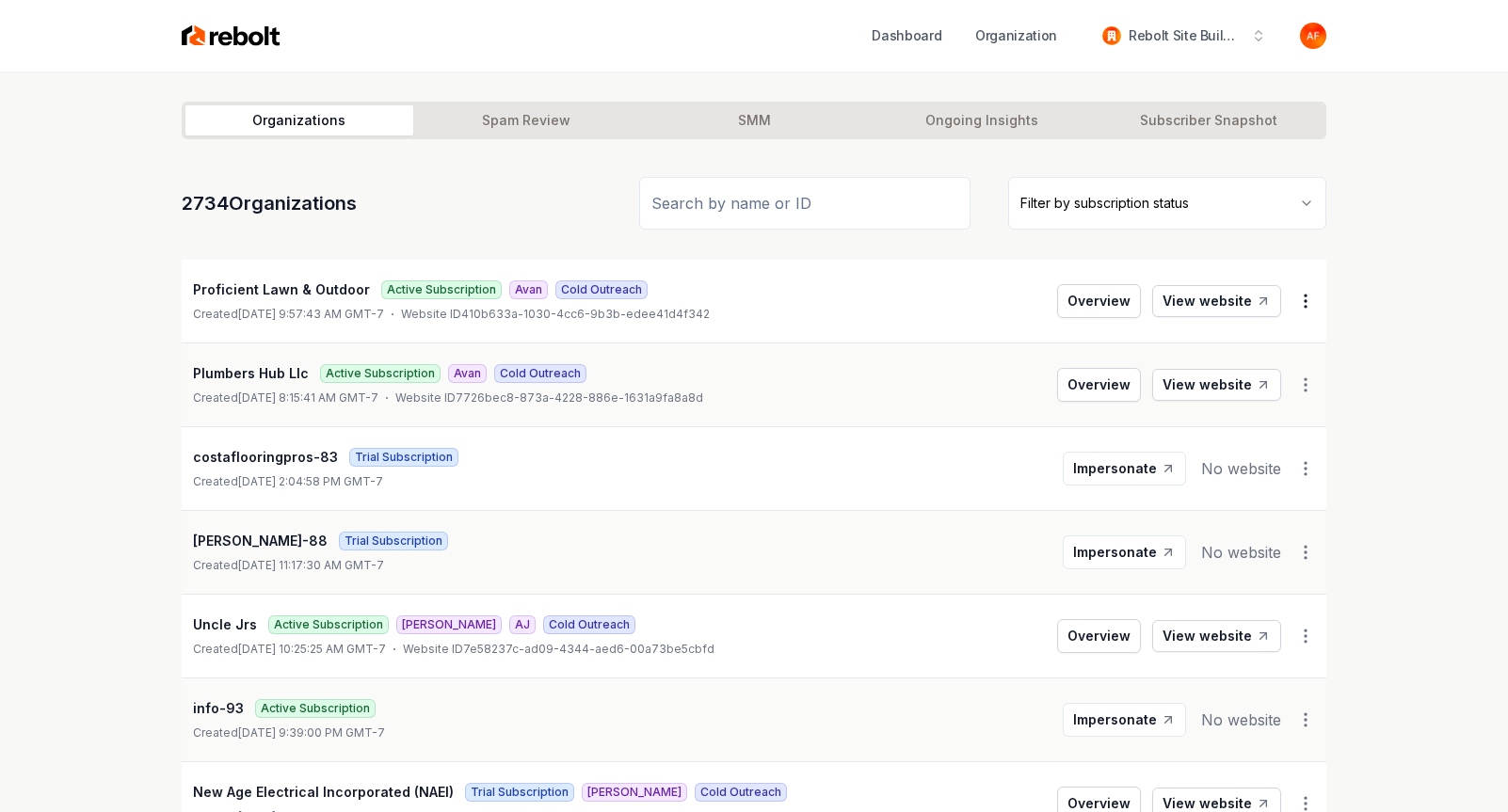 click on "Dashboard Organization Rebolt Site Builder Organizations Spam Review SMM Ongoing Insights Subscriber Snapshot 2734  Organizations Filter by subscription status Proficient Lawn & Outdoor Active Subscription Avan Cold Outreach Created  July 6, 2025, 9:57:43 AM GMT-7   Website ID  410b633a-1030-4cc6-9b3b-edee41d4f342 Overview View website Plumbers Hub Llc Active Subscription Avan Cold Outreach Created  July 5, 2025, 8:15:41 AM GMT-7   Website ID  7726bec8-873a-4228-886e-1631a9fa8a8d Overview View website costaflooringpros-83 Trial Subscription Created  July 4, 2025, 2:04:58 PM GMT-7 Impersonate No website michael-88 Trial Subscription Created  July 4, 2025, 11:17:30 AM GMT-7 Impersonate No website Uncle Jrs Active Subscription James AJ Cold Outreach Created  July 4, 2025, 10:25:25 AM GMT-7   Website ID  7e58237c-ad09-4344-aed6-00a73be5cbfd Overview View website info-93 Active Subscription Created  July 3, 2025, 9:39:00 PM GMT-7 Impersonate No website New Age Electrical Incorporated (NAEI) Omar Created" at bounding box center [754, 406] 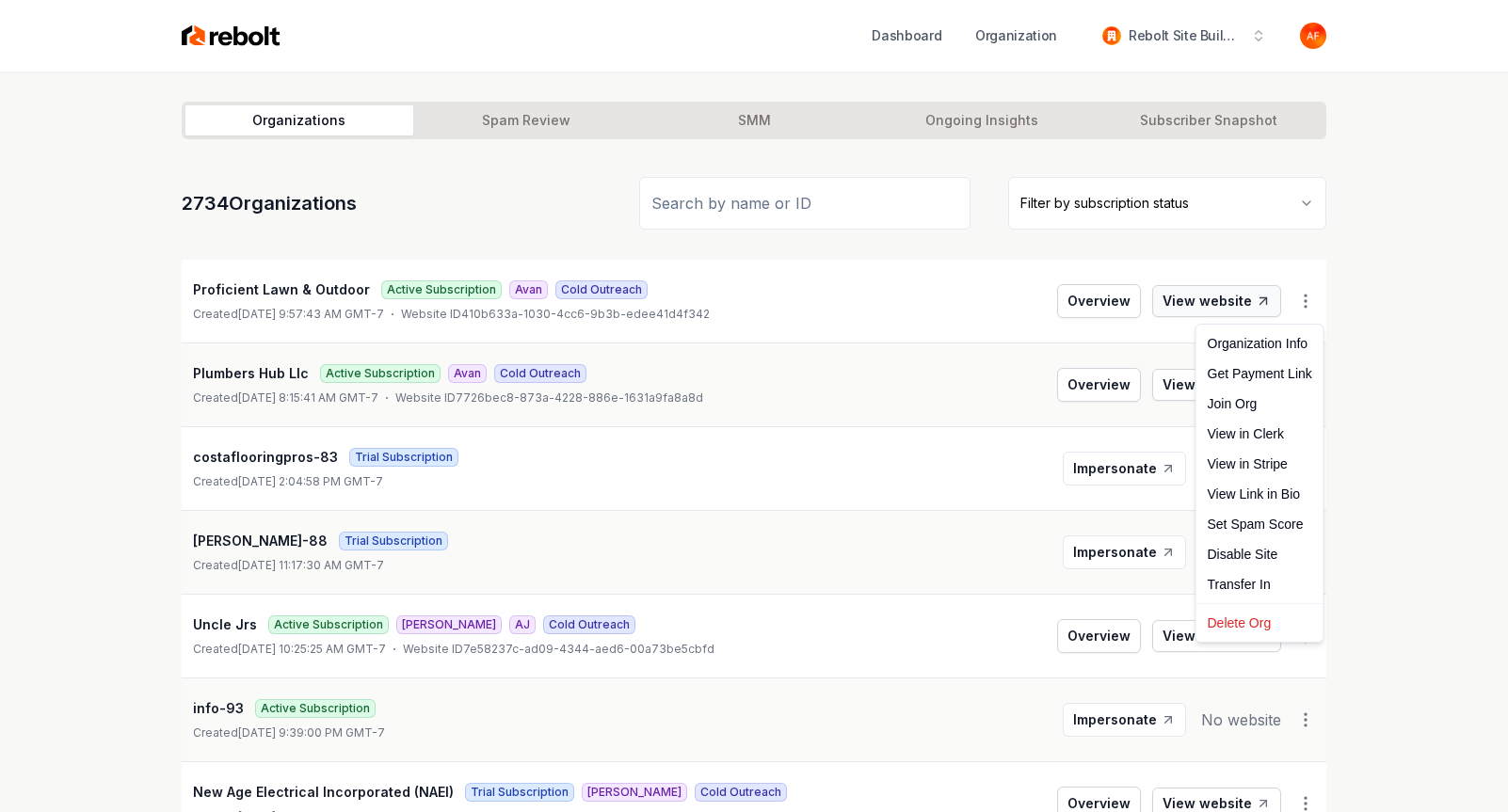 click on "Dashboard Organization Rebolt Site Builder Organizations Spam Review SMM Ongoing Insights Subscriber Snapshot 2734  Organizations Filter by subscription status Proficient Lawn & Outdoor Active Subscription Avan Cold Outreach Created  July 6, 2025, 9:57:43 AM GMT-7   Website ID  410b633a-1030-4cc6-9b3b-edee41d4f342 Overview View website Plumbers Hub Llc Active Subscription Avan Cold Outreach Created  July 5, 2025, 8:15:41 AM GMT-7   Website ID  7726bec8-873a-4228-886e-1631a9fa8a8d Overview View website costaflooringpros-83 Trial Subscription Created  July 4, 2025, 2:04:58 PM GMT-7 Impersonate No website michael-88 Trial Subscription Created  July 4, 2025, 11:17:30 AM GMT-7 Impersonate No website Uncle Jrs Active Subscription James AJ Cold Outreach Created  July 4, 2025, 10:25:25 AM GMT-7   Website ID  7e58237c-ad09-4344-aed6-00a73be5cbfd Overview View website info-93 Active Subscription Created  July 3, 2025, 9:39:00 PM GMT-7 Impersonate No website New Age Electrical Incorporated (NAEI) Omar Created" at bounding box center [754, 406] 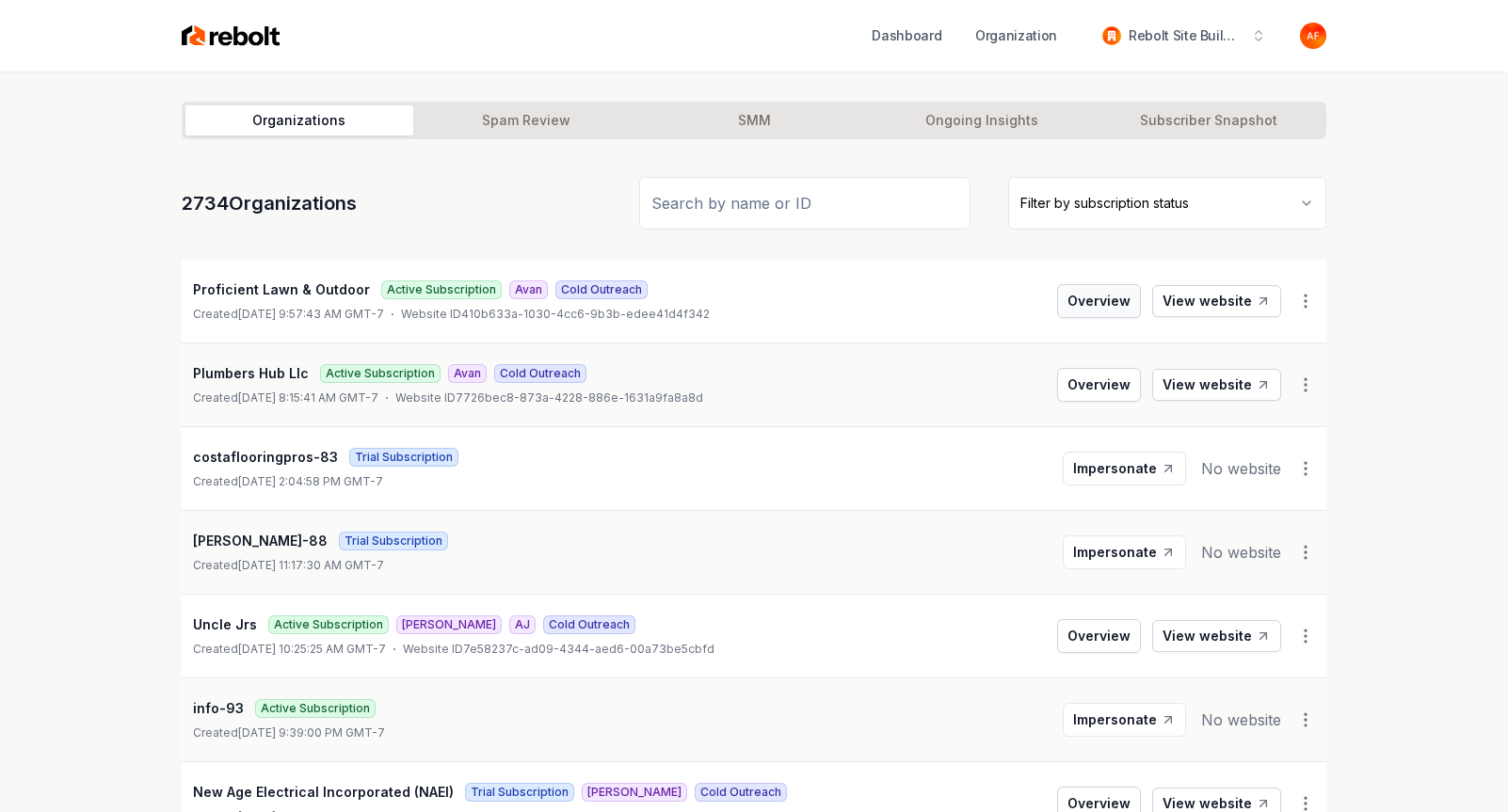 click on "Overview" at bounding box center [1099, 301] 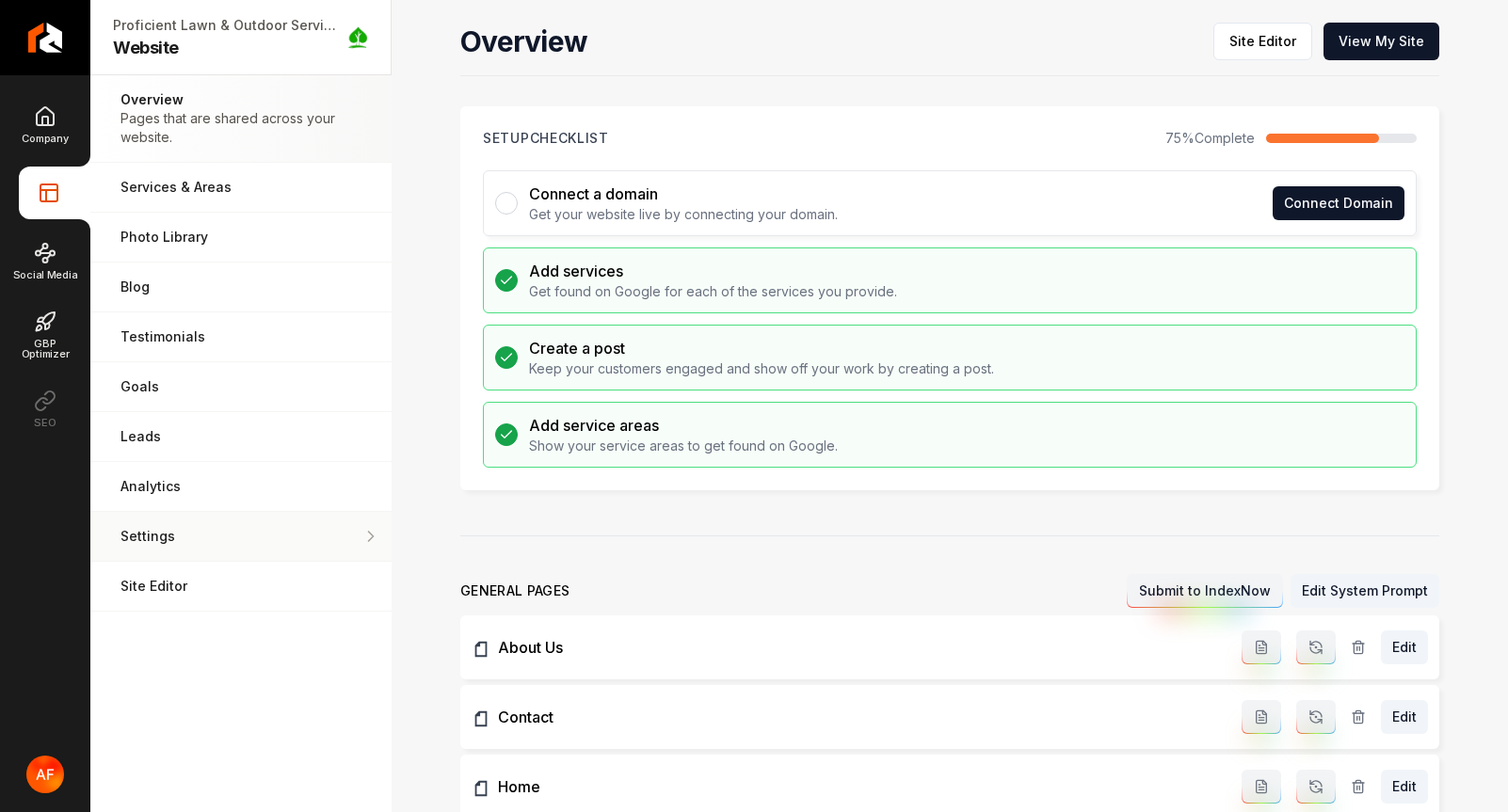 click on "Settings" at bounding box center (241, 536) 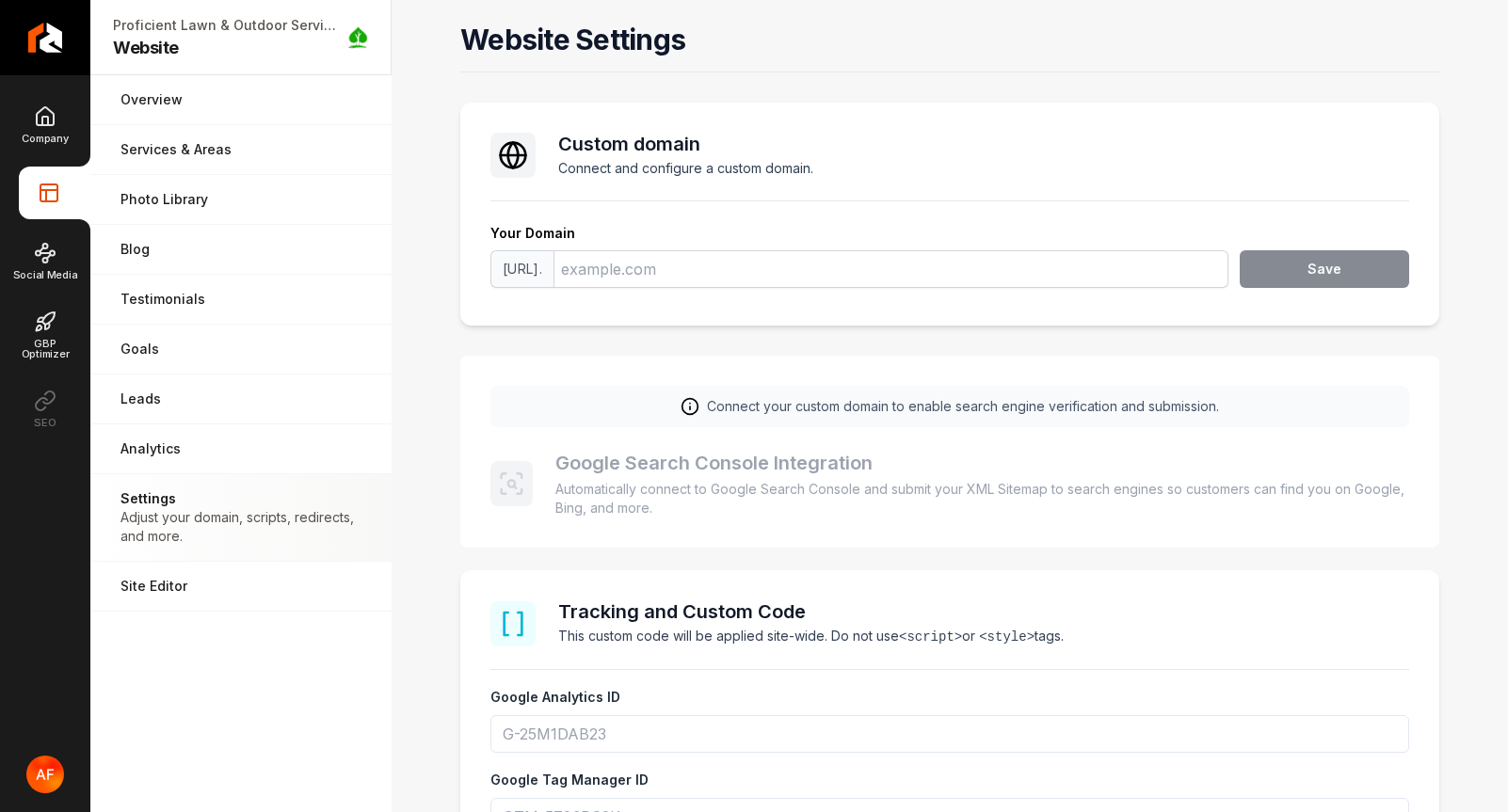 scroll, scrollTop: 210, scrollLeft: 0, axis: vertical 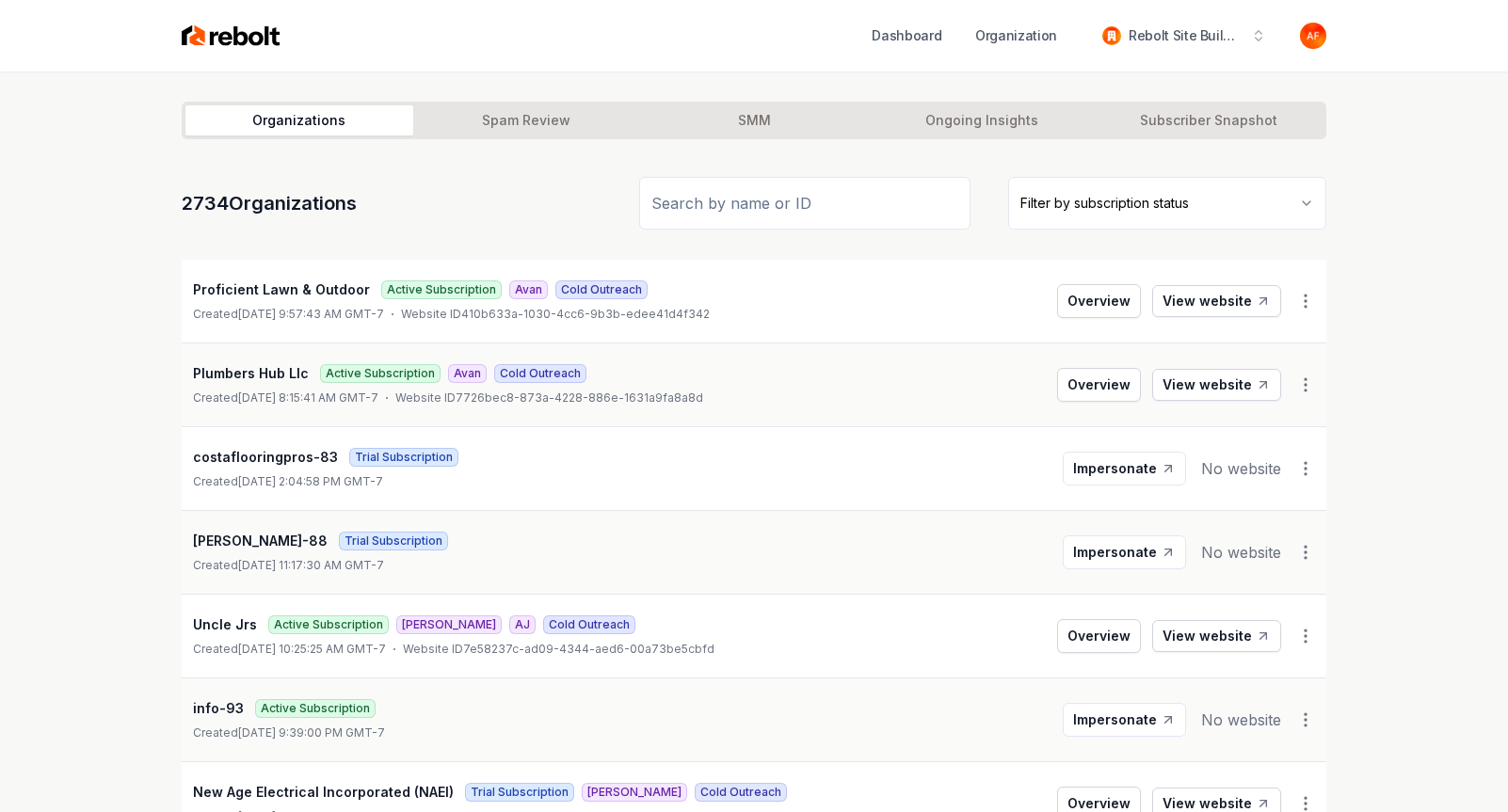 click on "Cold Outreach" at bounding box center [602, 290] 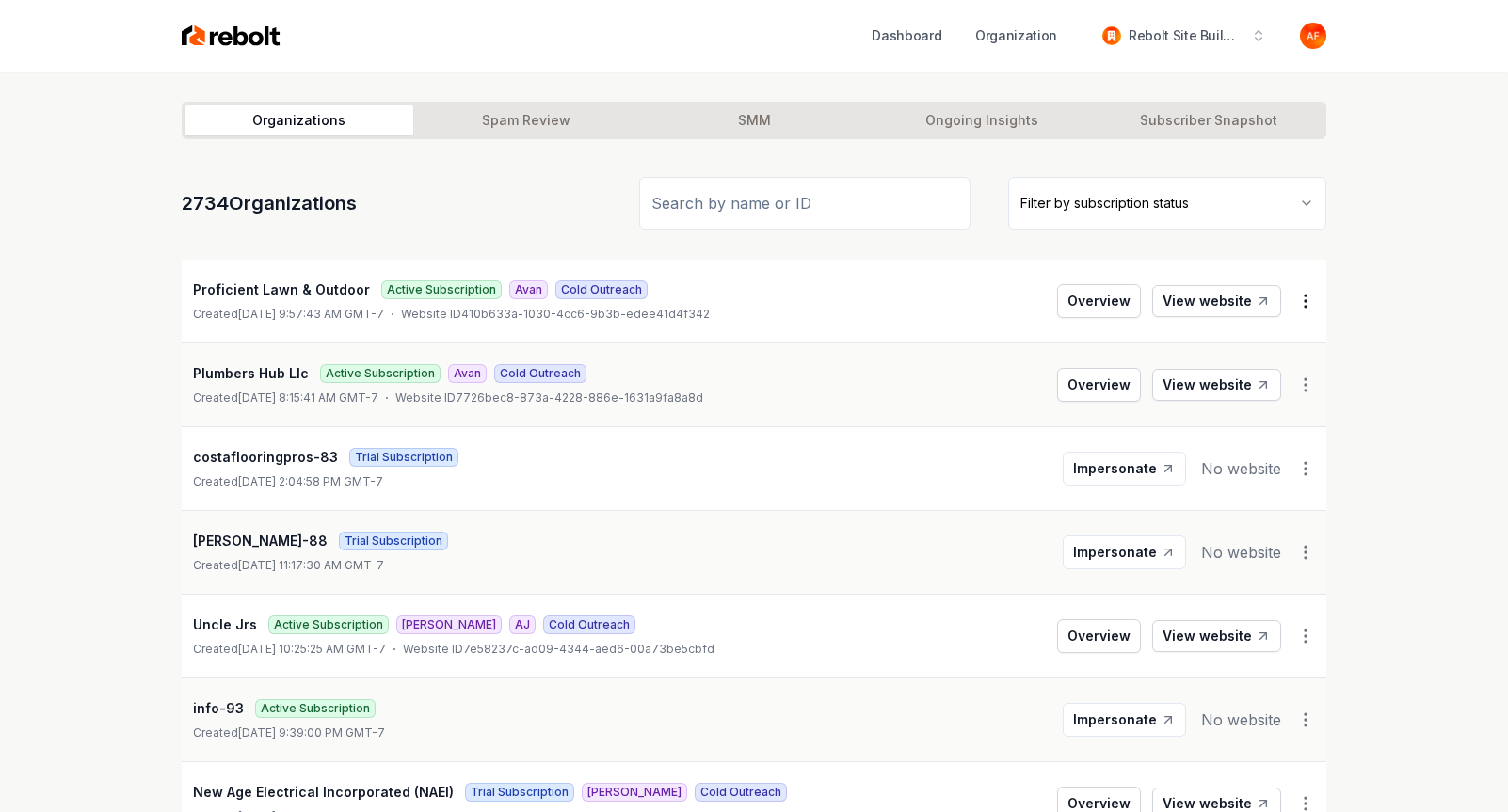 click on "Dashboard Organization Rebolt Site Builder Organizations Spam Review SMM Ongoing Insights Subscriber Snapshot 2734  Organizations Filter by subscription status Proficient Lawn & Outdoor Active Subscription Avan Cold Outreach Created  July 6, 2025, 9:57:43 AM GMT-7   Website ID  410b633a-1030-4cc6-9b3b-edee41d4f342 Overview View website Plumbers Hub Llc Active Subscription Avan Cold Outreach Created  July 5, 2025, 8:15:41 AM GMT-7   Website ID  7726bec8-873a-4228-886e-1631a9fa8a8d Overview View website costaflooringpros-83 Trial Subscription Created  July 4, 2025, 2:04:58 PM GMT-7 Impersonate No website michael-88 Trial Subscription Created  July 4, 2025, 11:17:30 AM GMT-7 Impersonate No website Uncle Jrs Active Subscription James AJ Cold Outreach Created  July 4, 2025, 10:25:25 AM GMT-7   Website ID  7e58237c-ad09-4344-aed6-00a73be5cbfd Overview View website info-93 Active Subscription Created  July 3, 2025, 9:39:00 PM GMT-7 Impersonate No website New Age Electrical Incorporated (NAEI) Omar Created" at bounding box center (754, 406) 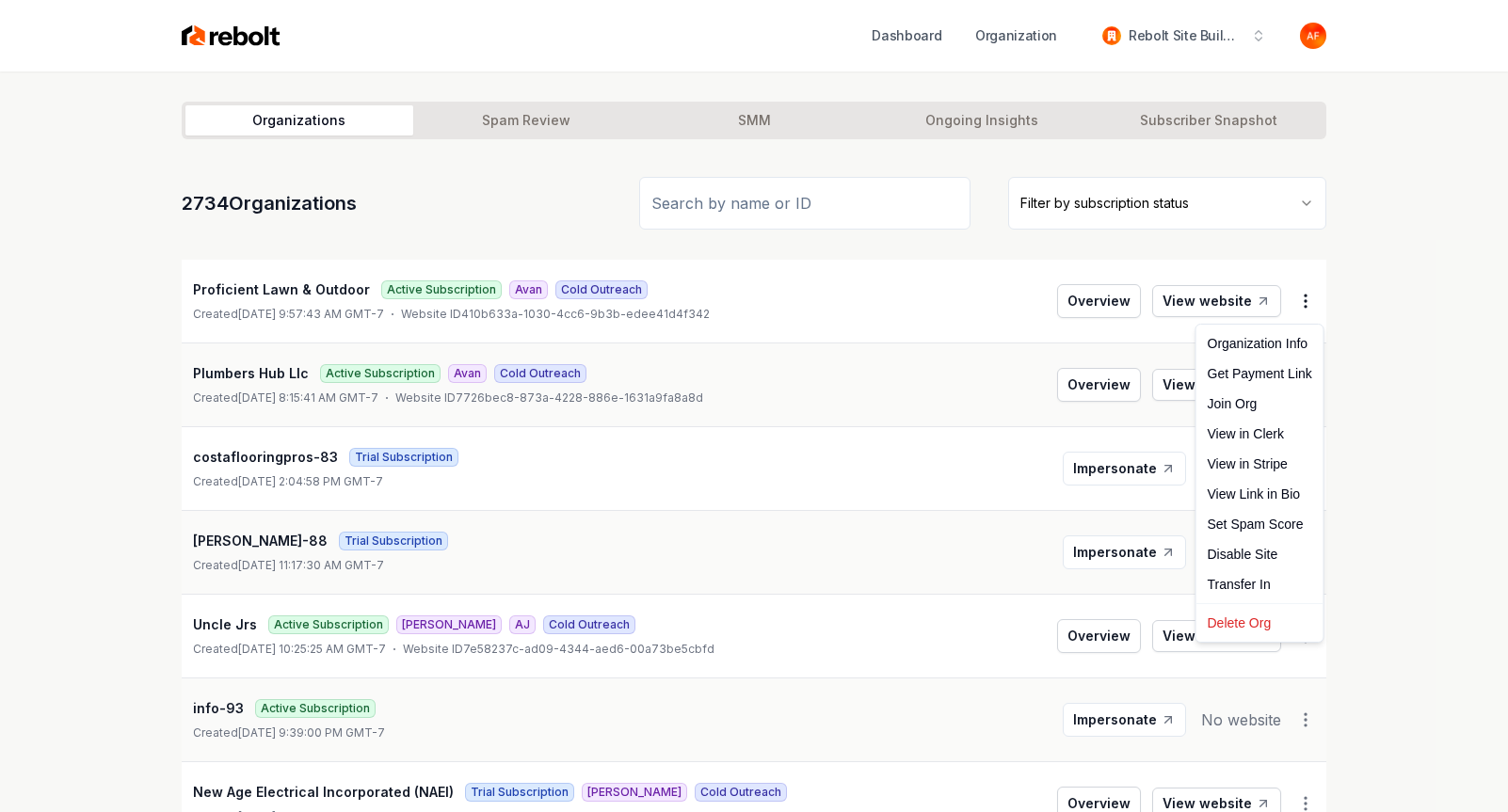 click on "Dashboard Organization Rebolt Site Builder Organizations Spam Review SMM Ongoing Insights Subscriber Snapshot 2734  Organizations Filter by subscription status Proficient Lawn & Outdoor Active Subscription Avan Cold Outreach Created  July 6, 2025, 9:57:43 AM GMT-7   Website ID  410b633a-1030-4cc6-9b3b-edee41d4f342 Overview View website Plumbers Hub Llc Active Subscription Avan Cold Outreach Created  July 5, 2025, 8:15:41 AM GMT-7   Website ID  7726bec8-873a-4228-886e-1631a9fa8a8d Overview View website costaflooringpros-83 Trial Subscription Created  July 4, 2025, 2:04:58 PM GMT-7 Impersonate No website michael-88 Trial Subscription Created  July 4, 2025, 11:17:30 AM GMT-7 Impersonate No website Uncle Jrs Active Subscription James AJ Cold Outreach Created  July 4, 2025, 10:25:25 AM GMT-7   Website ID  7e58237c-ad09-4344-aed6-00a73be5cbfd Overview View website info-93 Active Subscription Created  July 3, 2025, 9:39:00 PM GMT-7 Impersonate No website New Age Electrical Incorporated (NAEI) Omar Created" at bounding box center (754, 406) 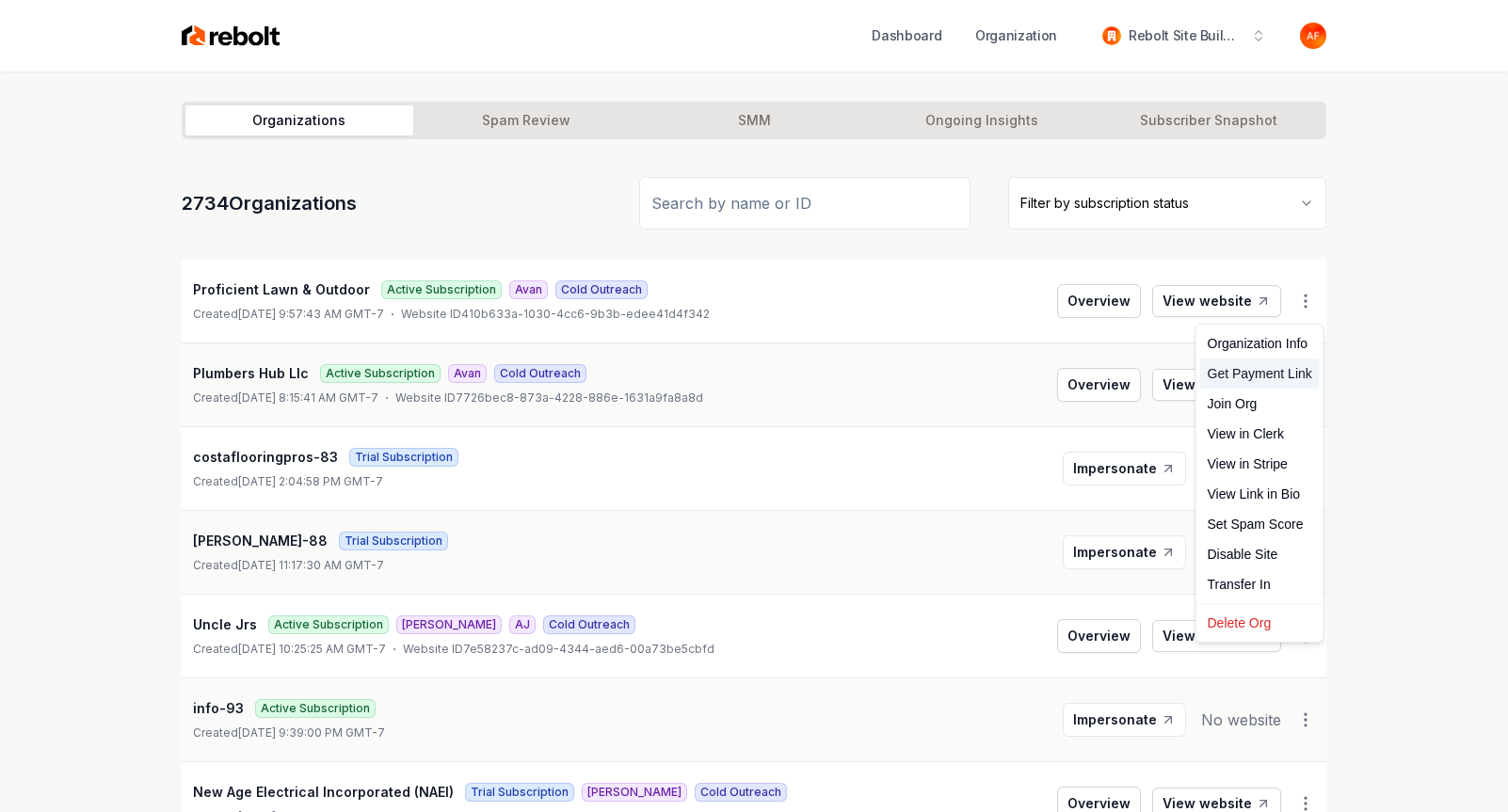 click on "Get Payment Link" at bounding box center (1259, 374) 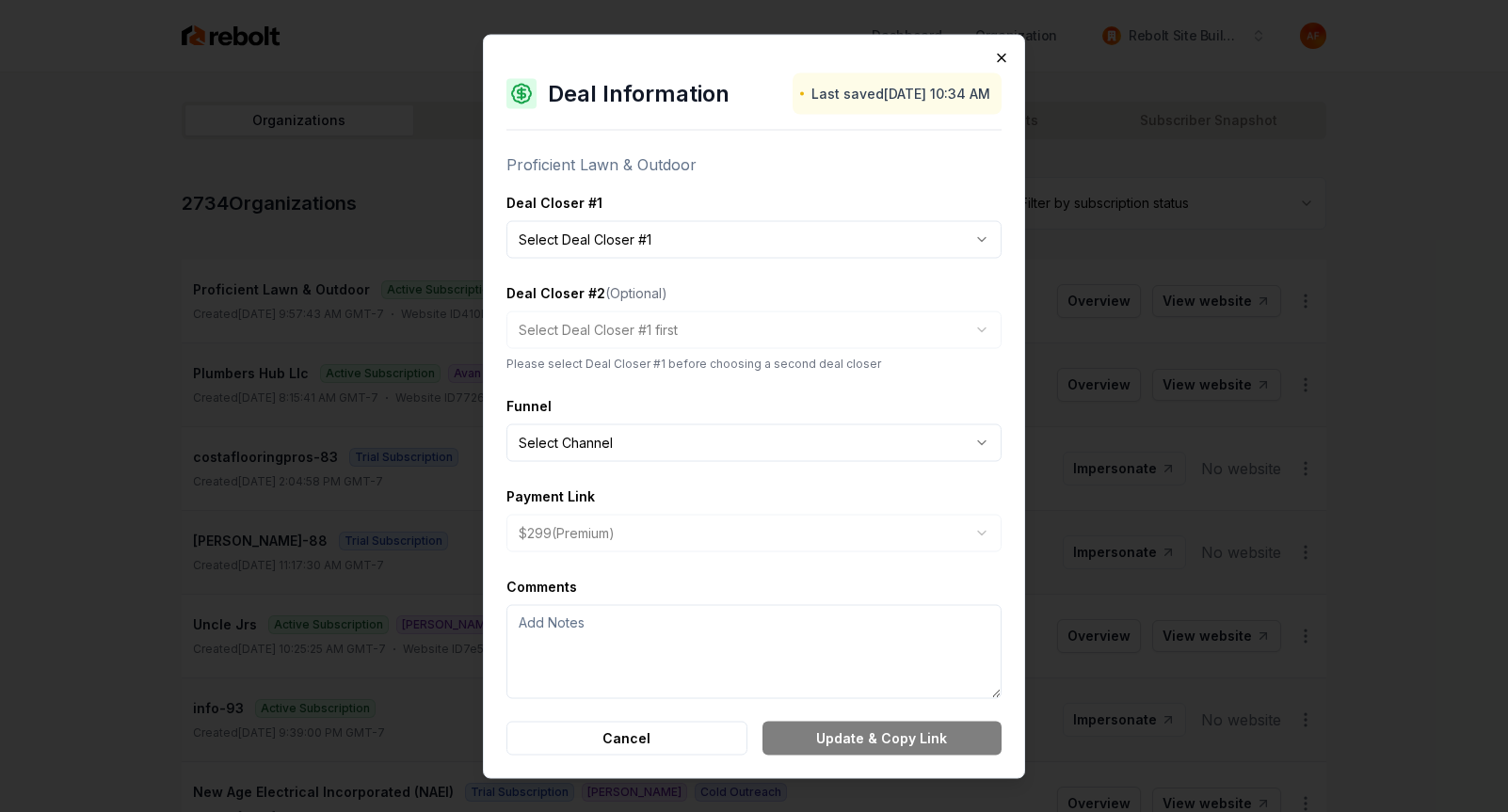 select on "**********" 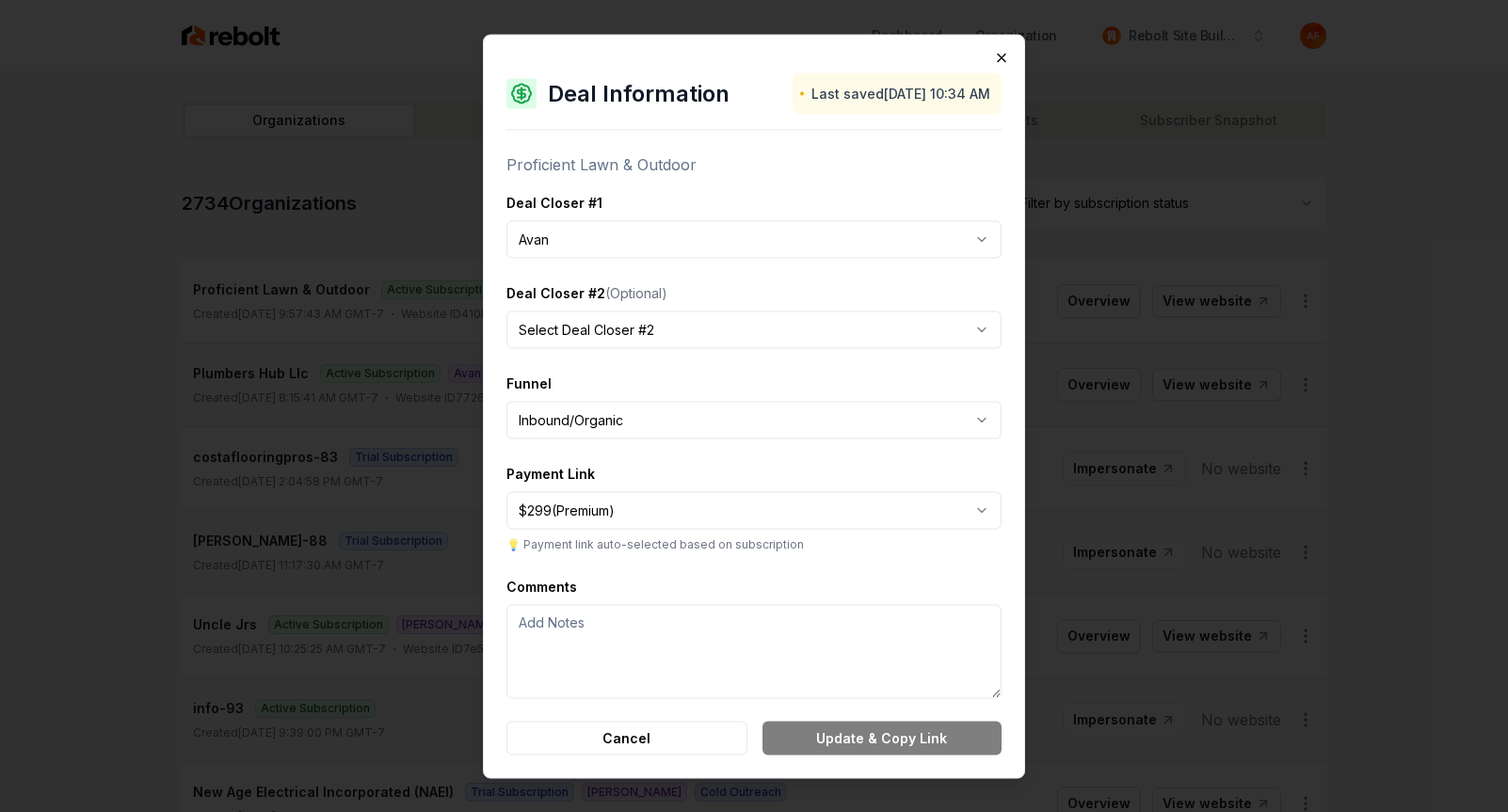 click 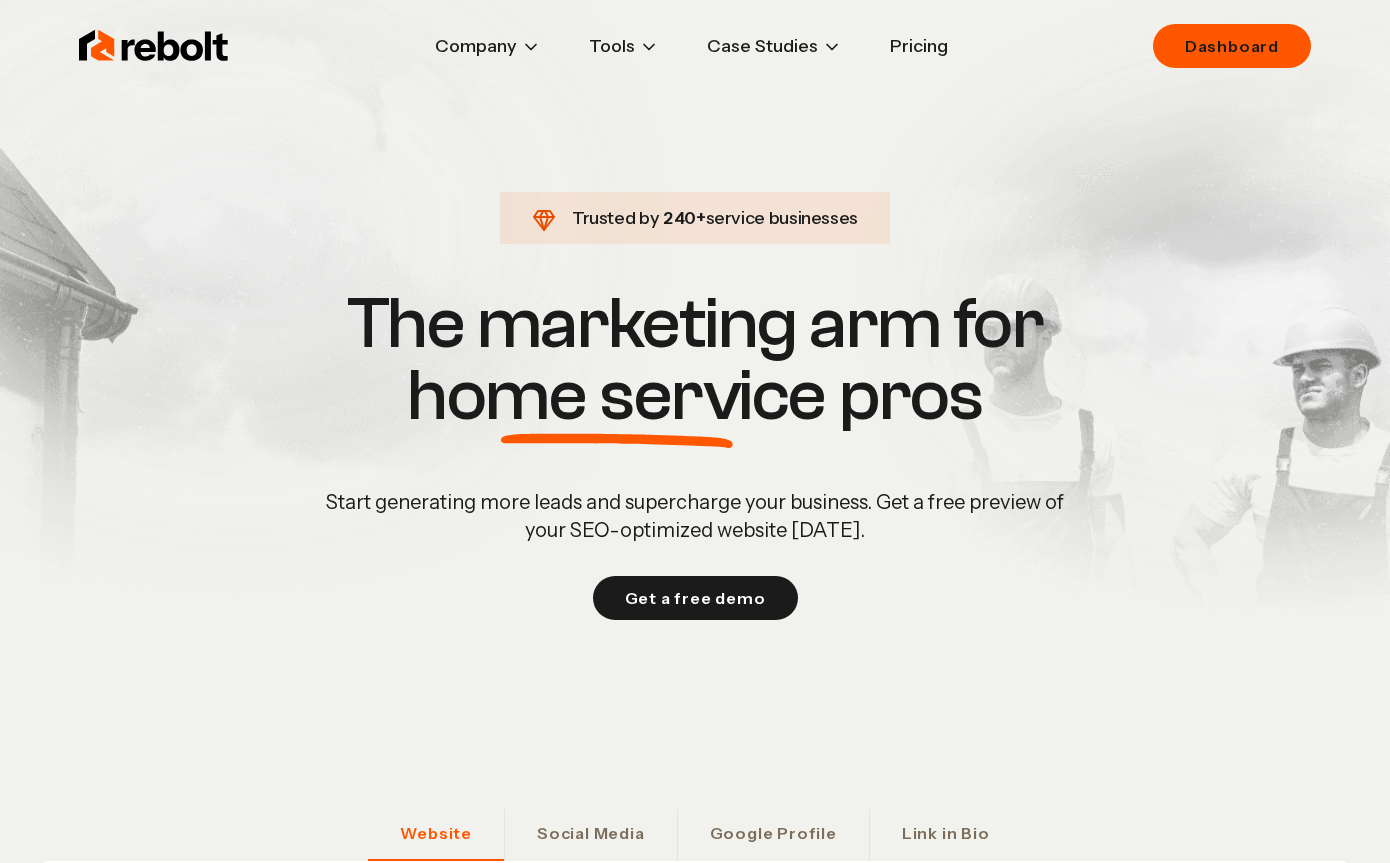 scroll, scrollTop: 0, scrollLeft: 0, axis: both 